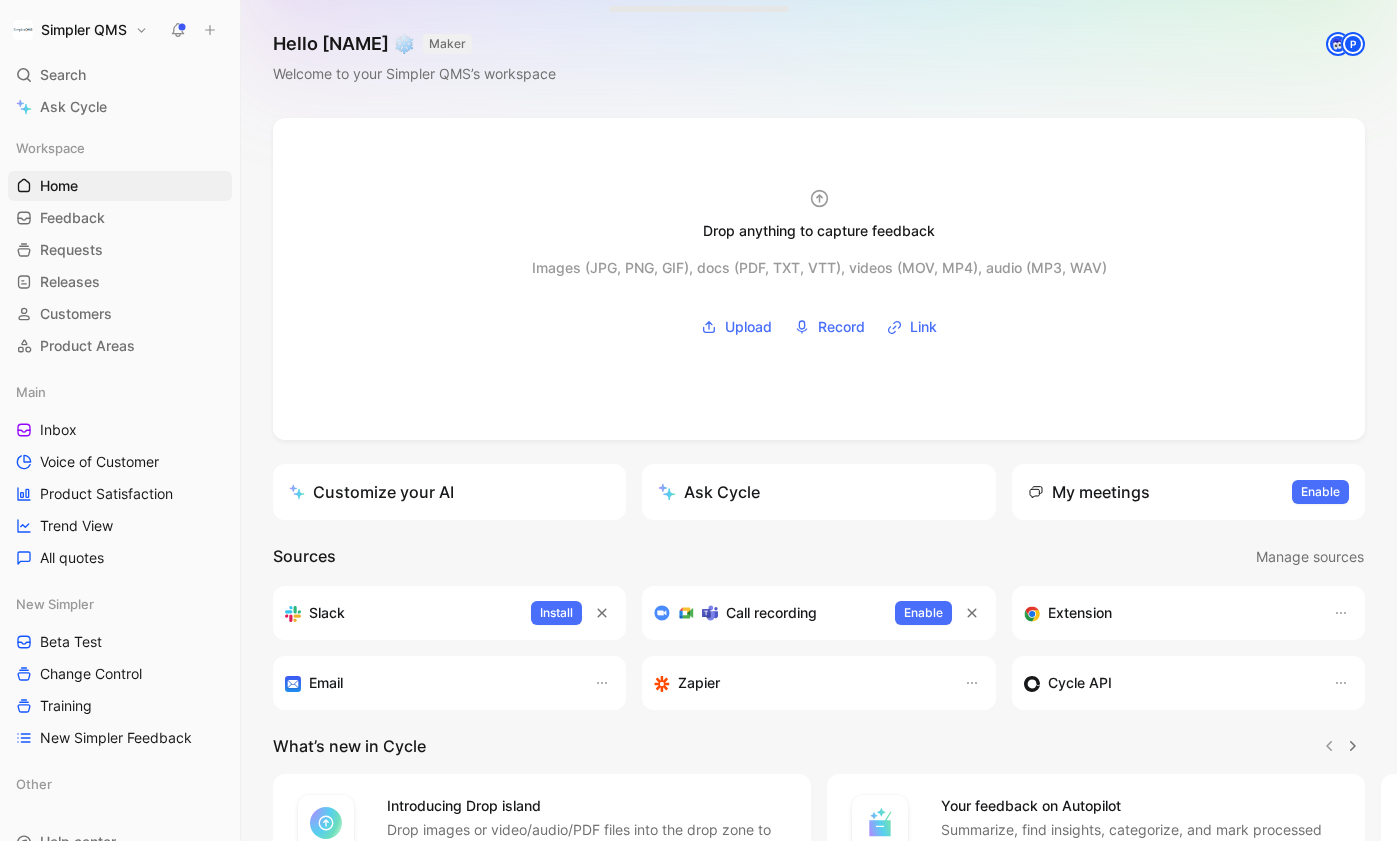 scroll, scrollTop: 0, scrollLeft: 0, axis: both 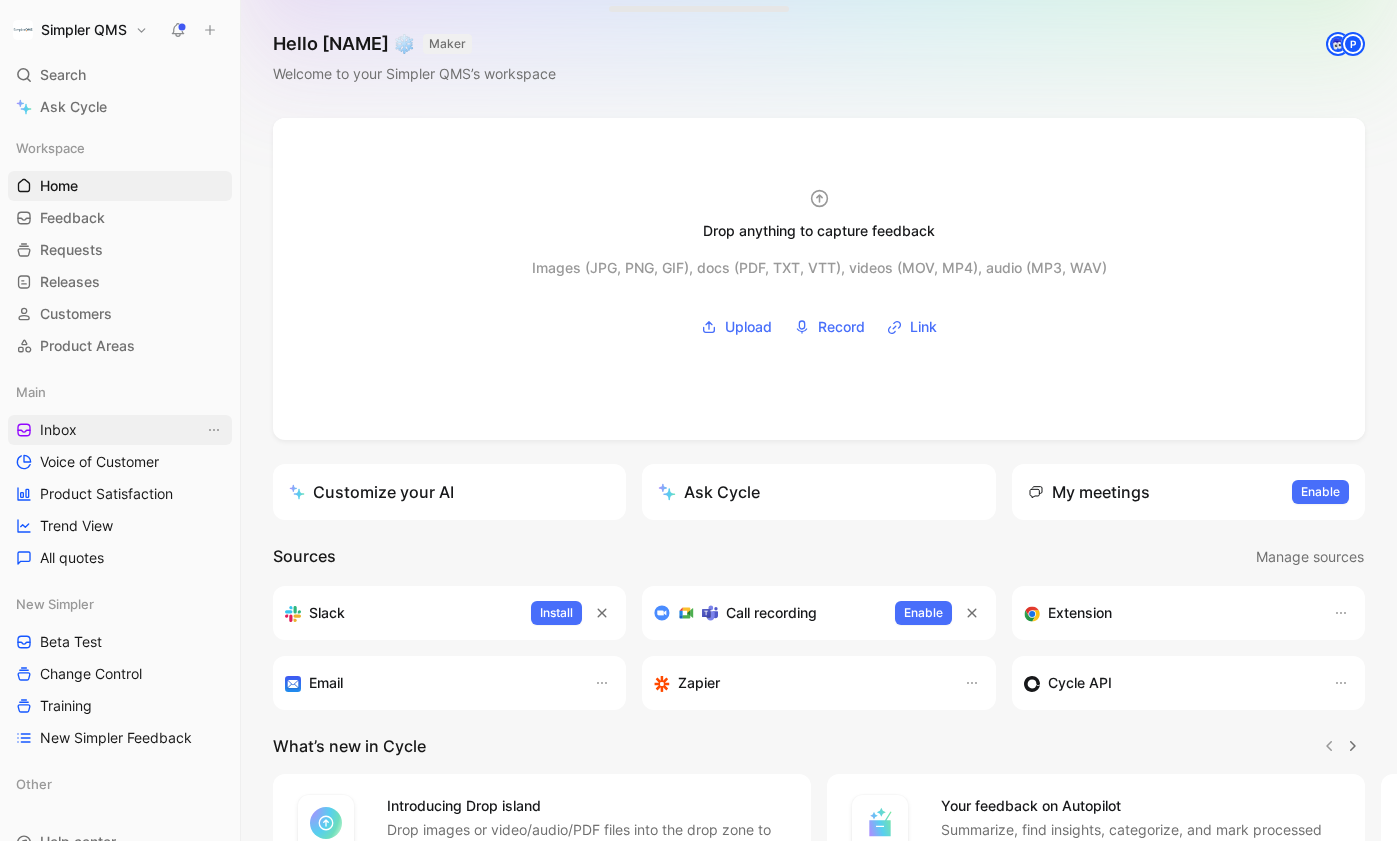 click on "Inbox" at bounding box center [58, 430] 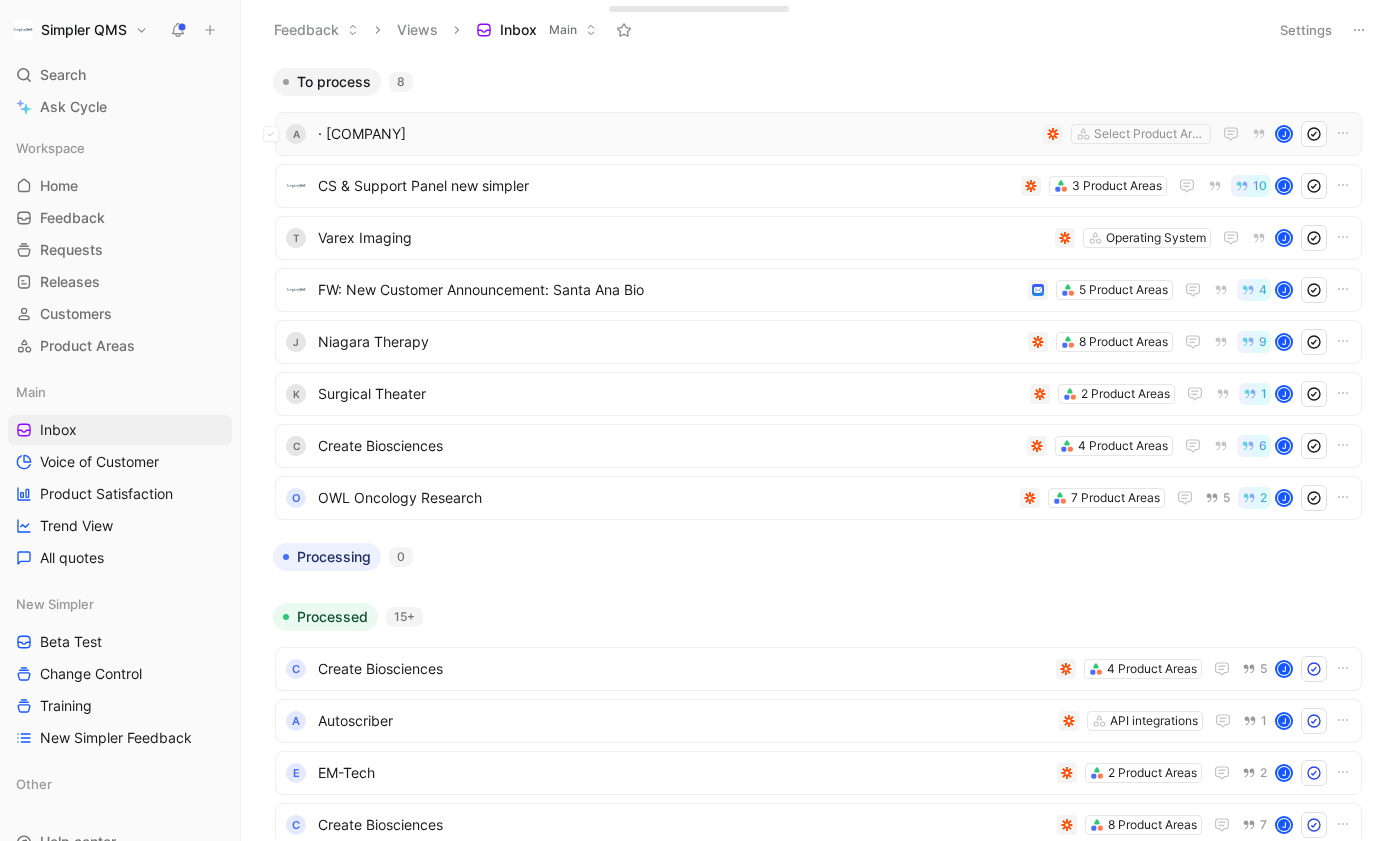 click on "· [COMPANY]" at bounding box center (676, 134) 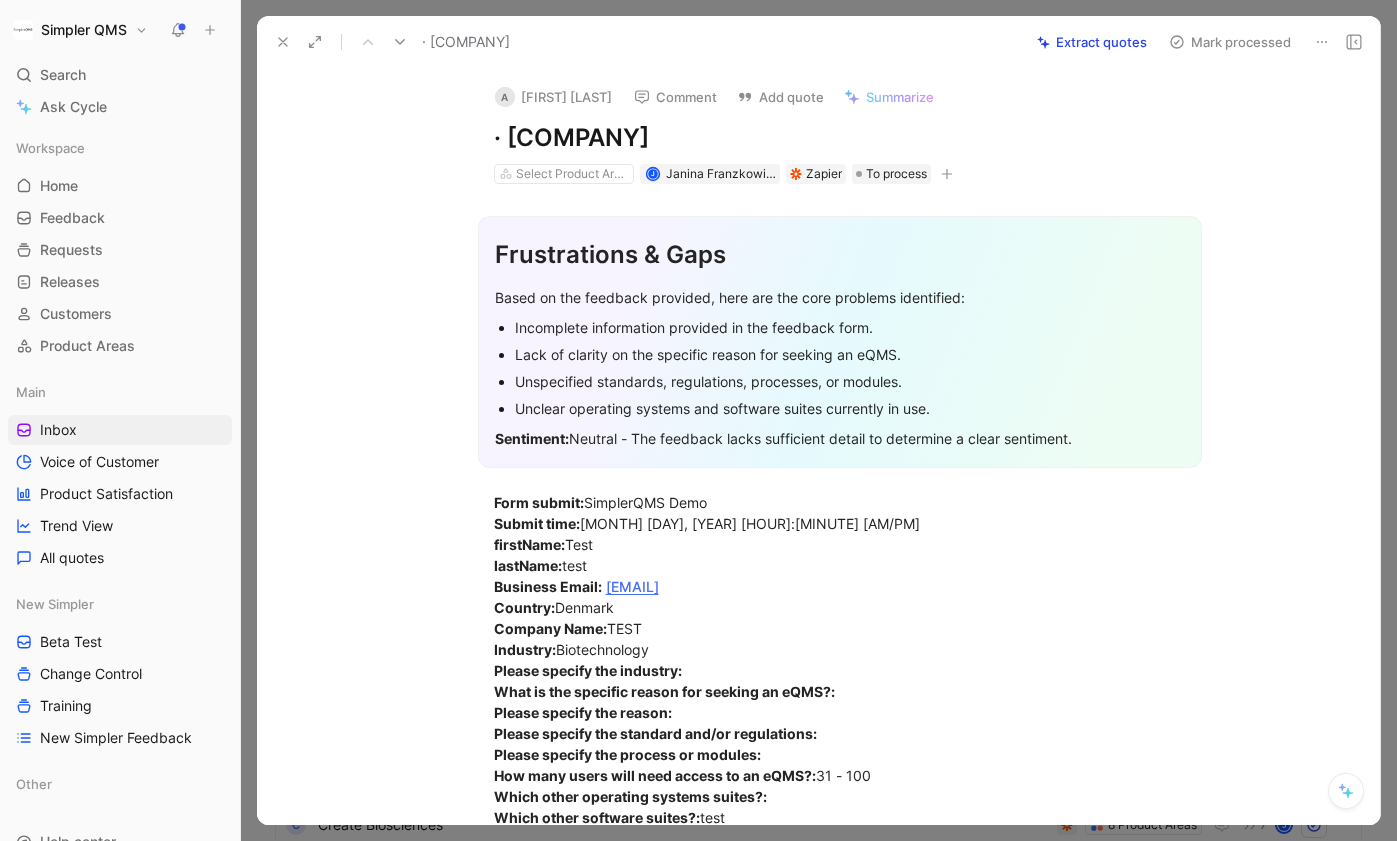 click 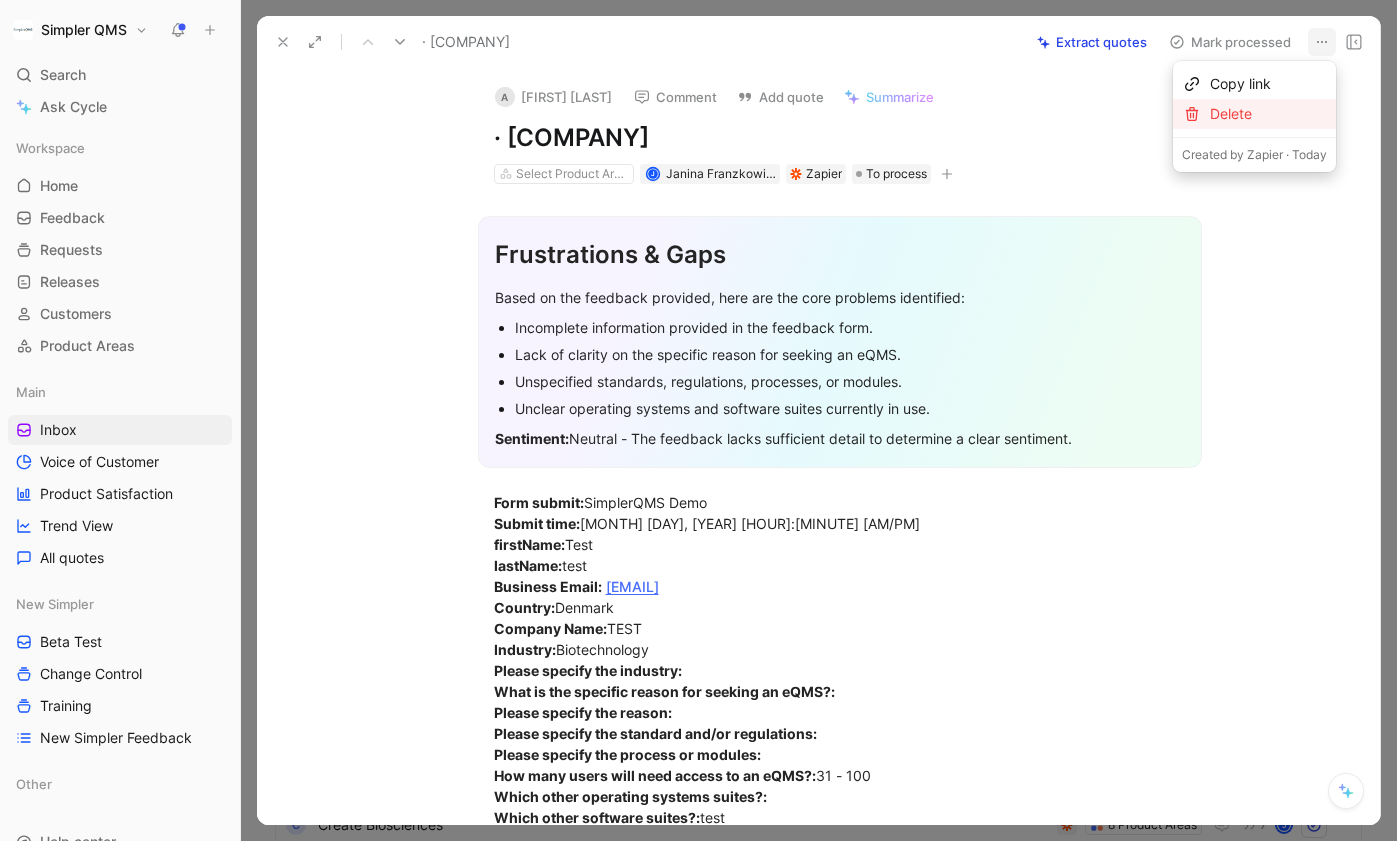 click on "Delete" at bounding box center (1268, 114) 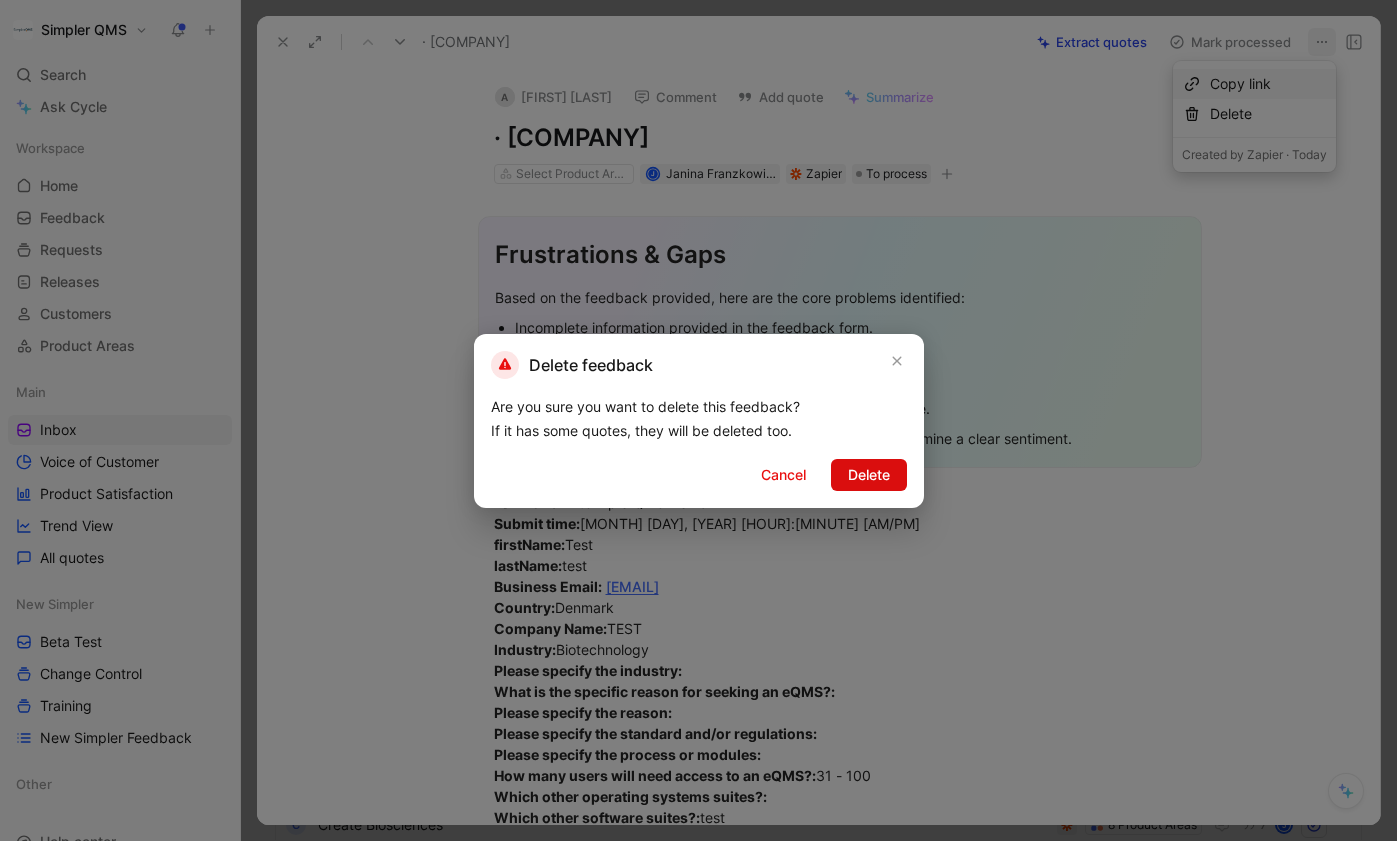 click on "Delete" at bounding box center (869, 475) 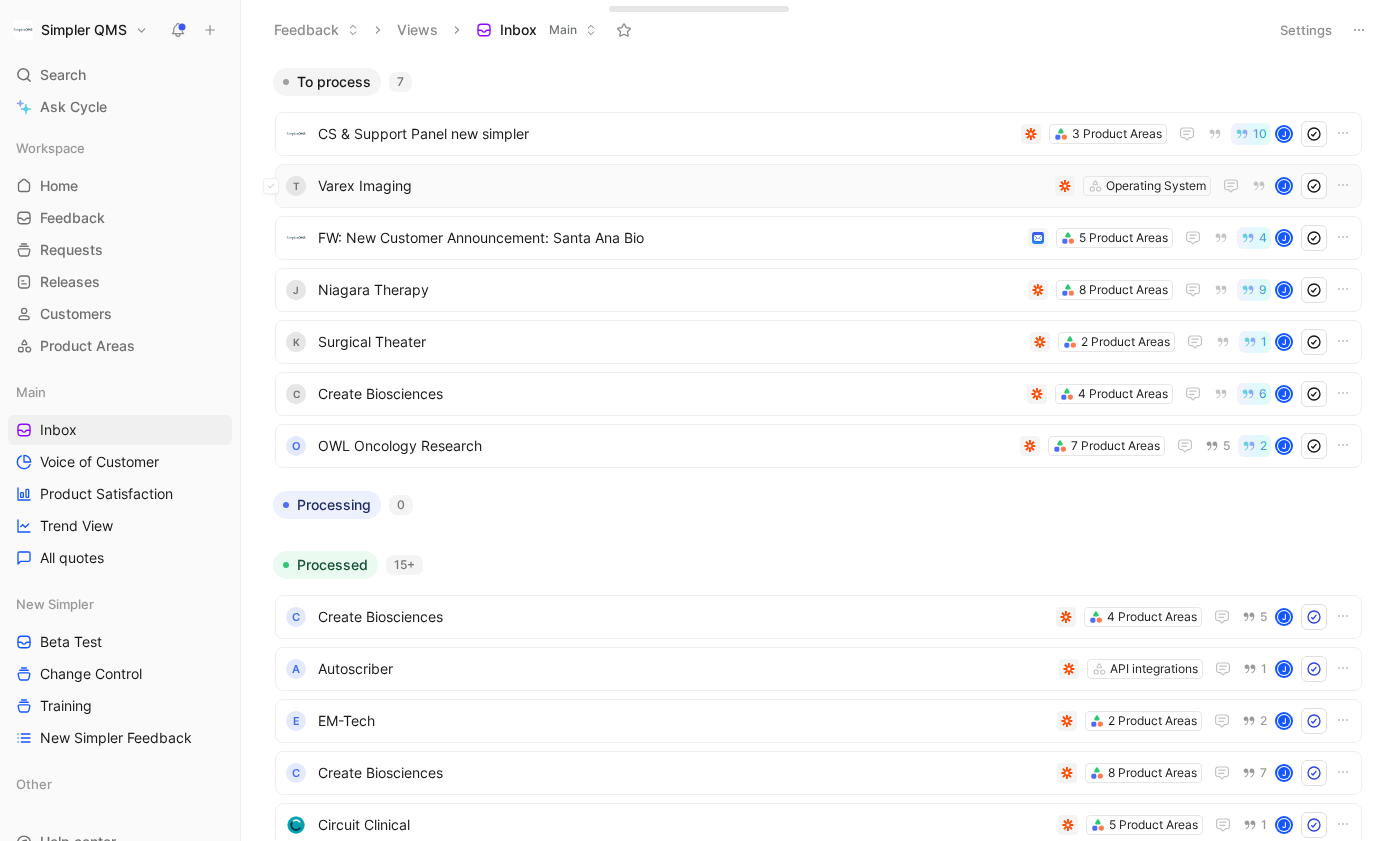 click on "Varex Imaging" at bounding box center [682, 186] 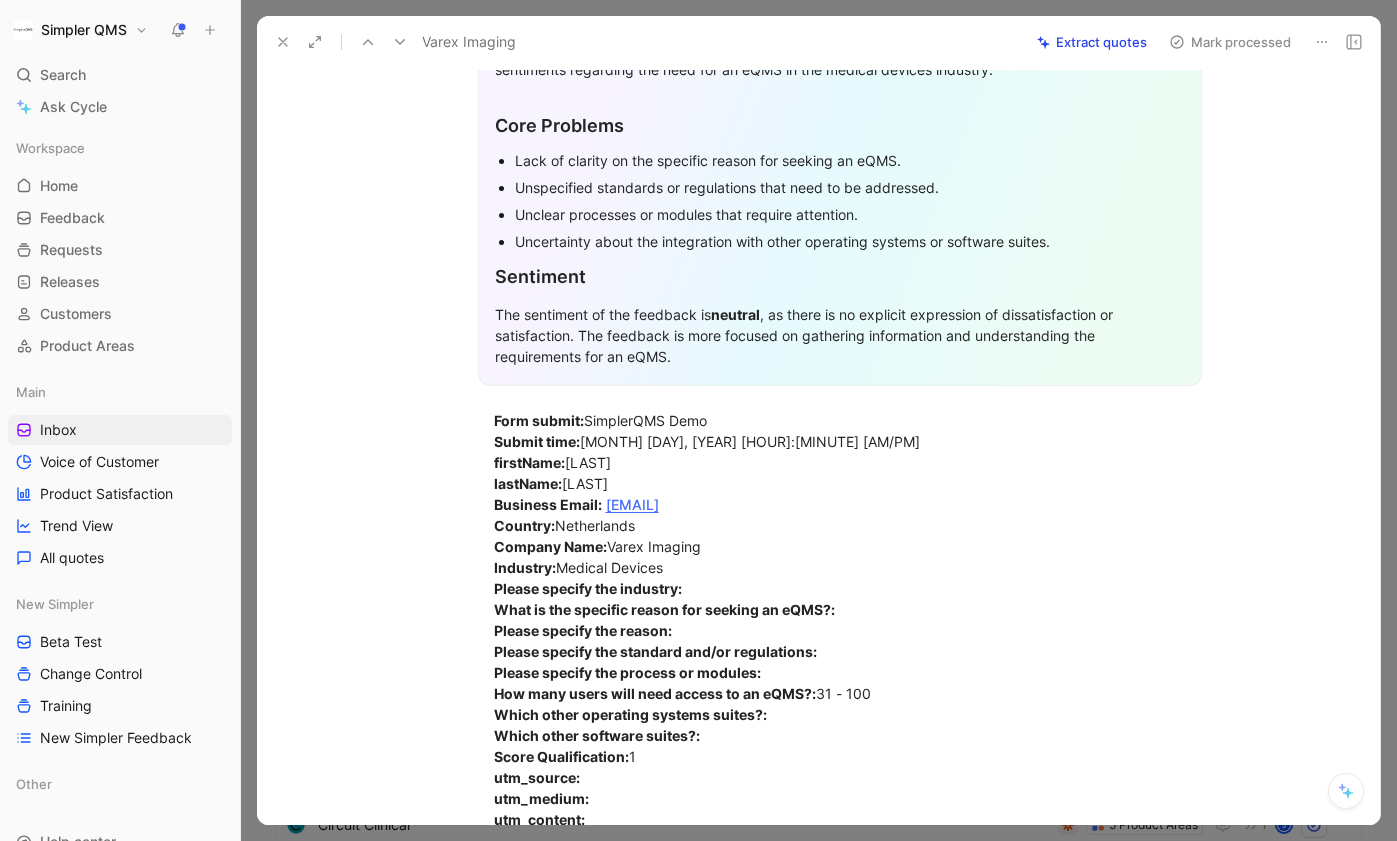 scroll, scrollTop: 258, scrollLeft: 0, axis: vertical 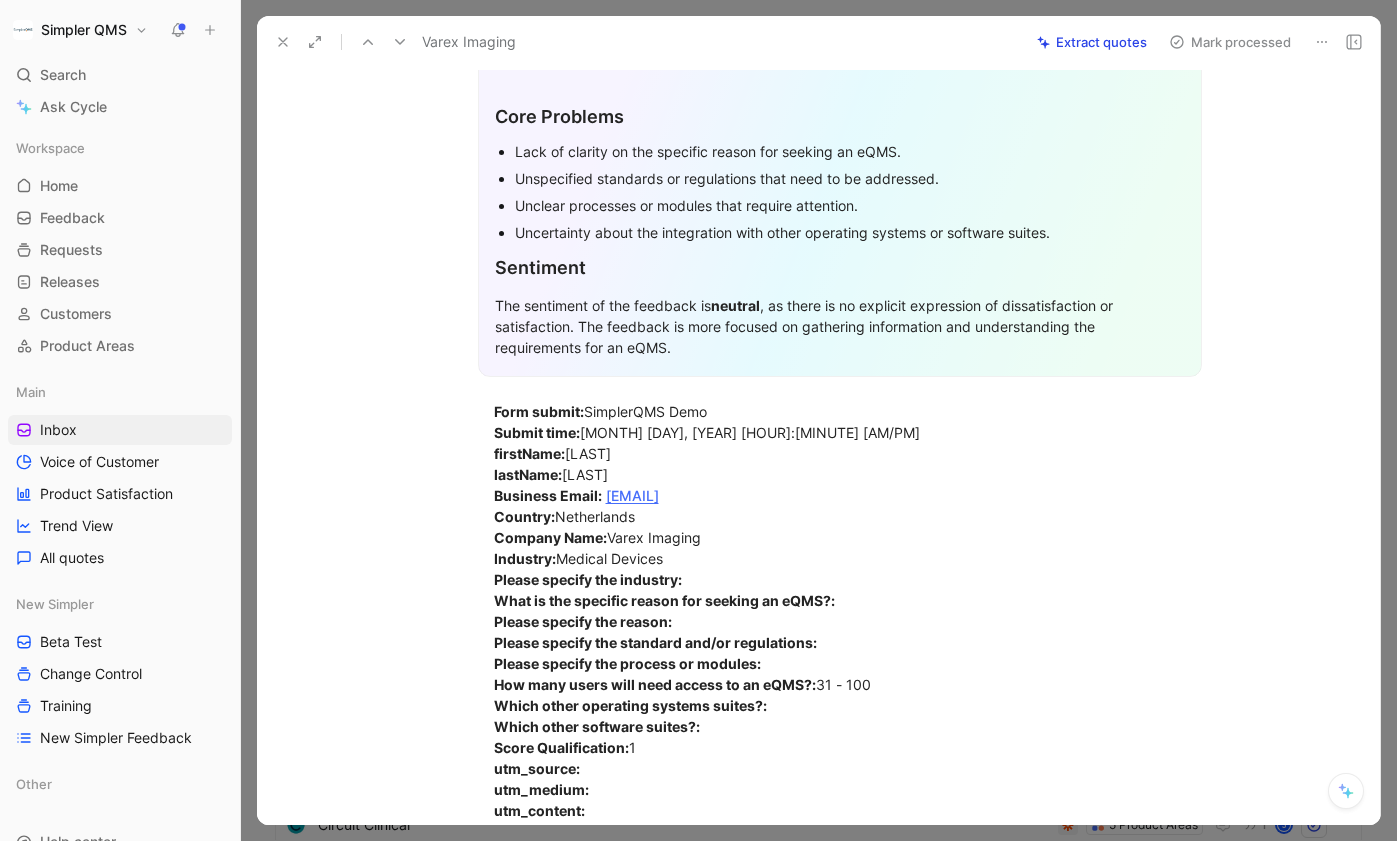 click at bounding box center [1322, 42] 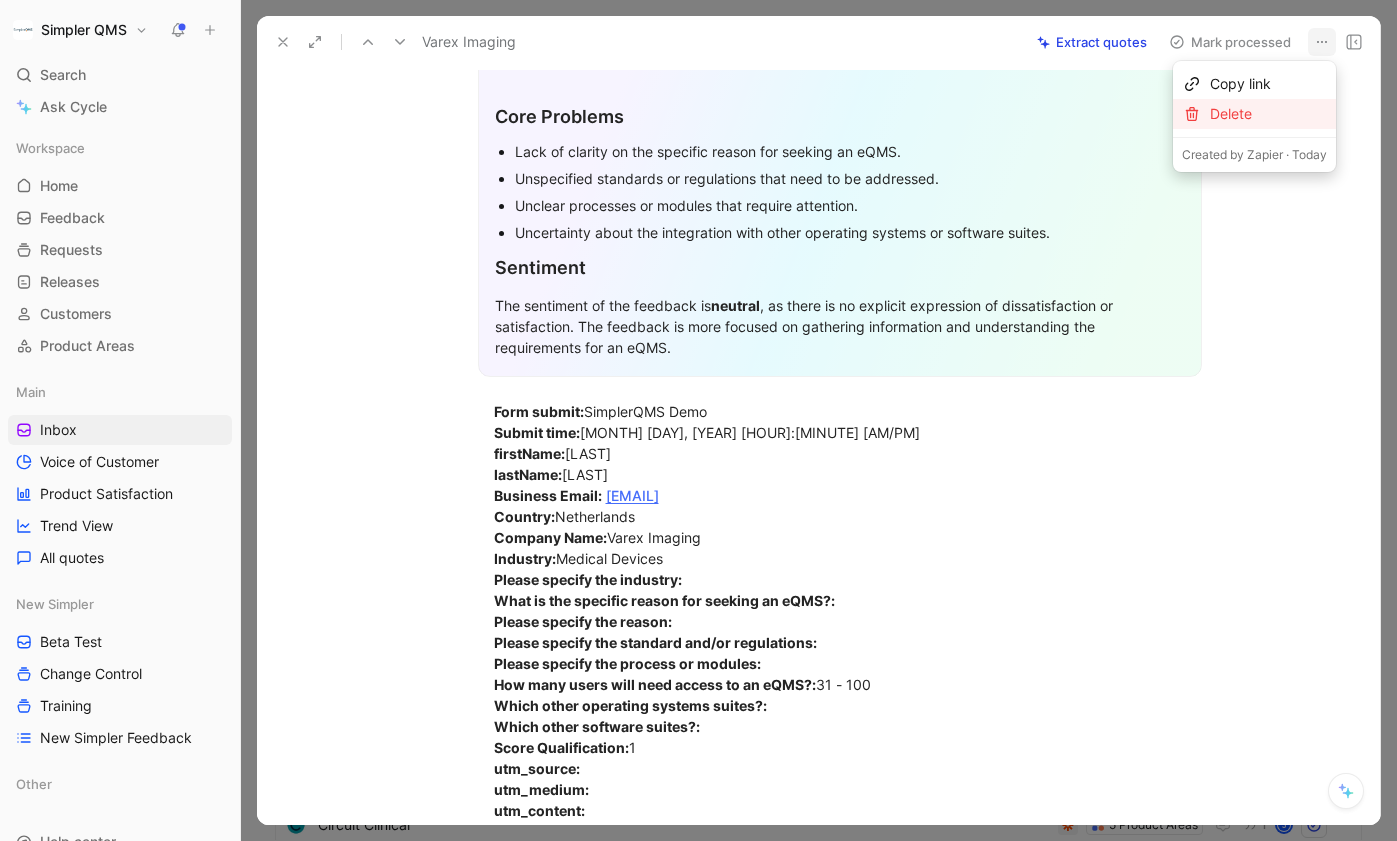 click on "Delete" at bounding box center (1268, 114) 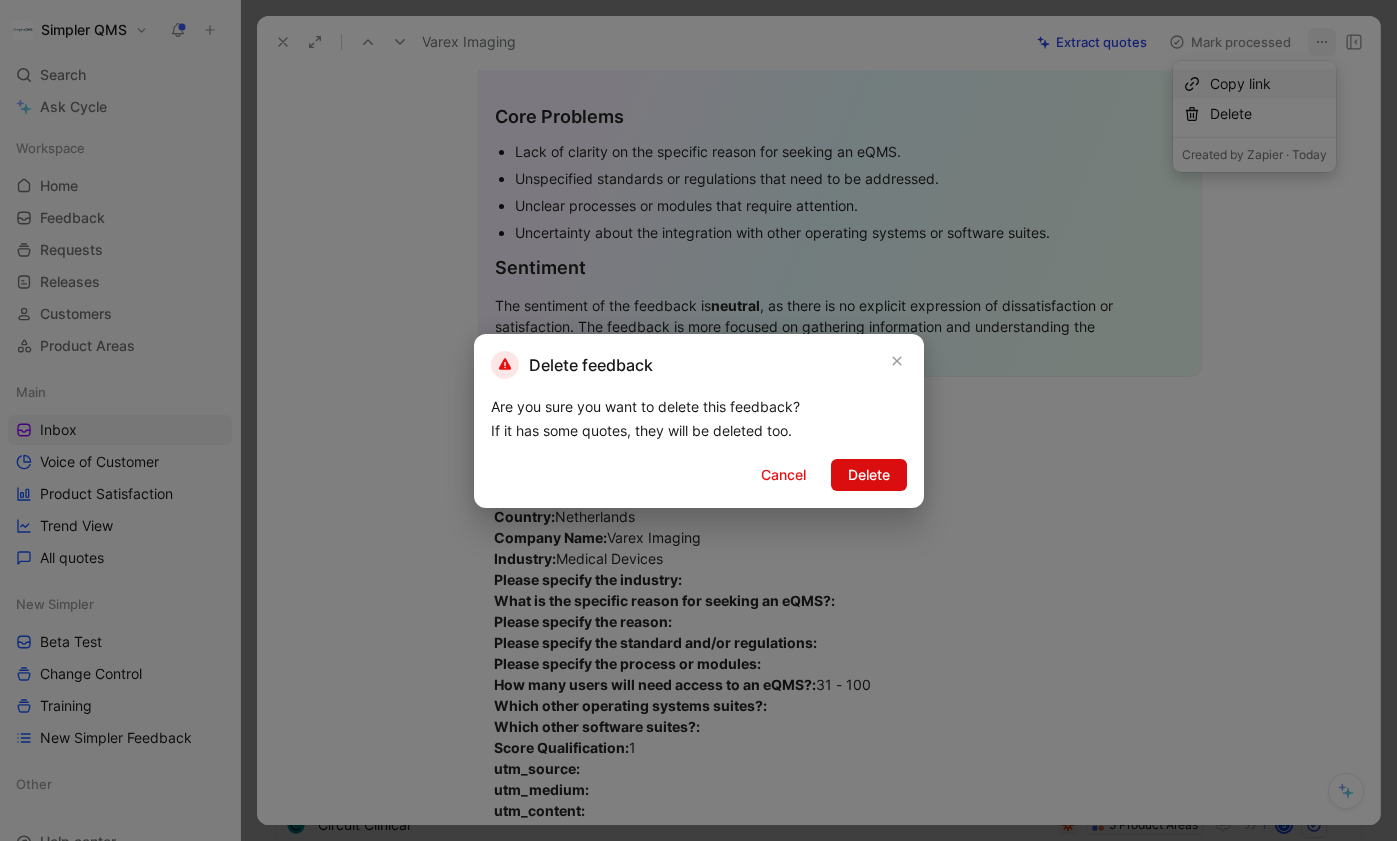 click on "Delete" at bounding box center [869, 475] 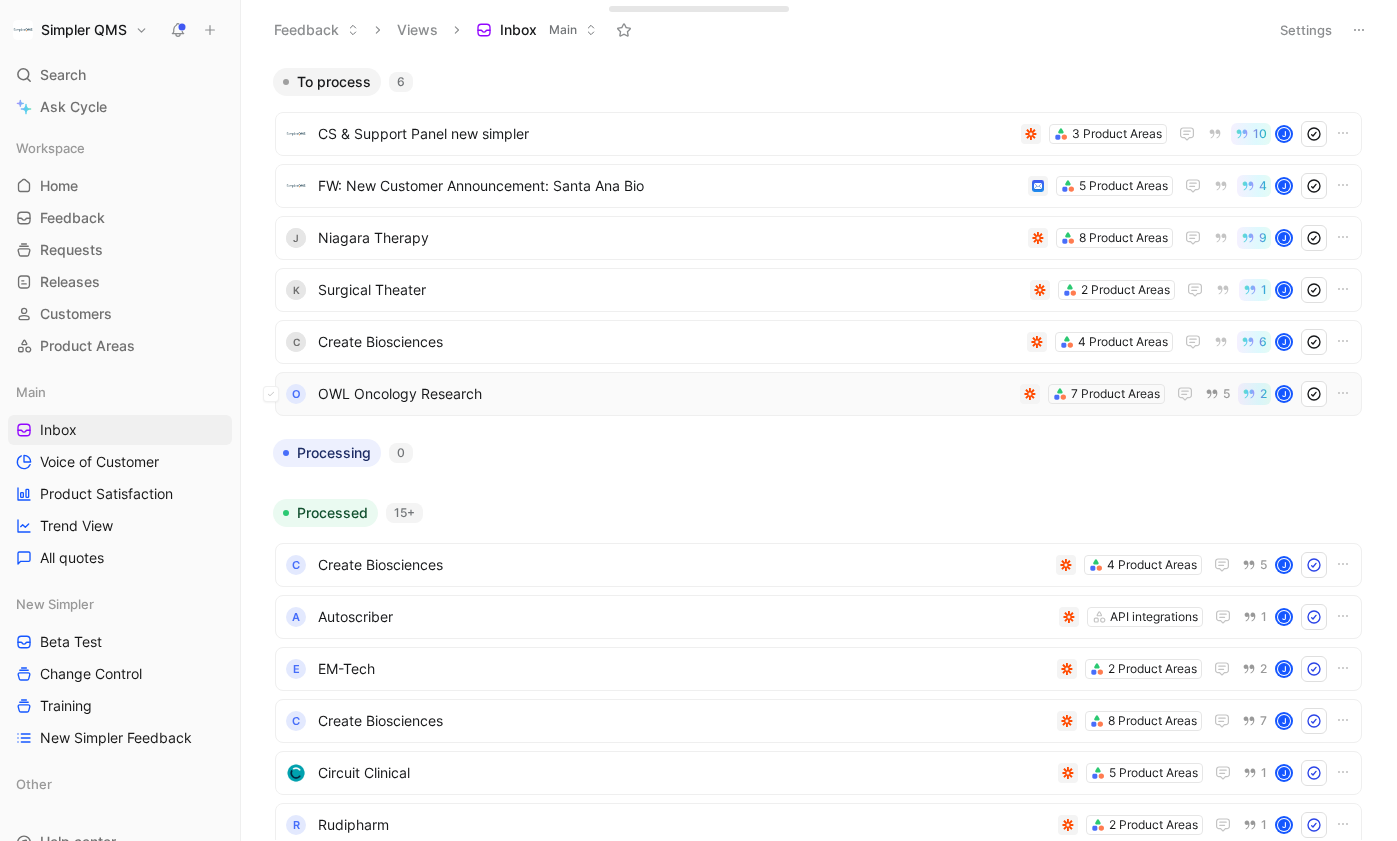 click on "OWL Oncology Research" at bounding box center (665, 394) 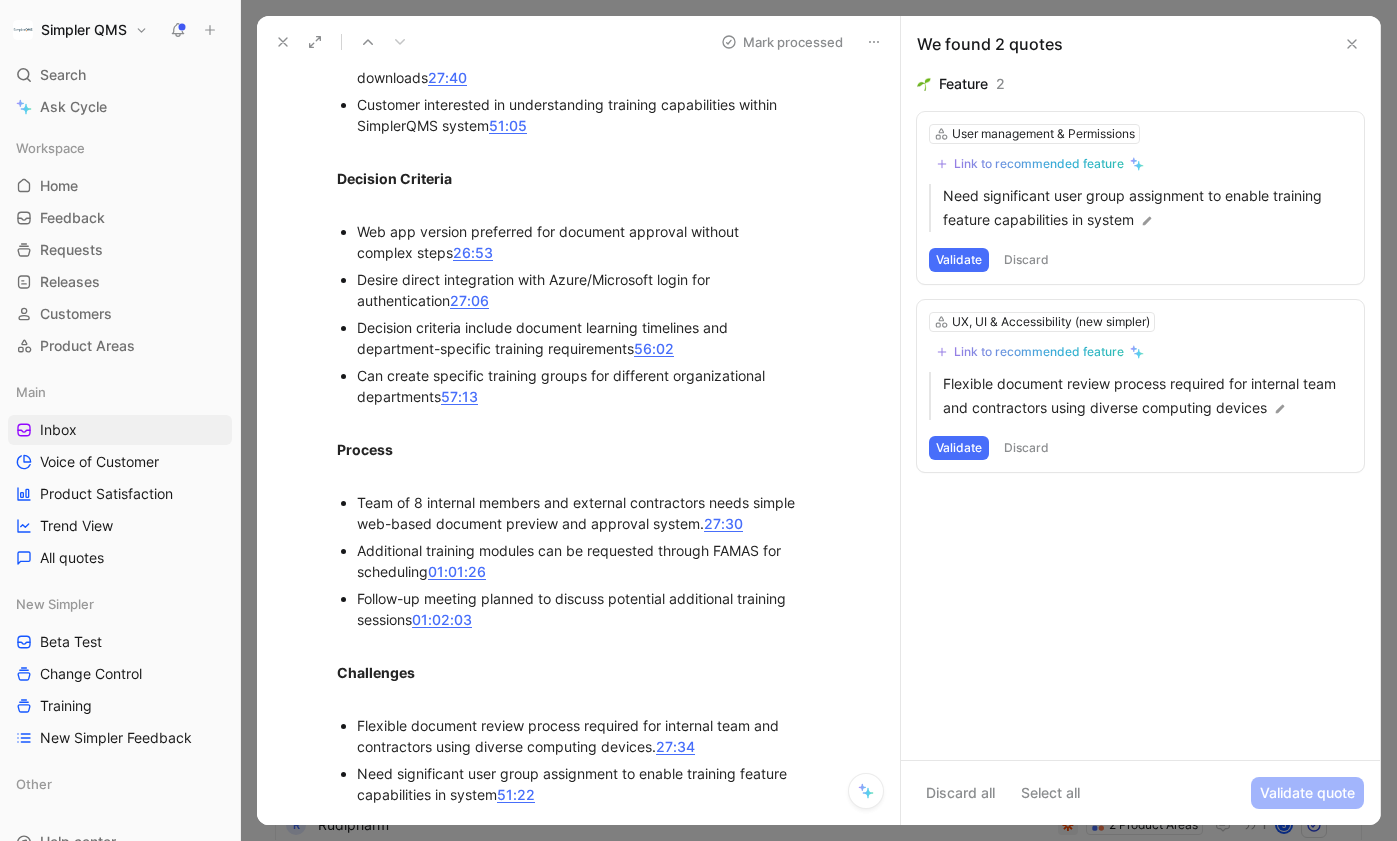 scroll, scrollTop: 1262, scrollLeft: 0, axis: vertical 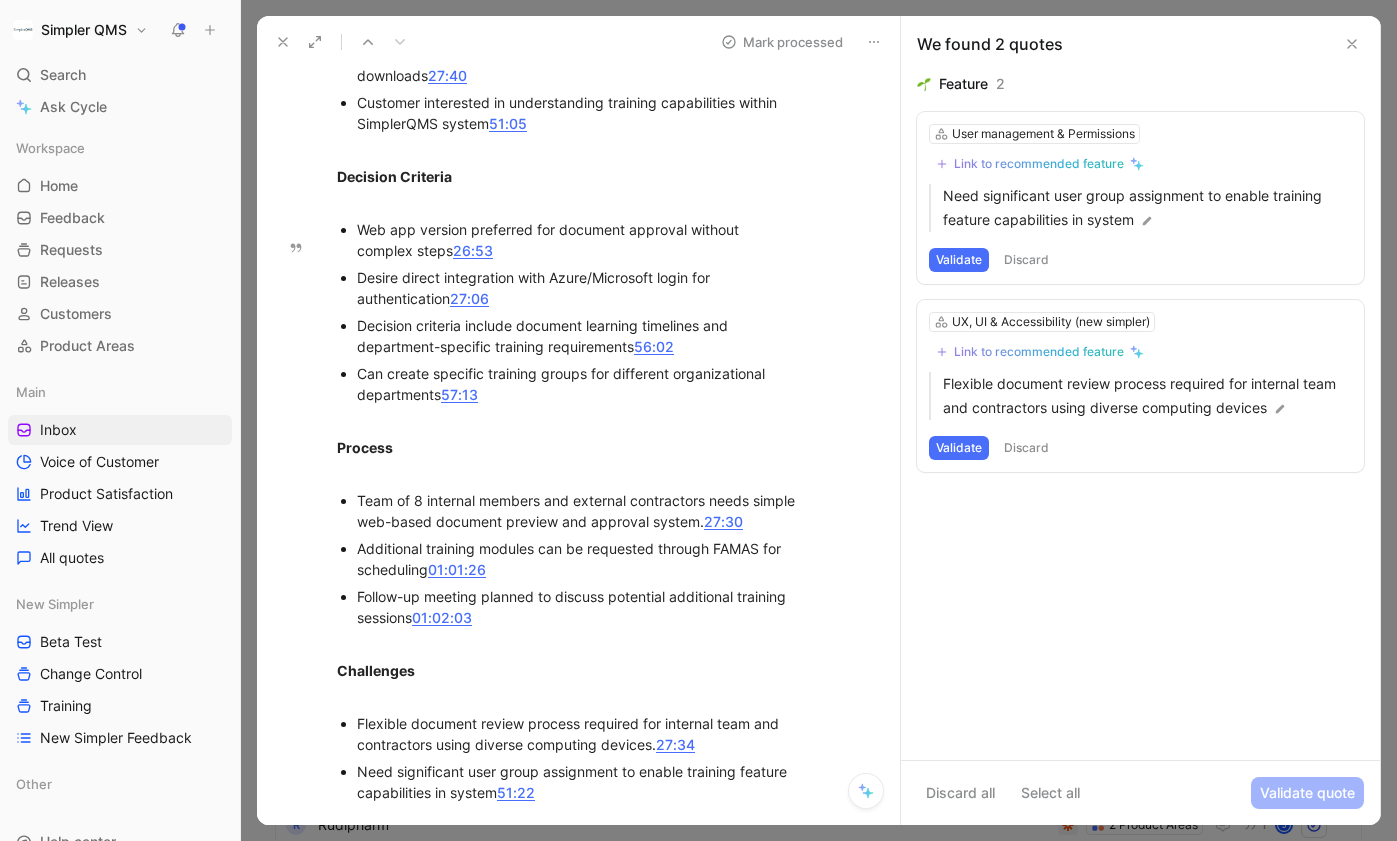 click on "Discard" at bounding box center [1026, 448] 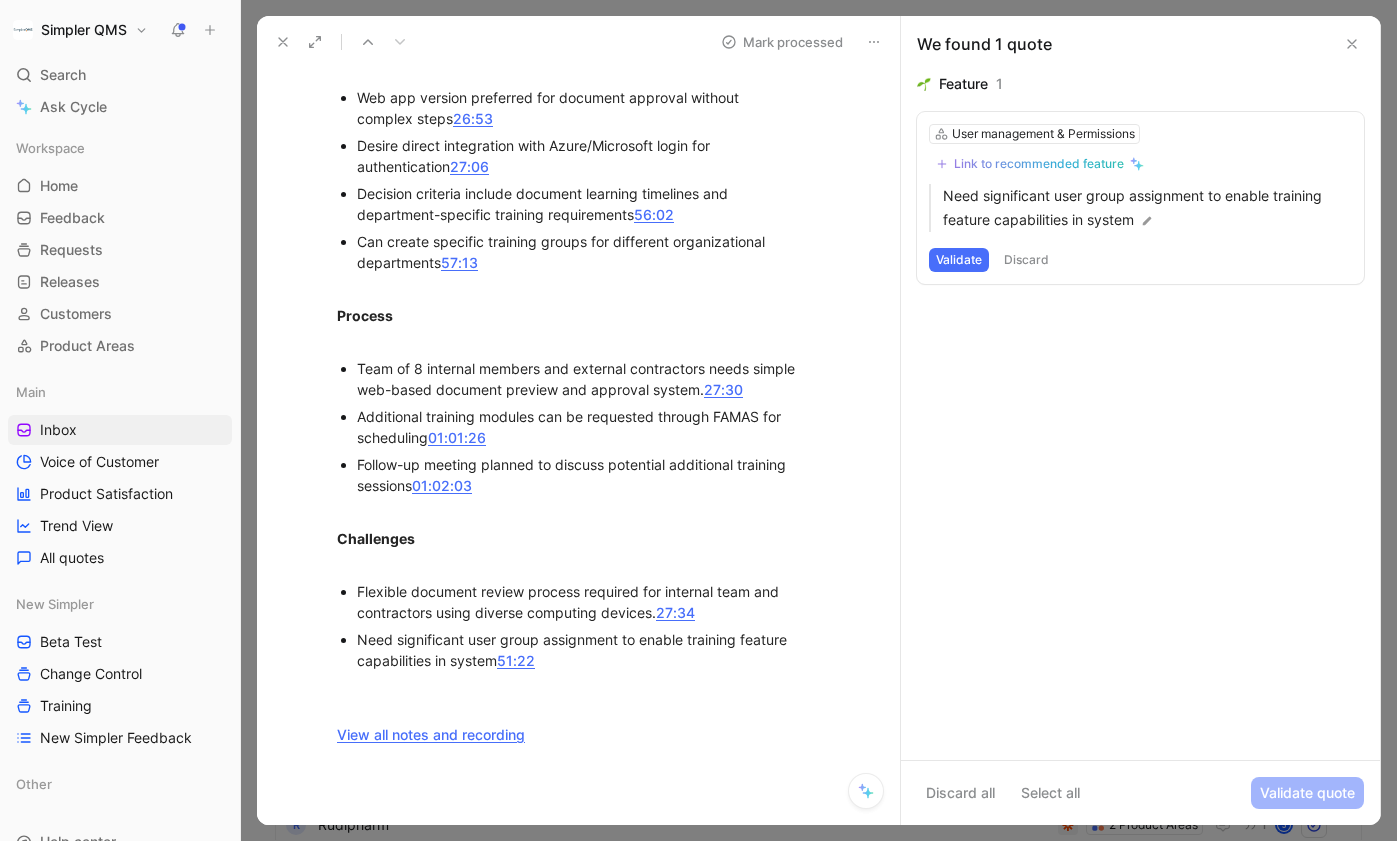 scroll, scrollTop: 1391, scrollLeft: 0, axis: vertical 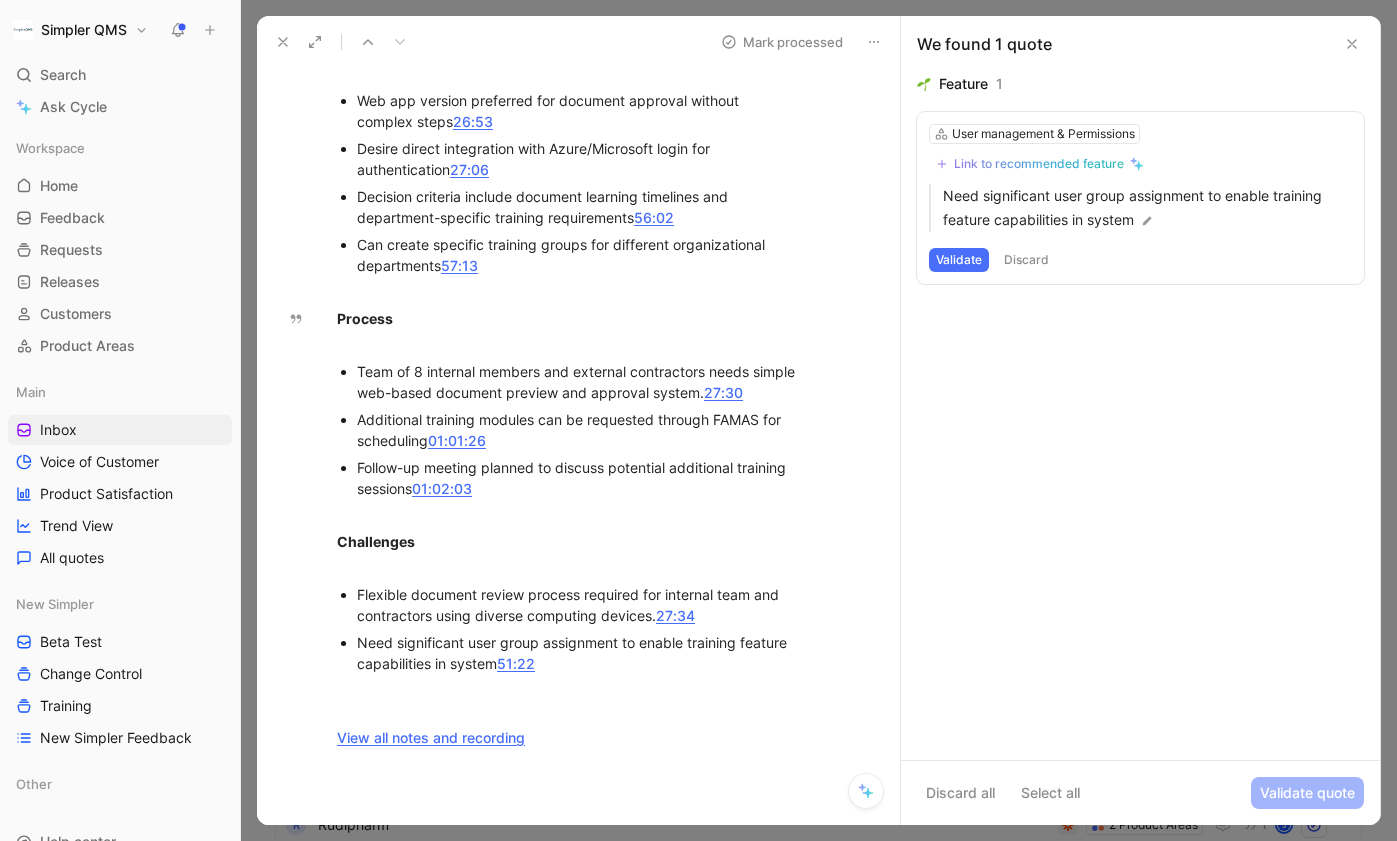 click on "Discard" at bounding box center [1026, 260] 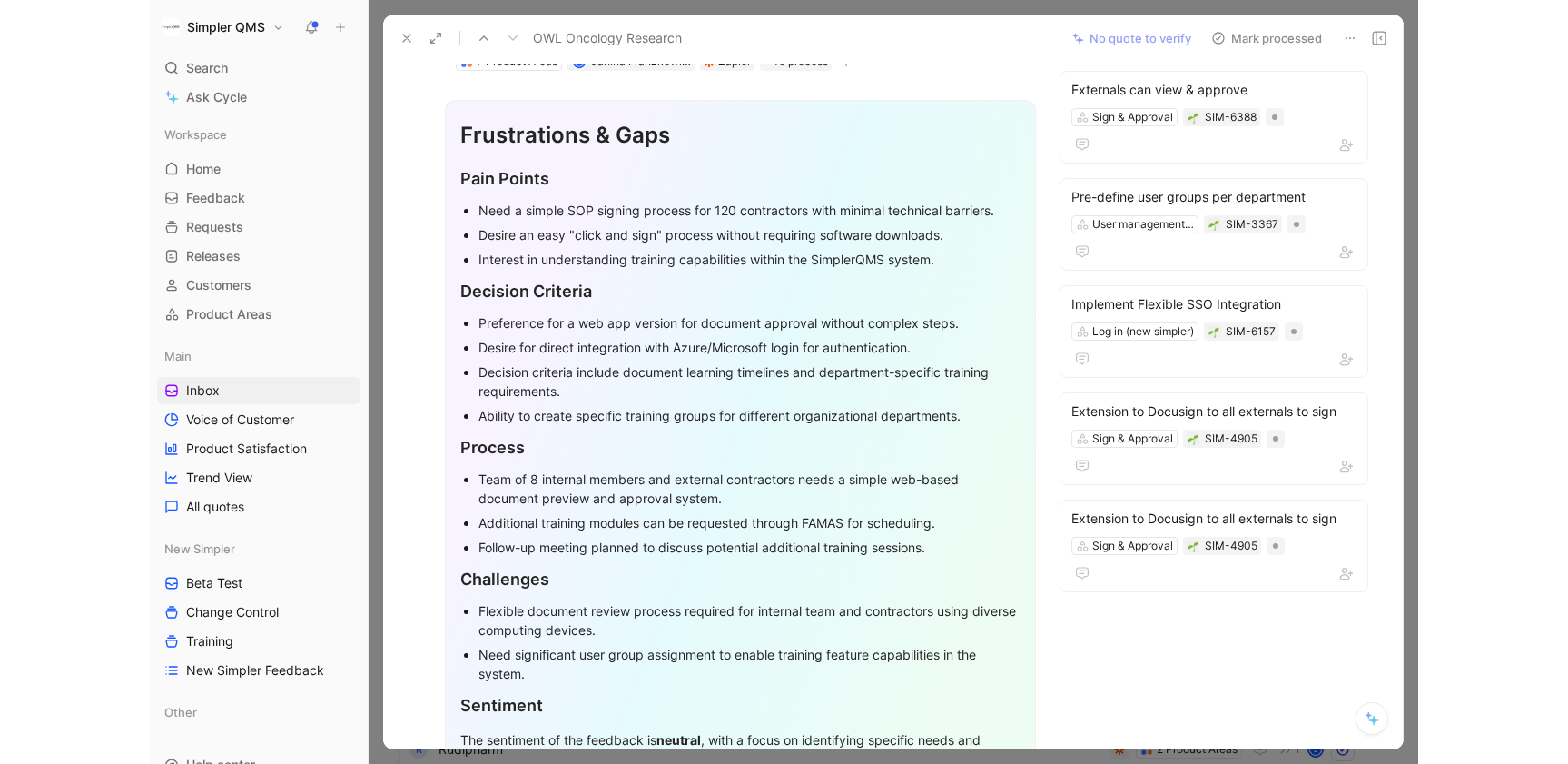 scroll, scrollTop: 100, scrollLeft: 0, axis: vertical 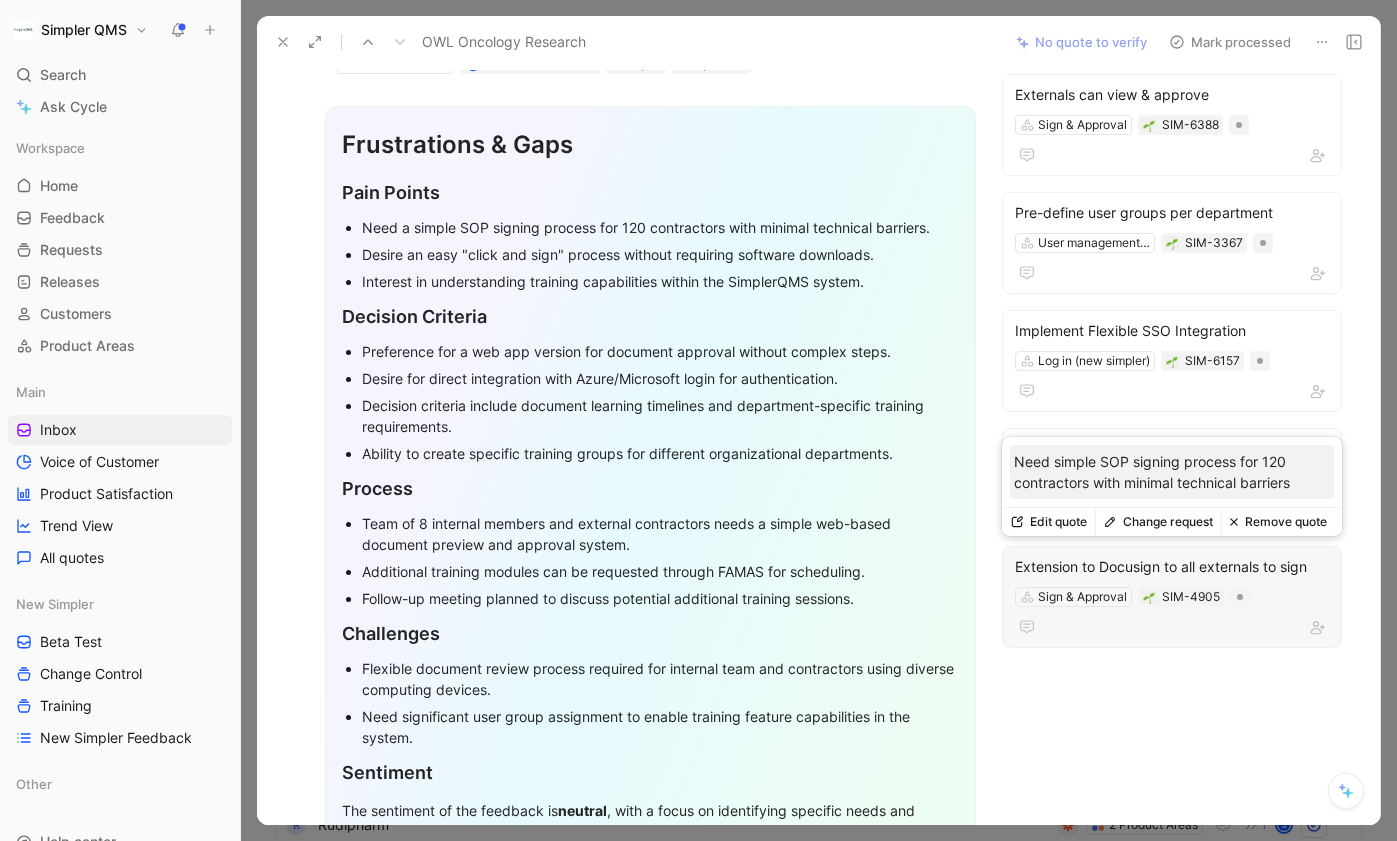 click at bounding box center [1172, 627] 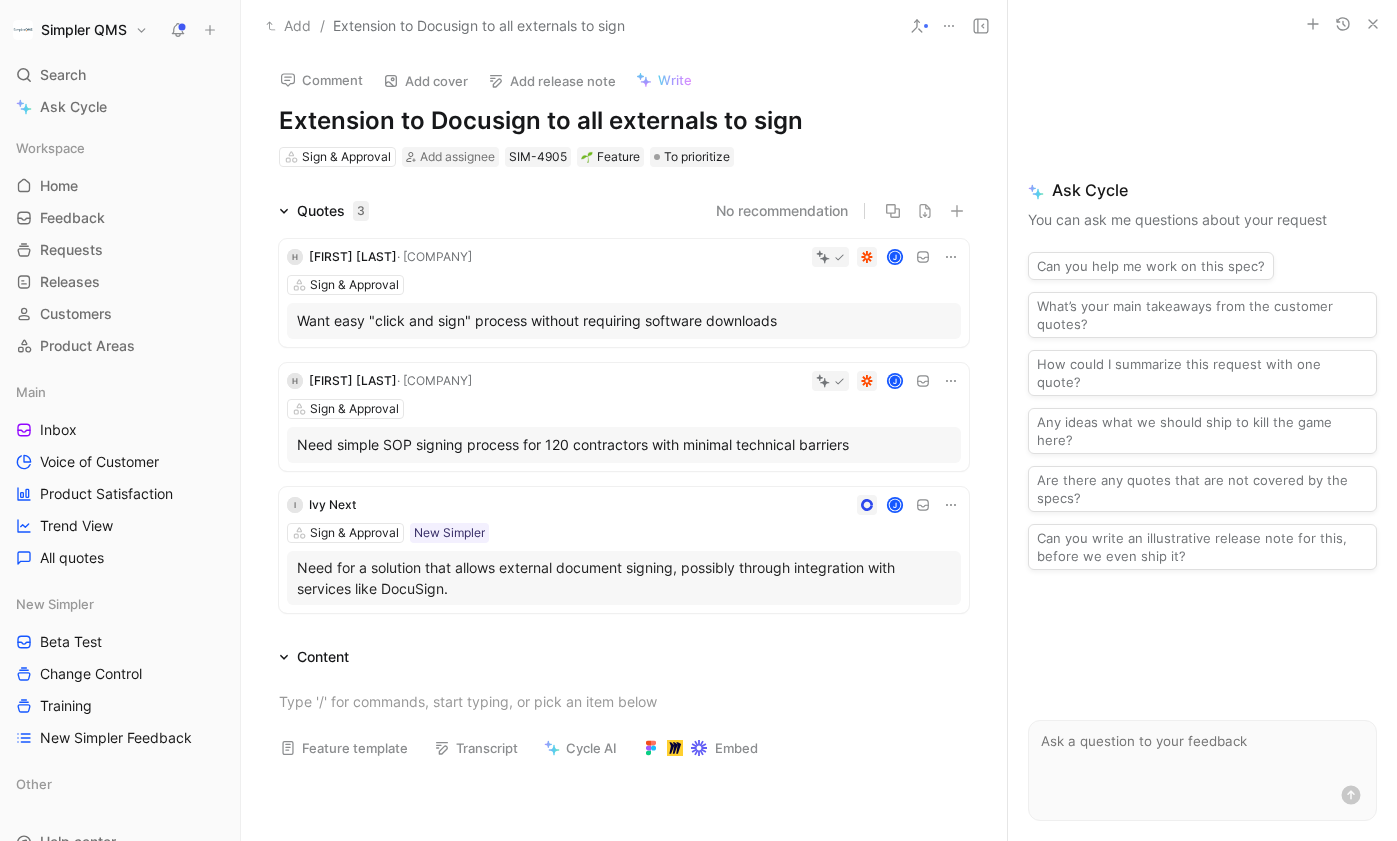 click on "Sign & Approval" at bounding box center (624, 409) 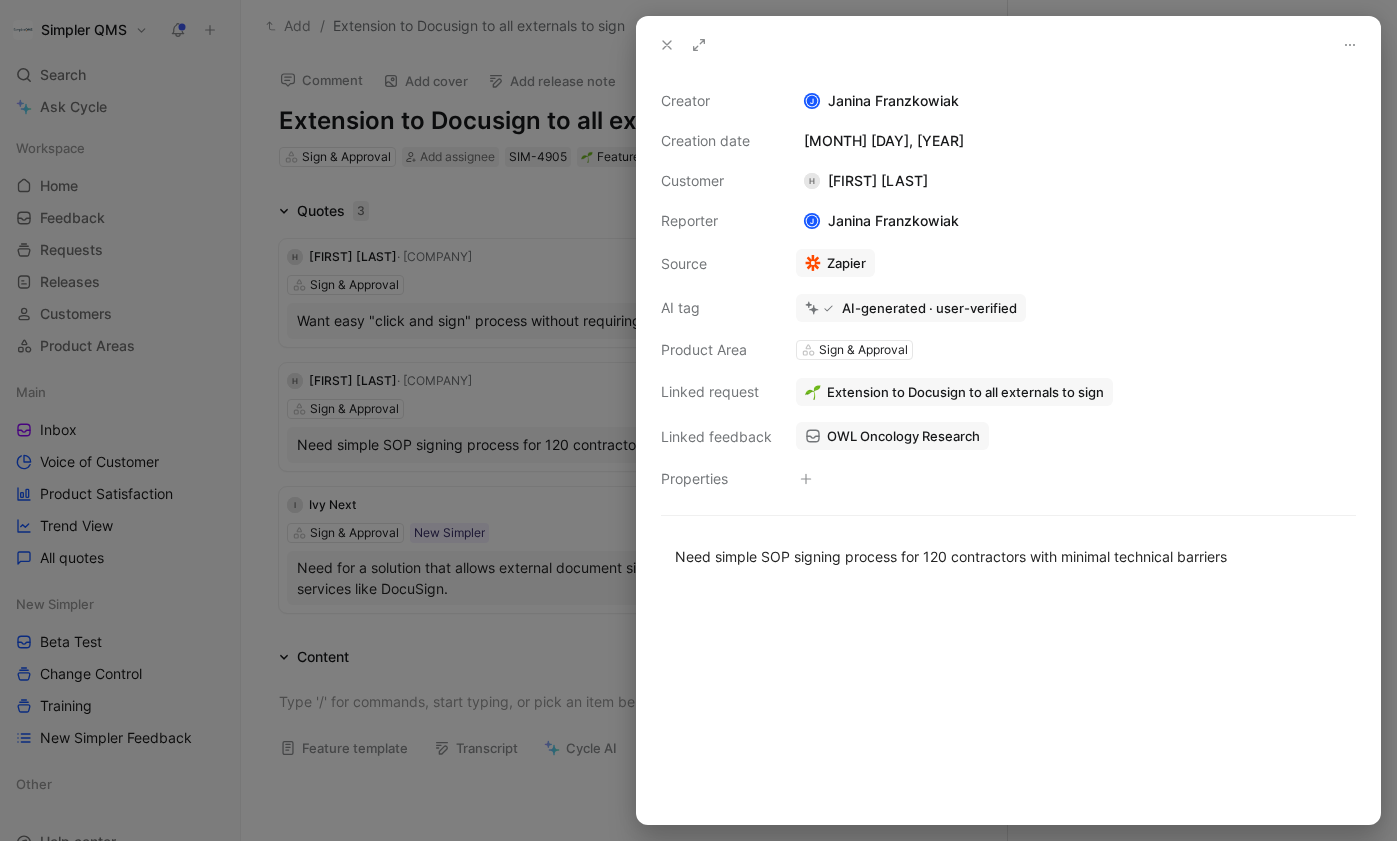 click on "Extension to Docusign to all externals to sign" at bounding box center [965, 392] 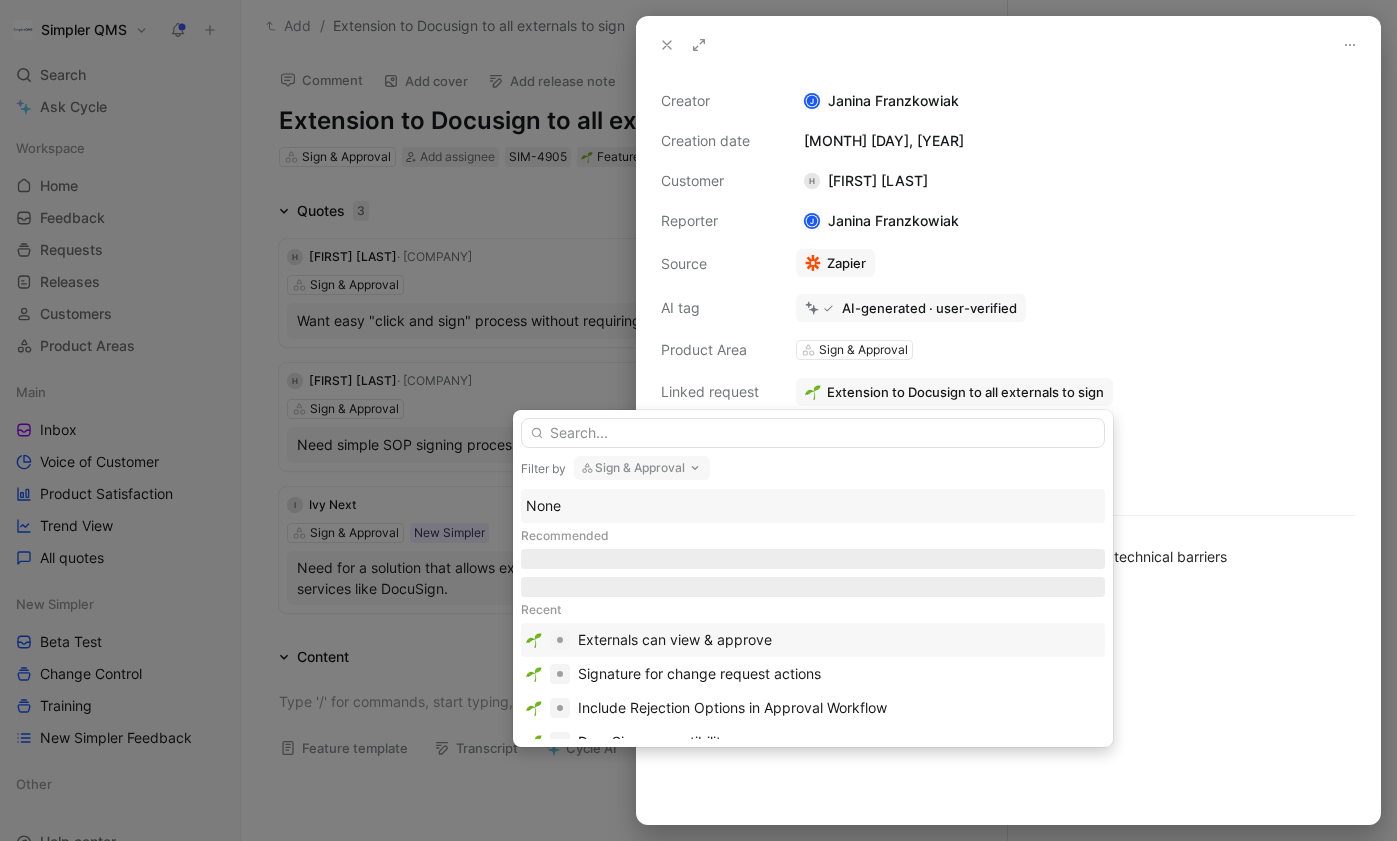 click on "Externals can view & approve" at bounding box center (675, 640) 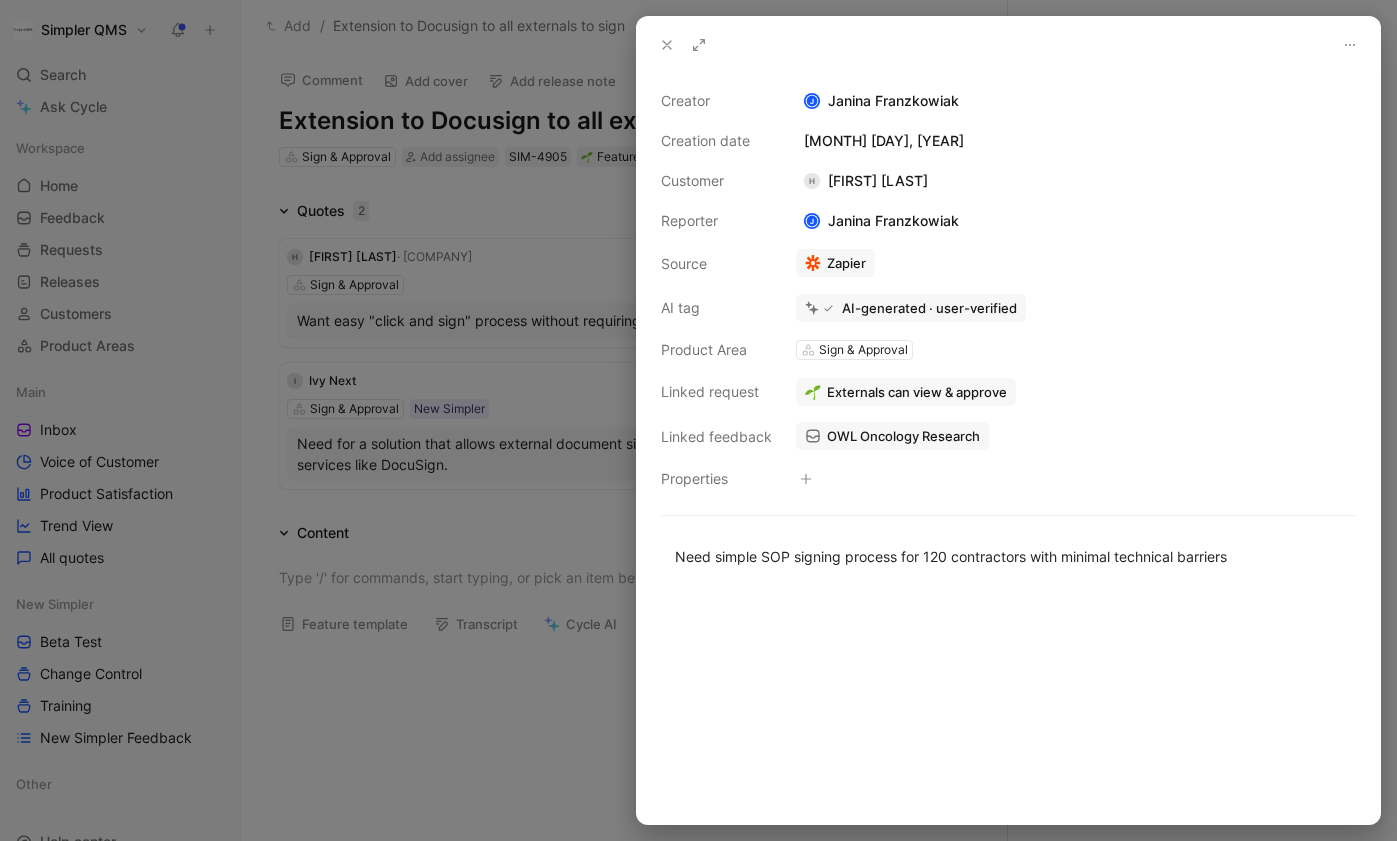 click at bounding box center (698, 420) 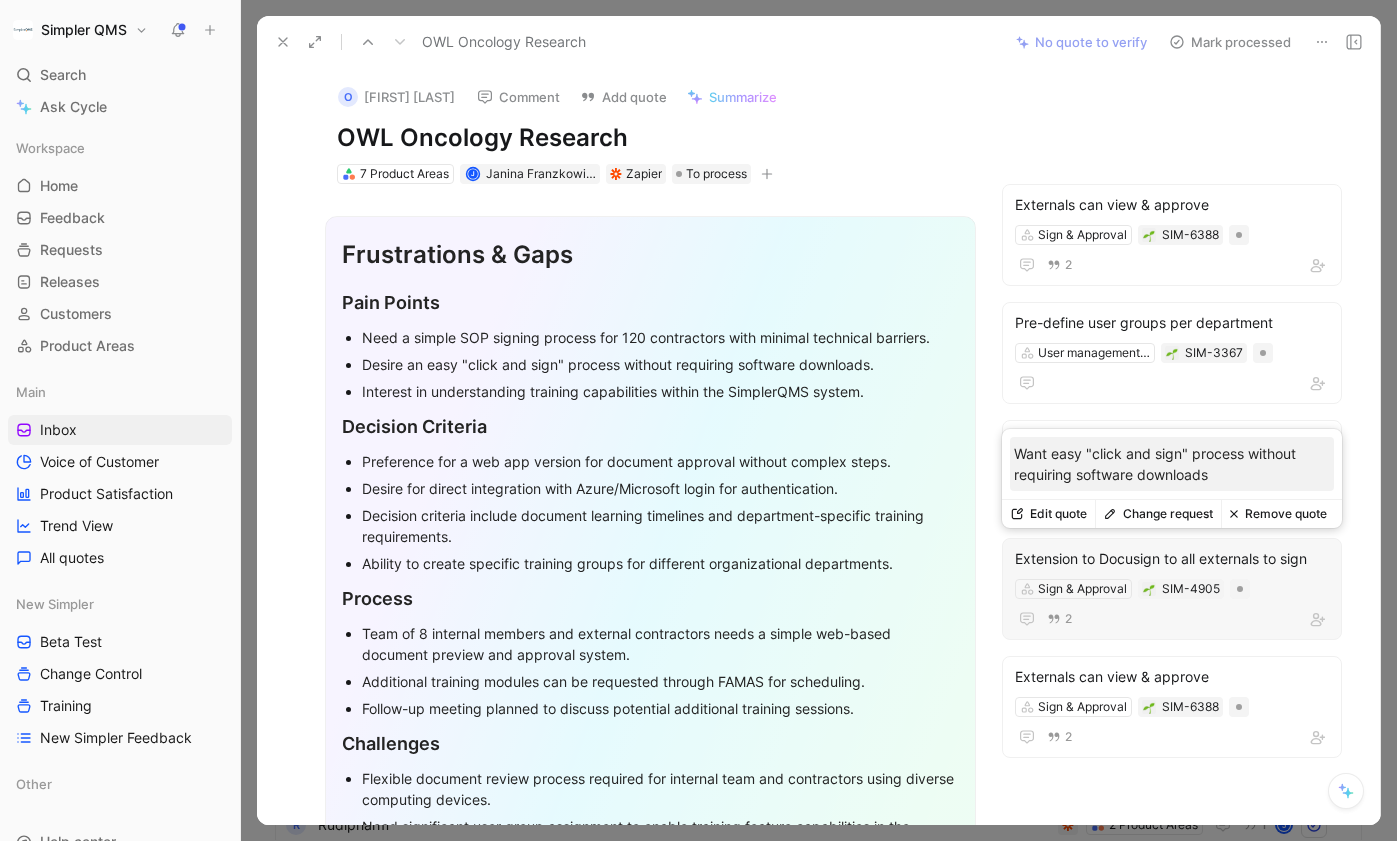 click on "2" at bounding box center [1172, 619] 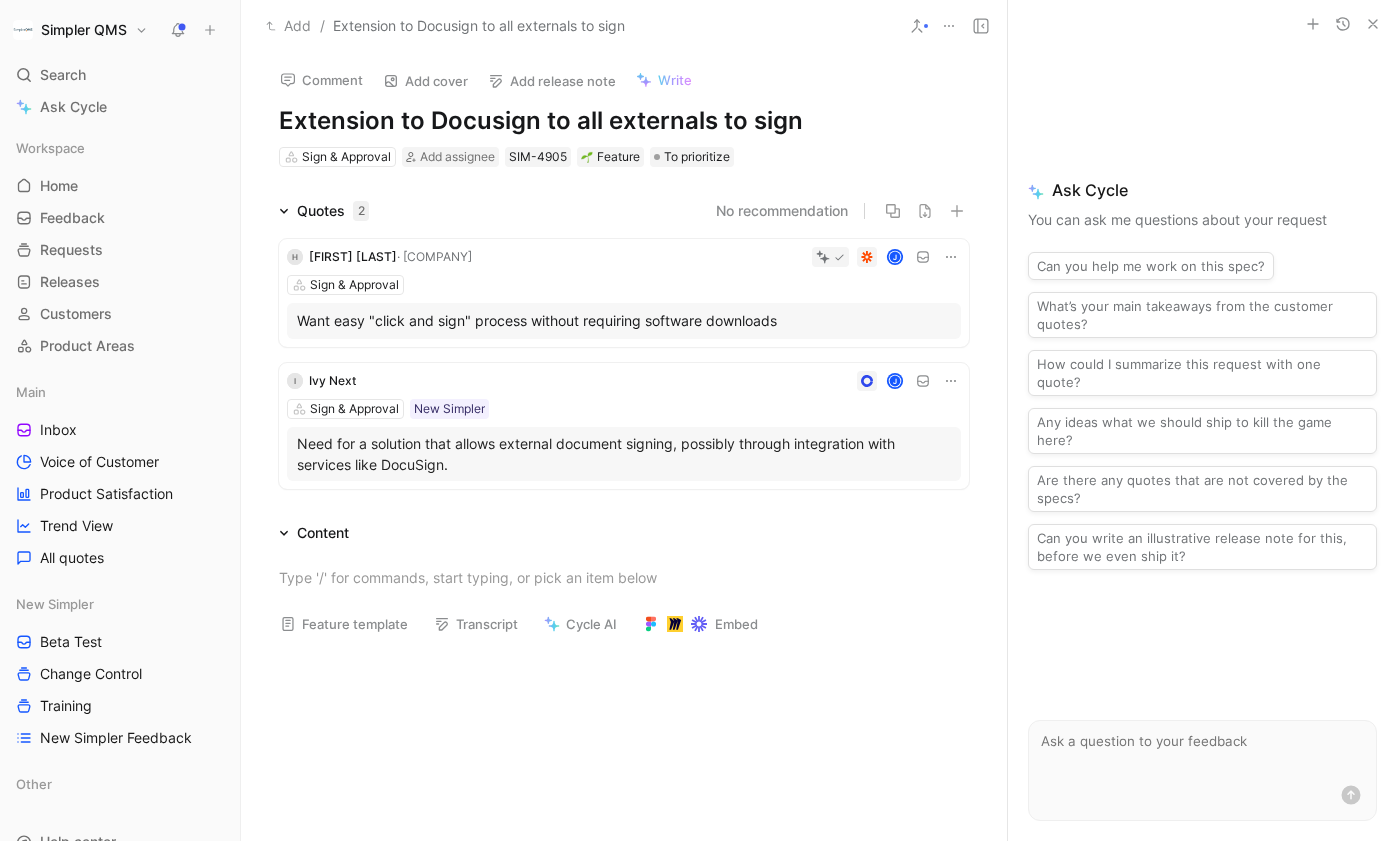 click on "Sign & Approval" at bounding box center (624, 285) 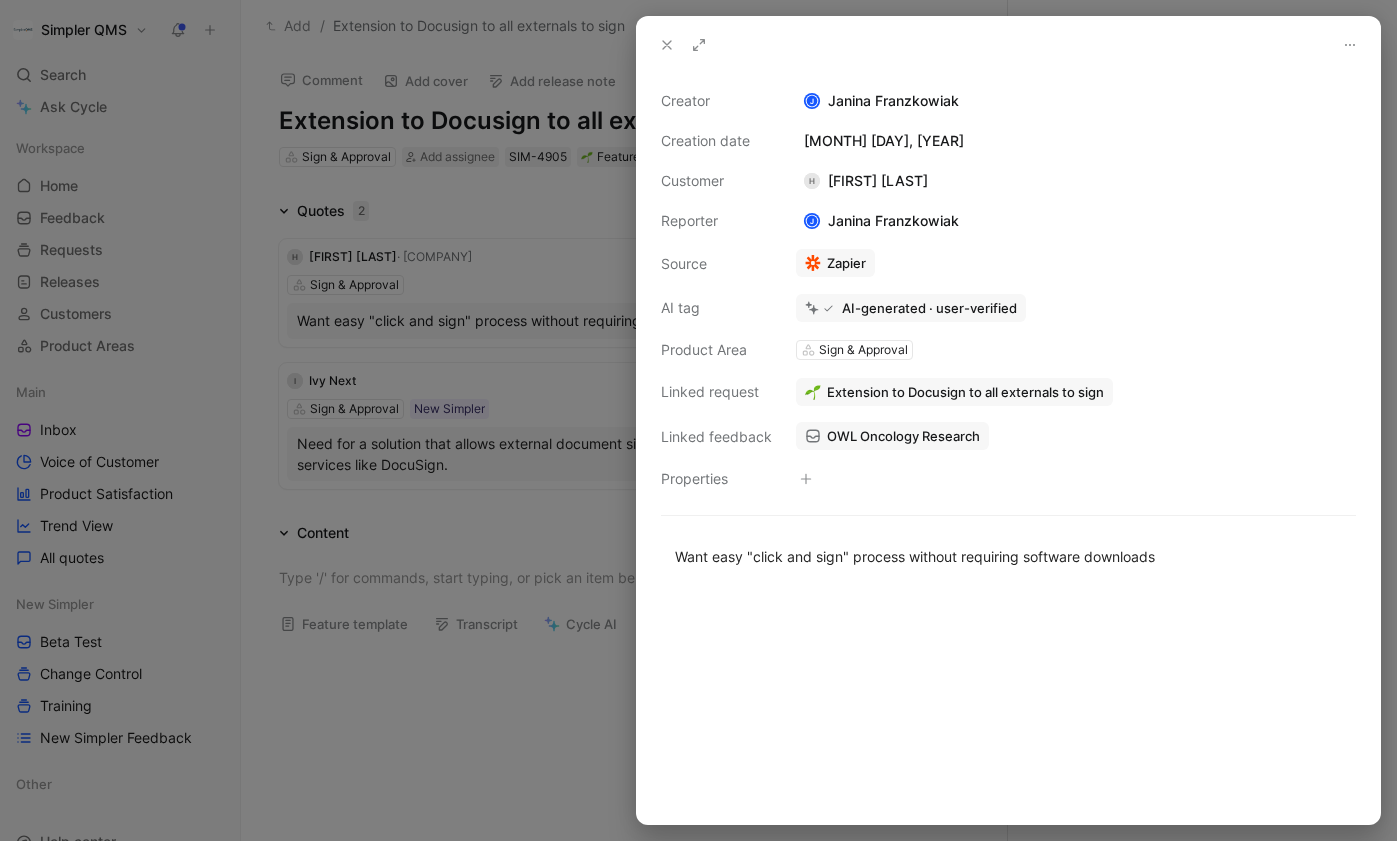 click on "Extension to Docusign to all externals to sign" at bounding box center [965, 392] 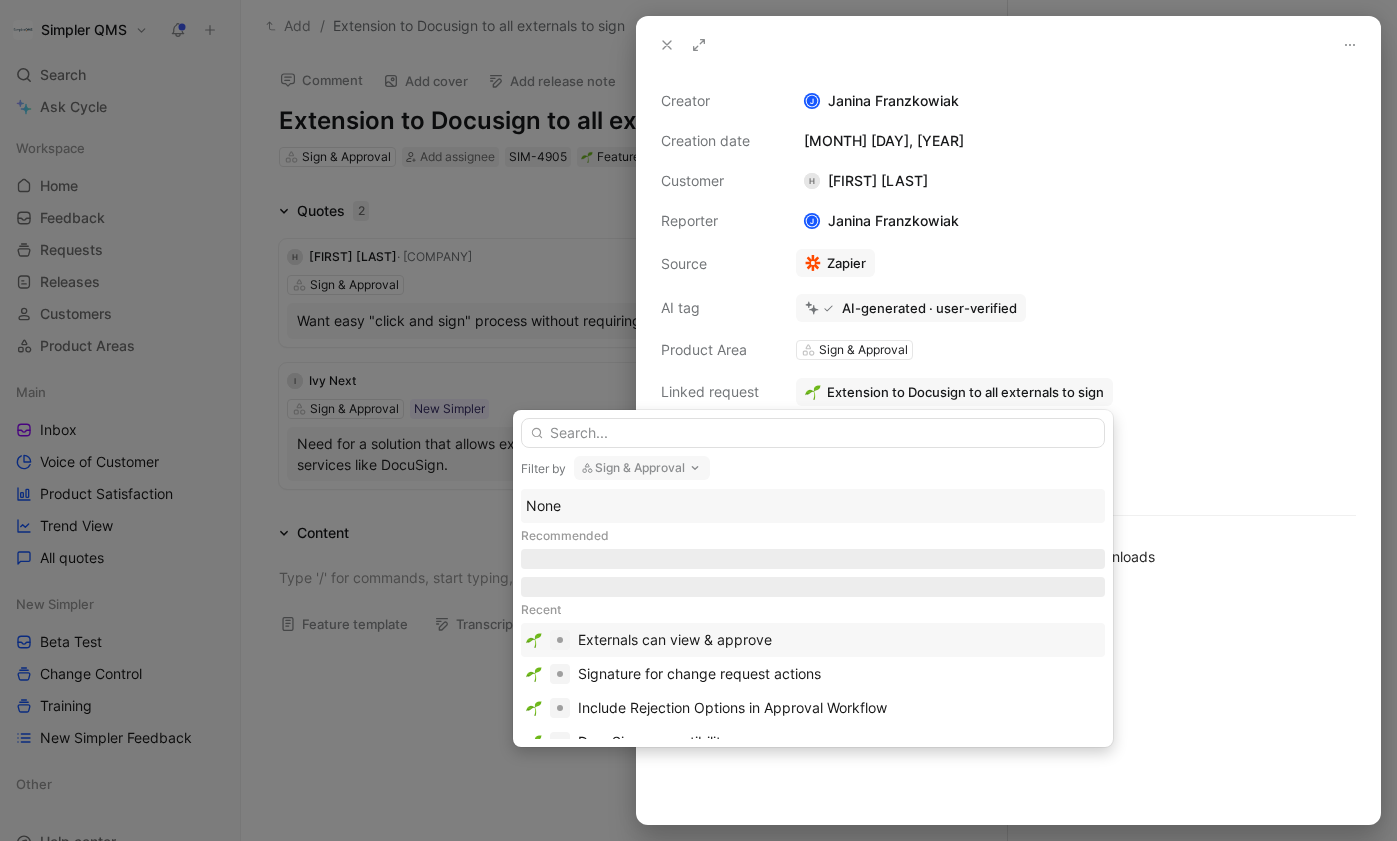 click on "Externals can view & approve" at bounding box center (675, 640) 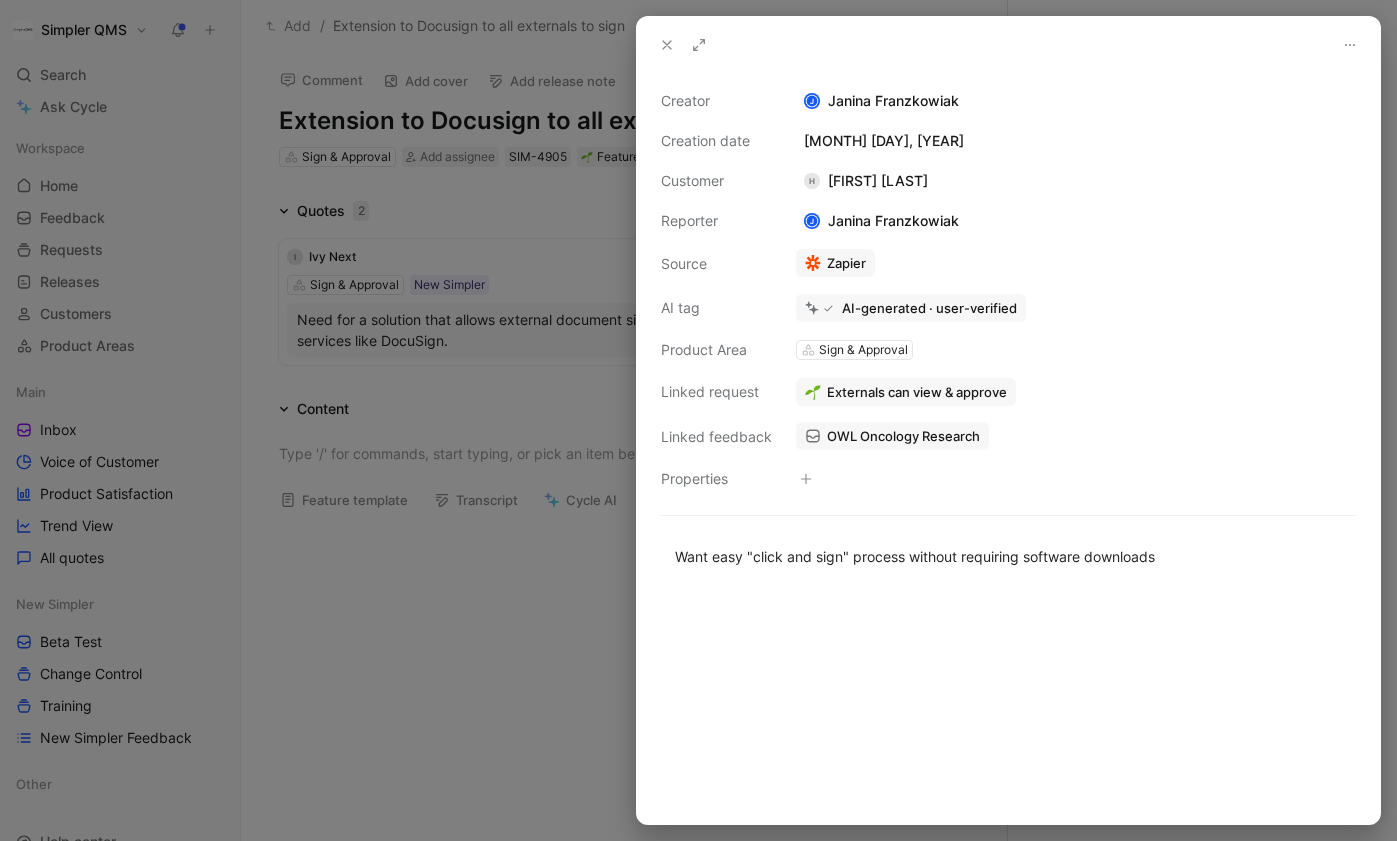 click at bounding box center [698, 420] 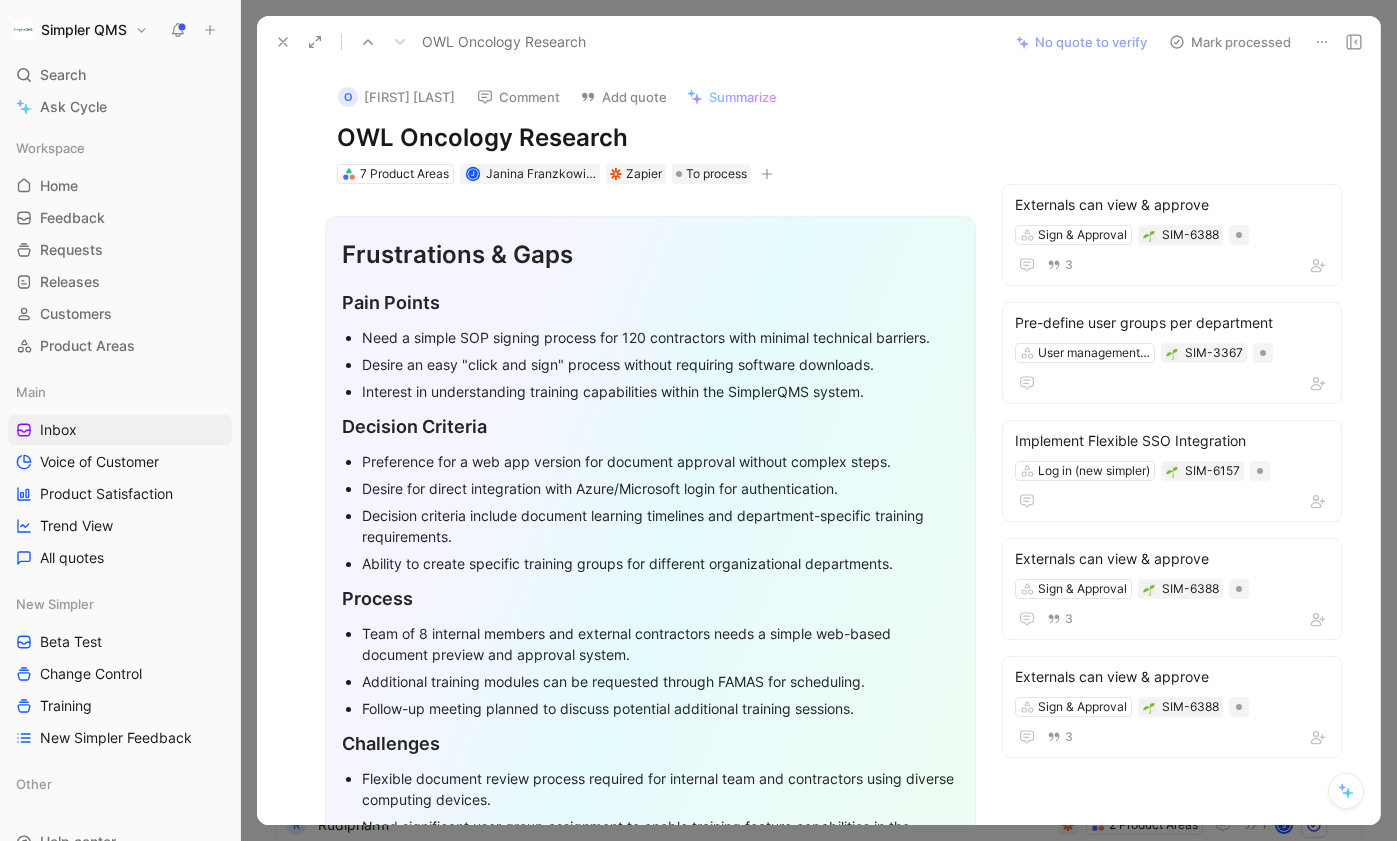 click on "Mark processed" at bounding box center (1230, 42) 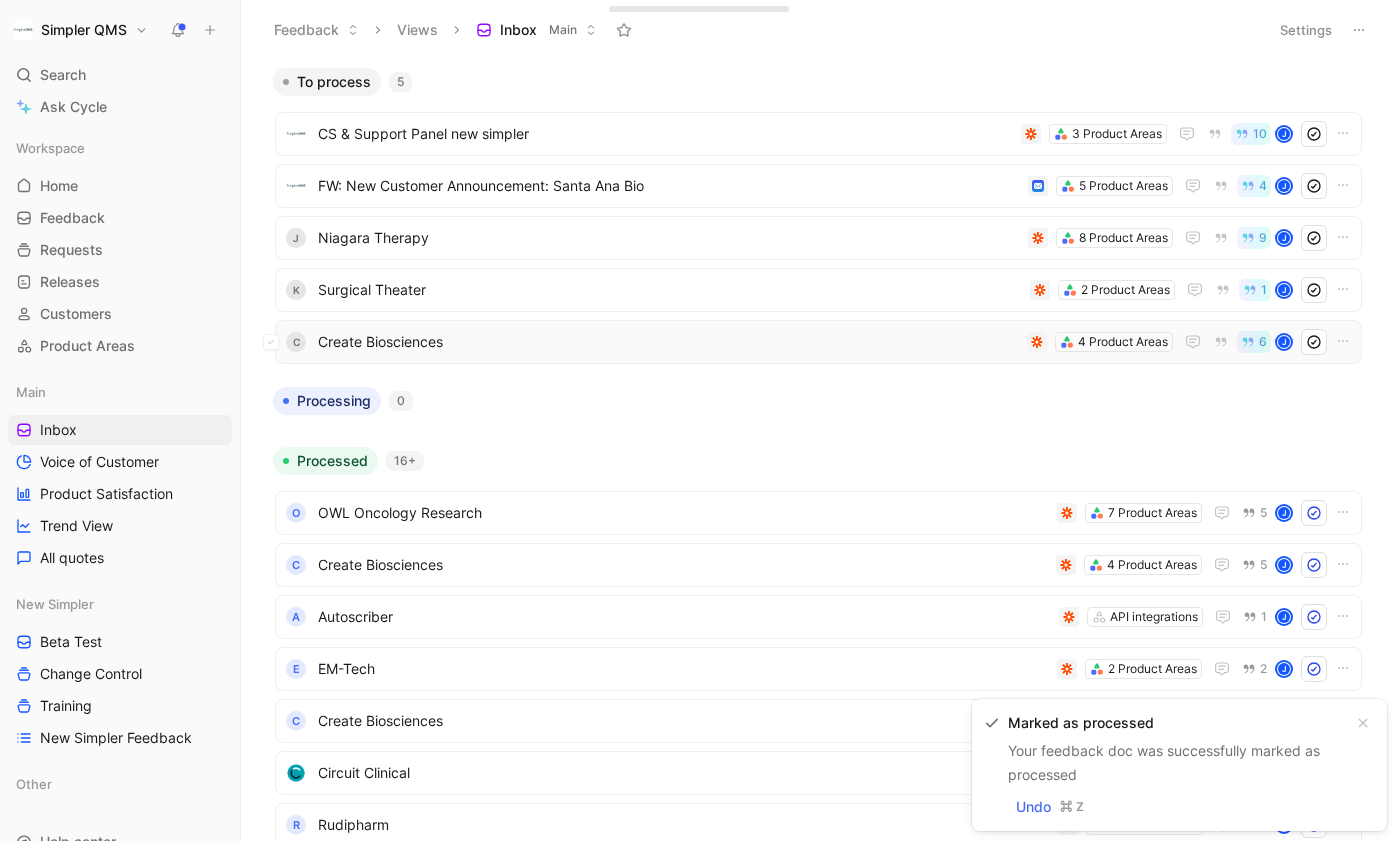 click on "Create Biosciences" at bounding box center [668, 342] 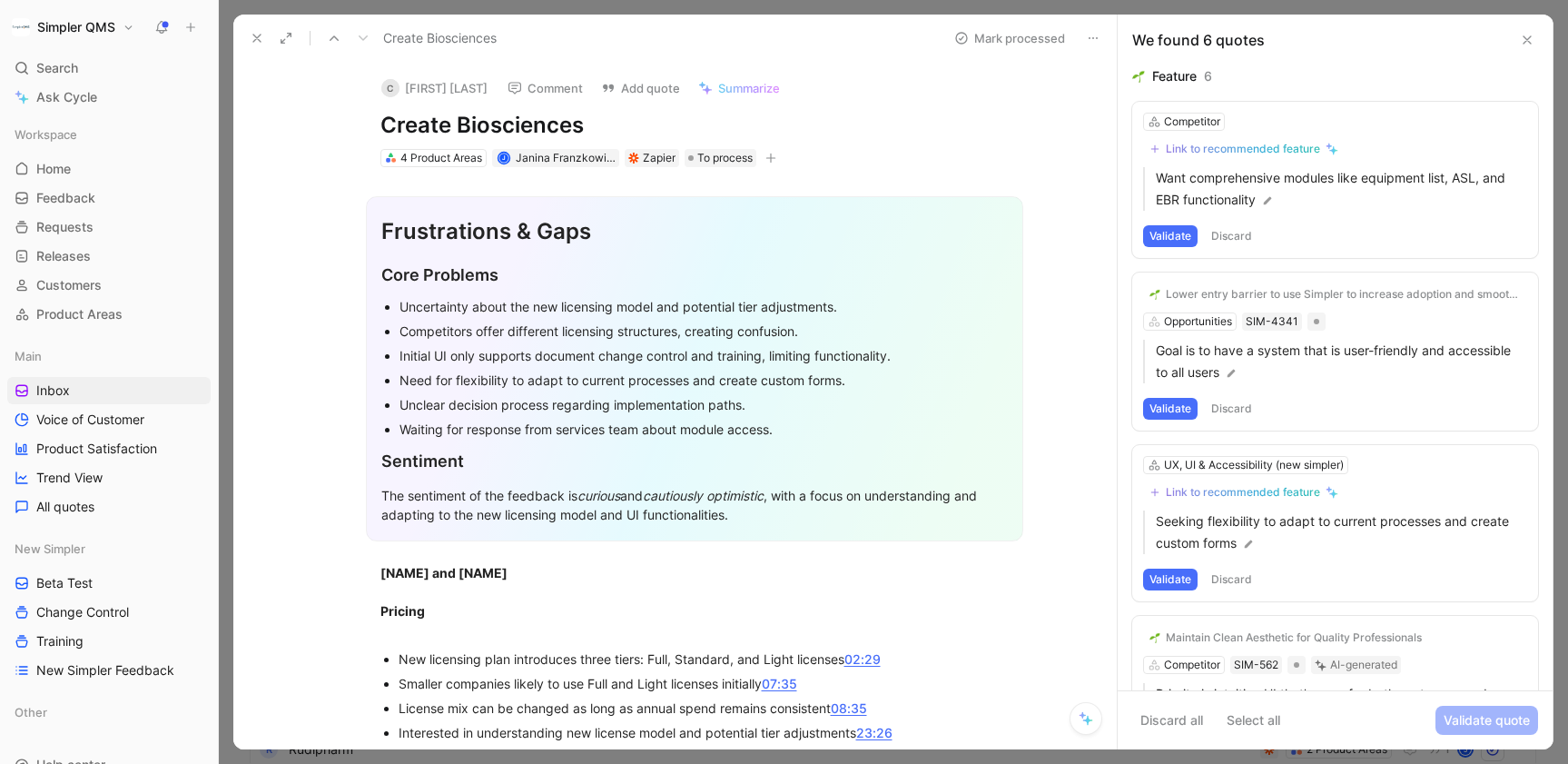 drag, startPoint x: 591, startPoint y: 121, endPoint x: 380, endPoint y: 117, distance: 211.03791 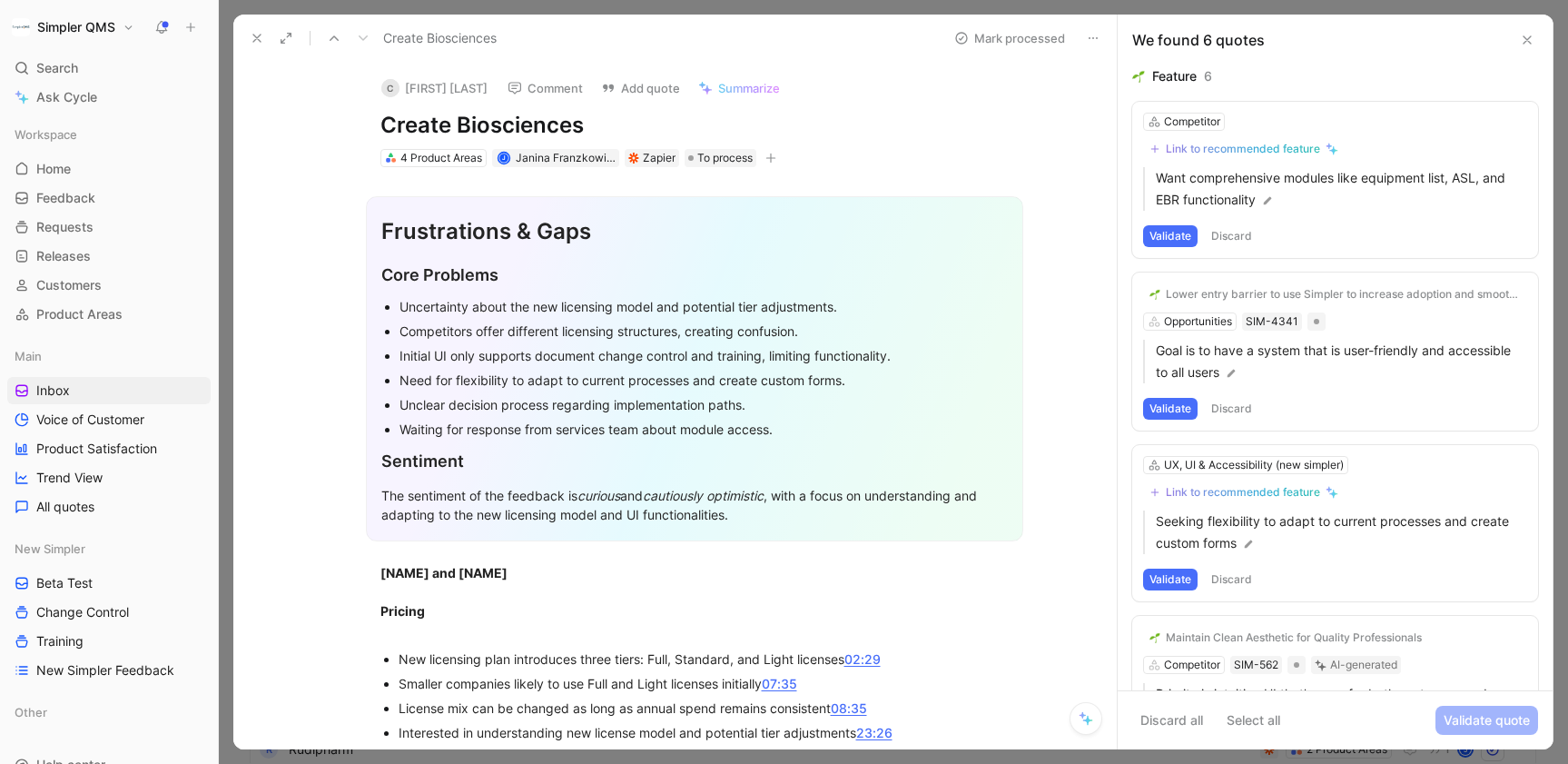 click on "Create Biosciences" at bounding box center (695, 125) 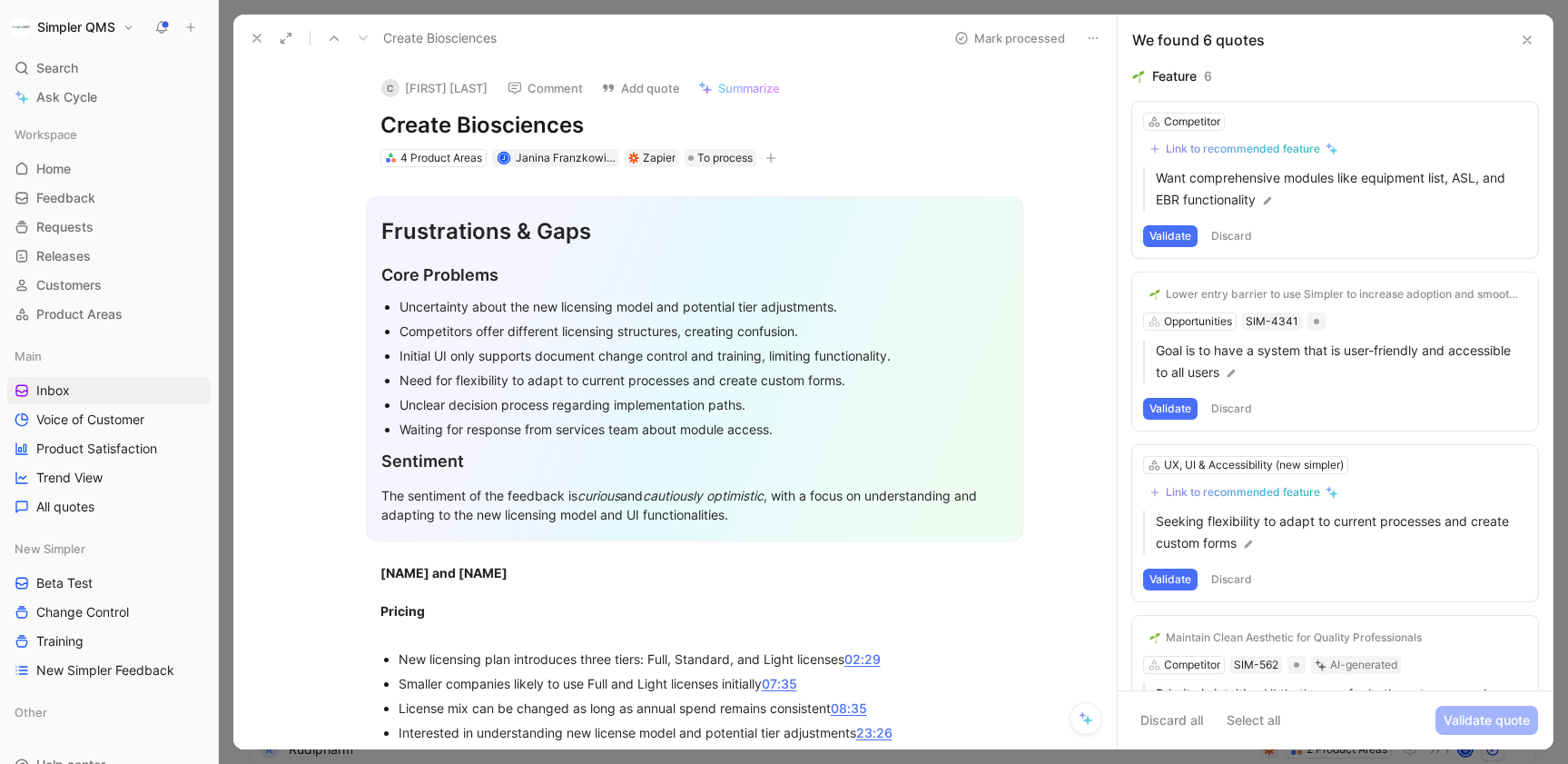 copy on "Create Biosciences" 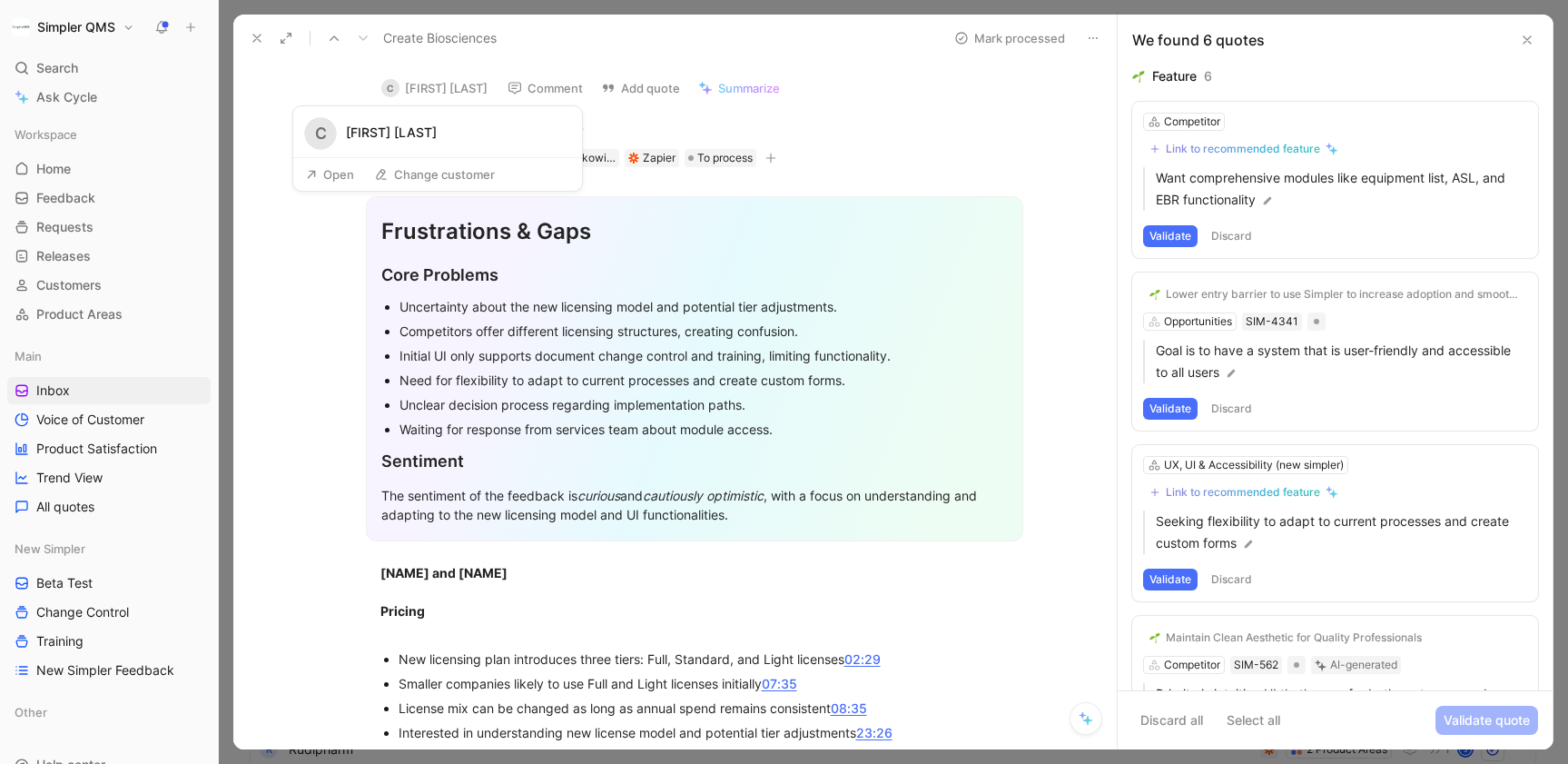 click on "Open" at bounding box center (330, 174) 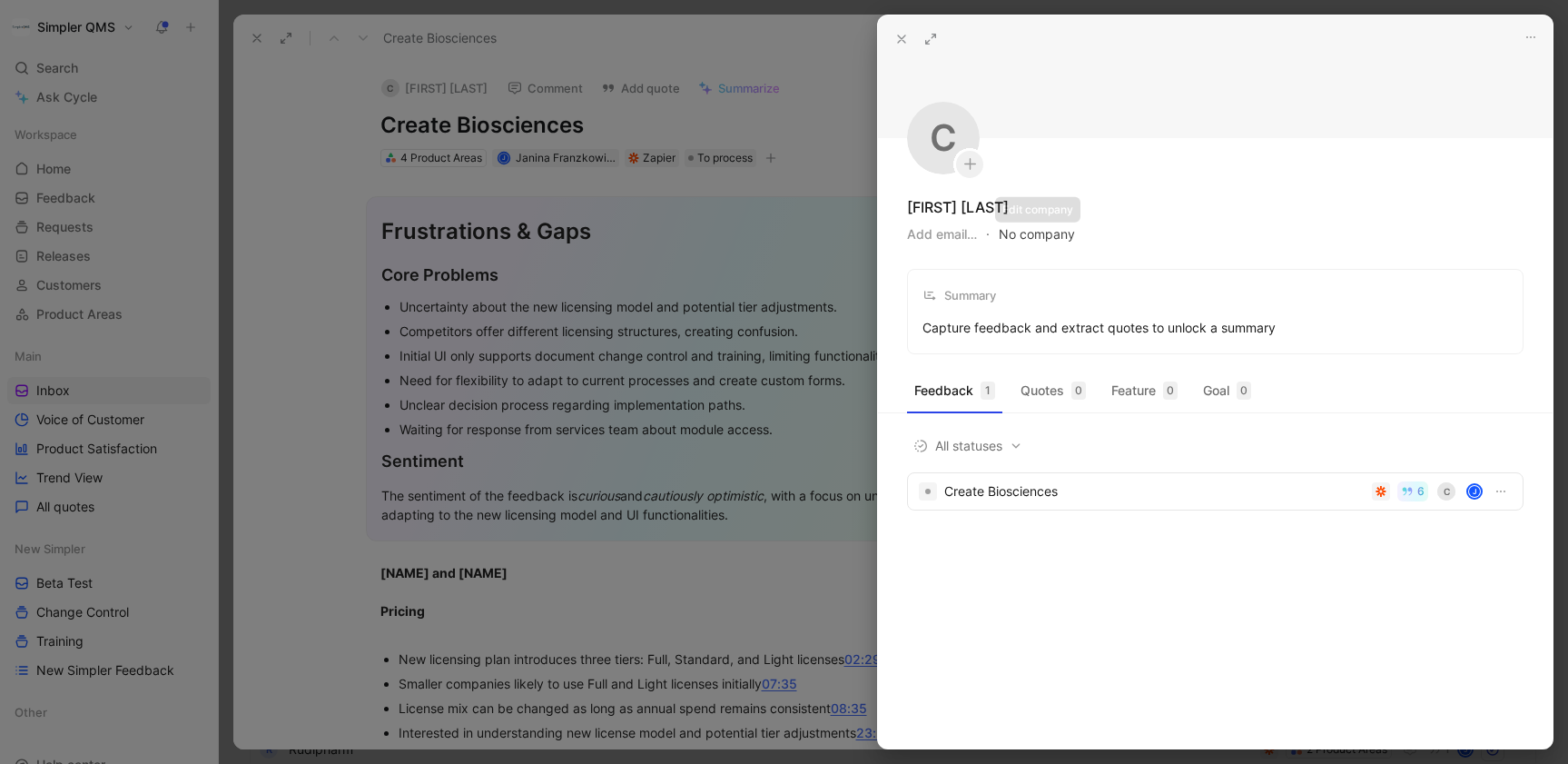 click on "No company" at bounding box center [1037, 234] 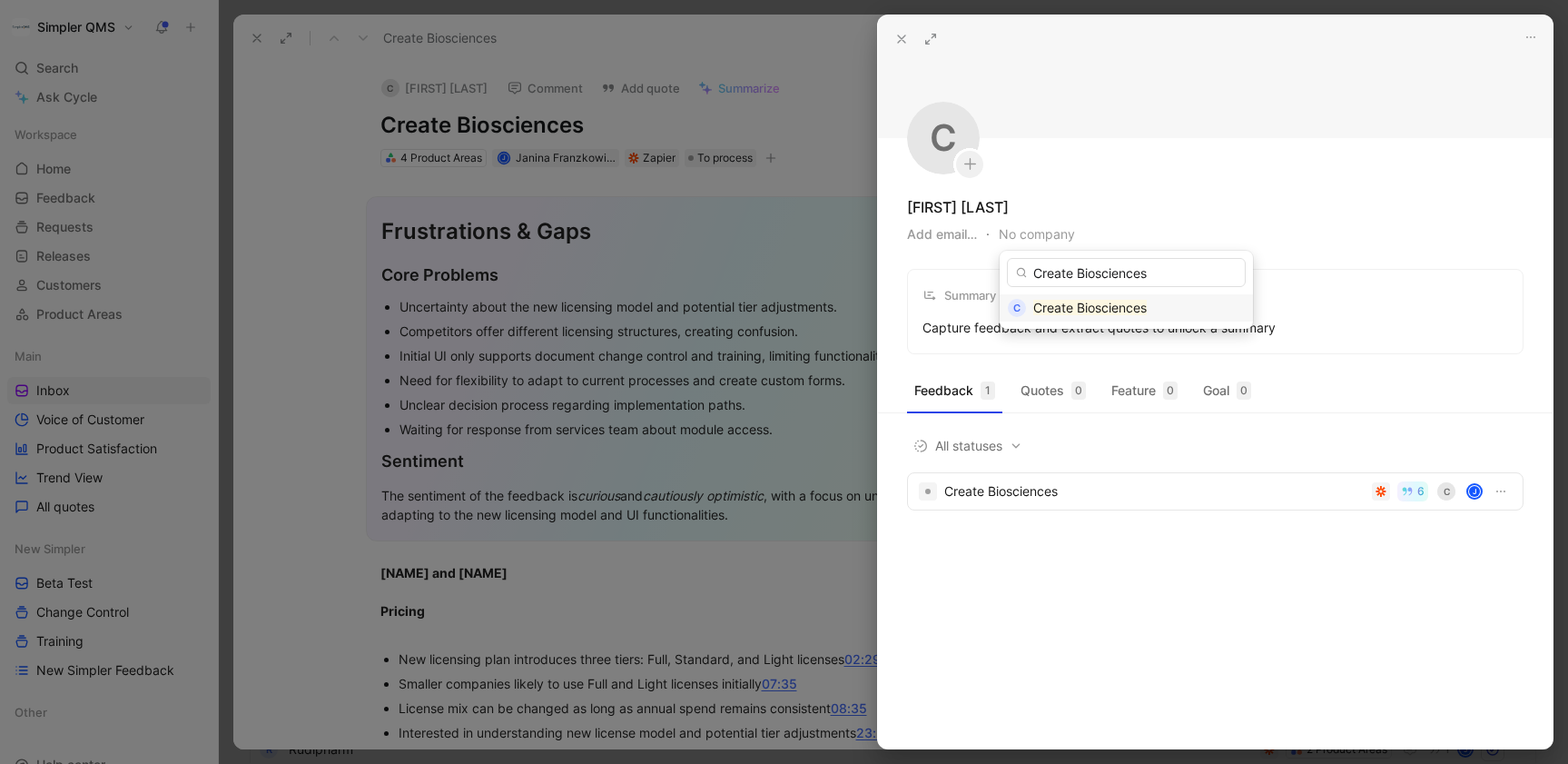 type on "Create Biosciences" 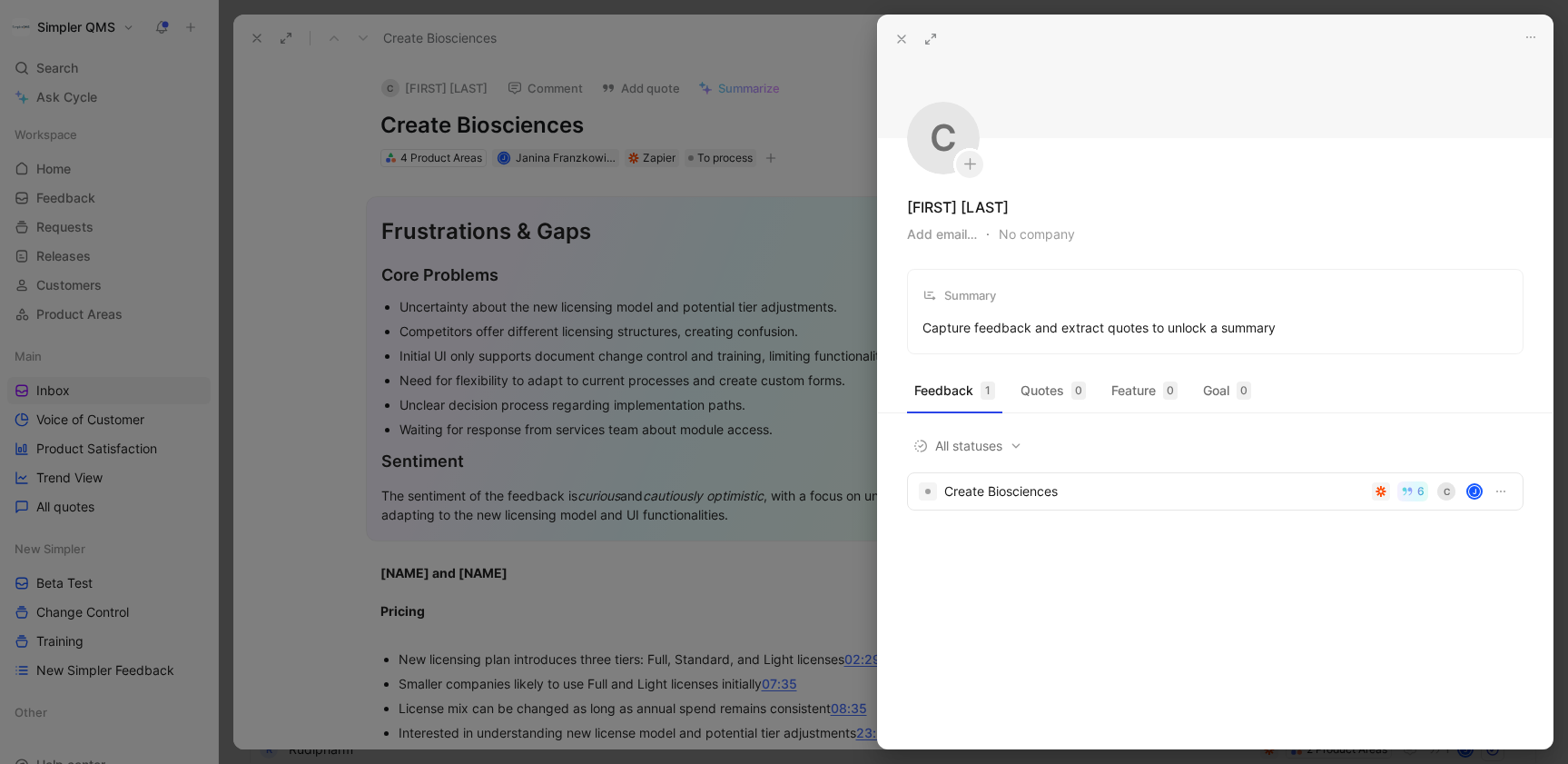 click at bounding box center (784, 382) 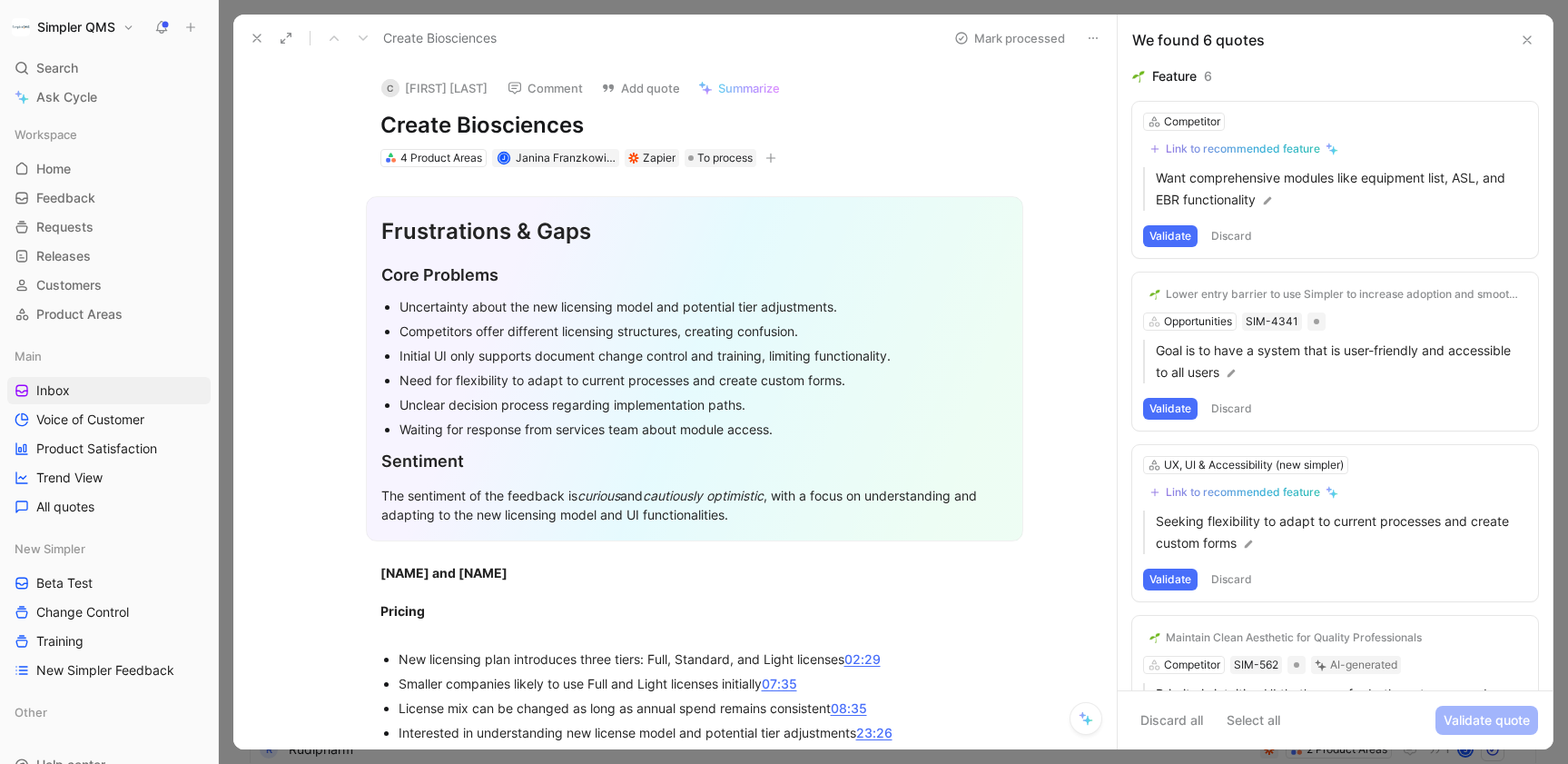 click on "C [FIRST] [LAST]" at bounding box center (434, 88) 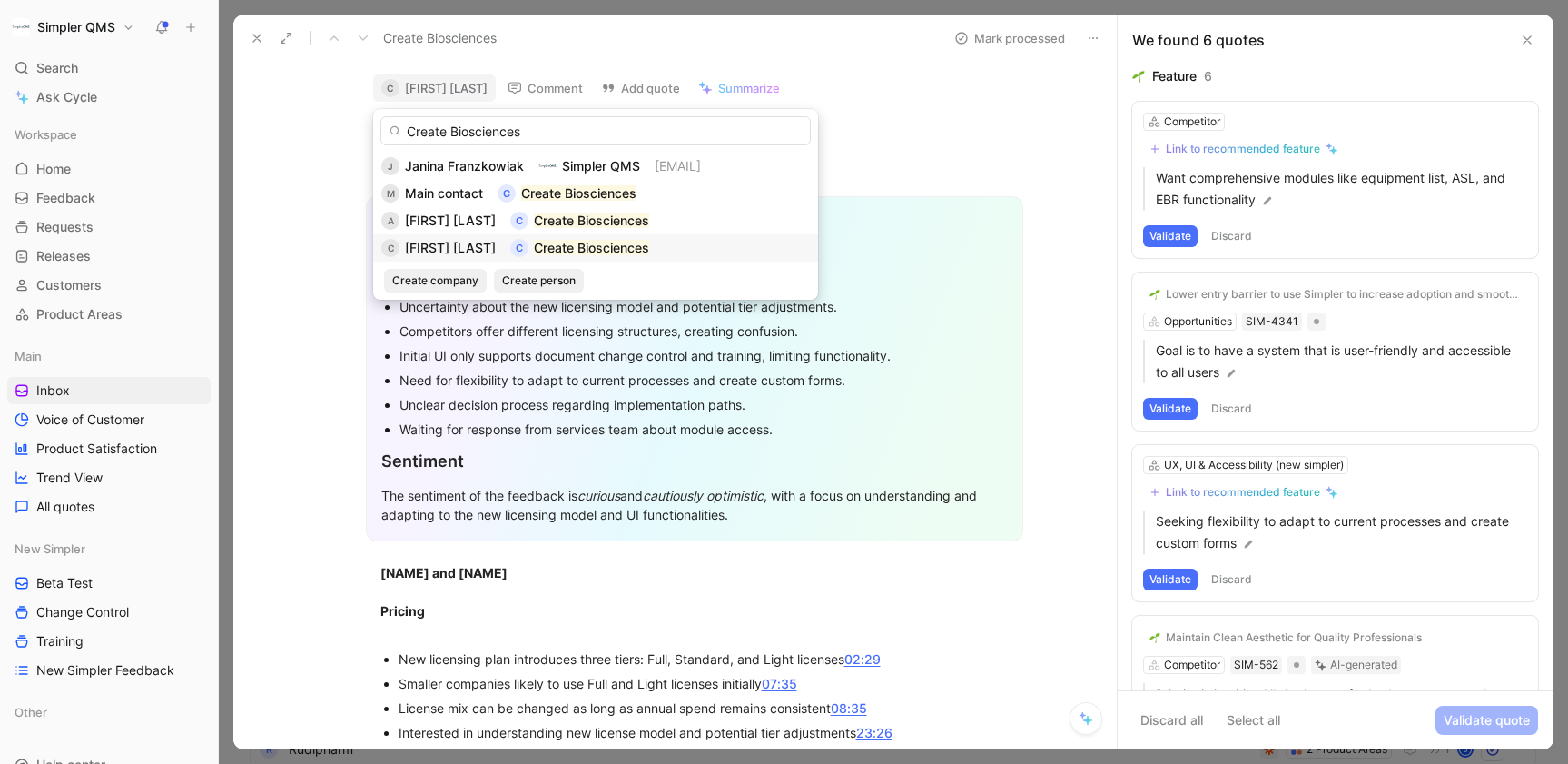 type on "Create Biosciences" 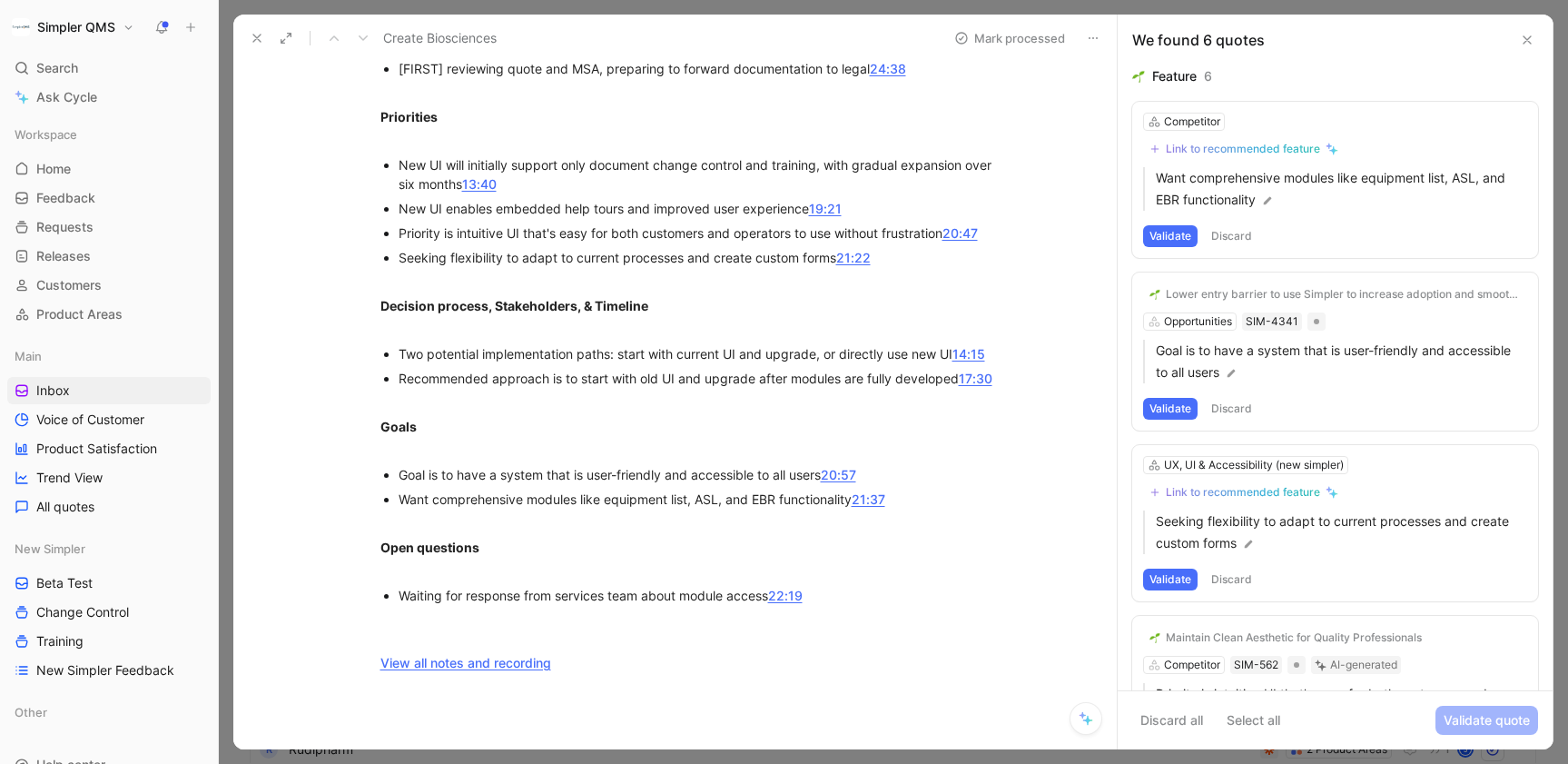 scroll, scrollTop: 1040, scrollLeft: 0, axis: vertical 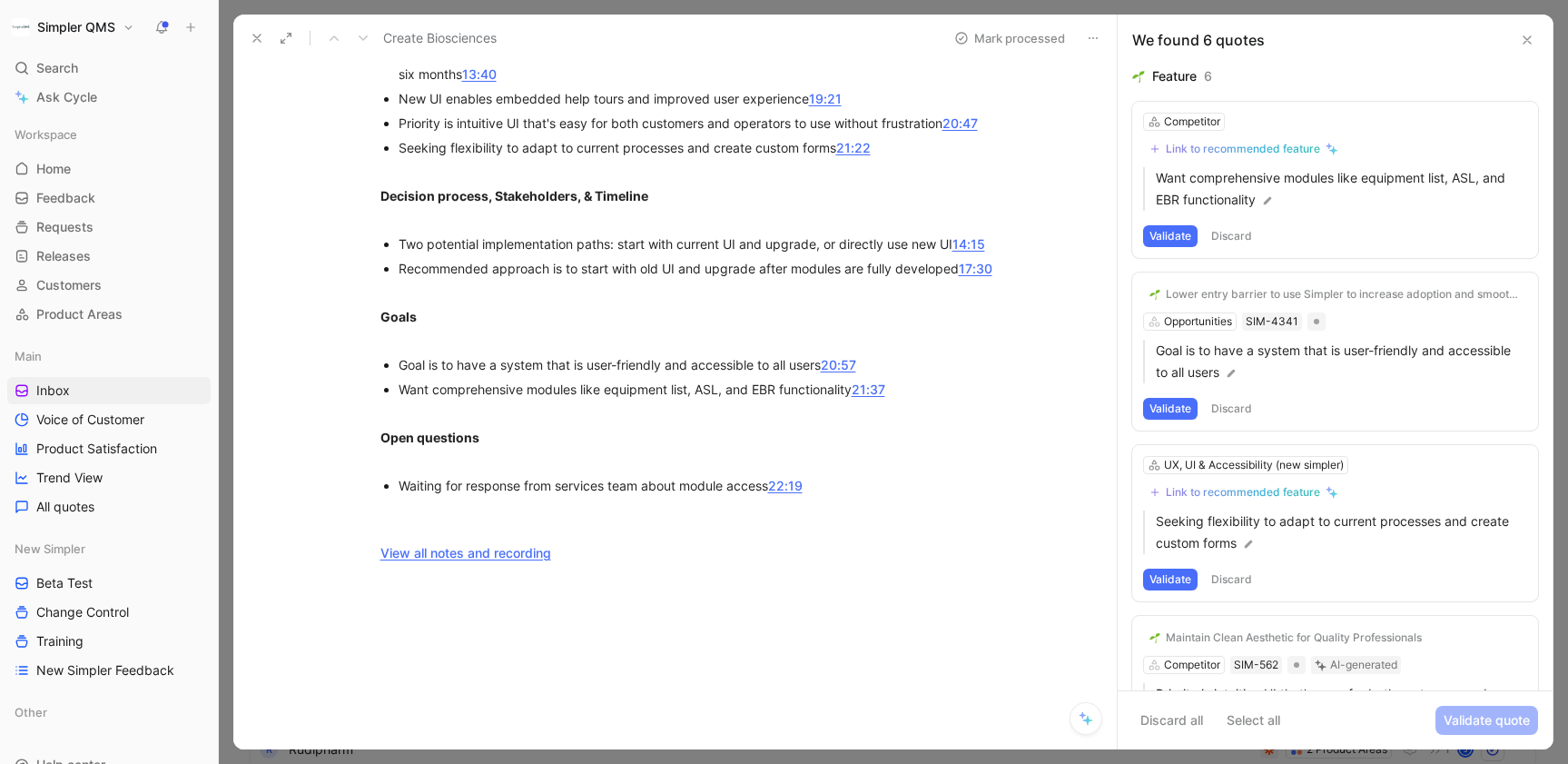 click 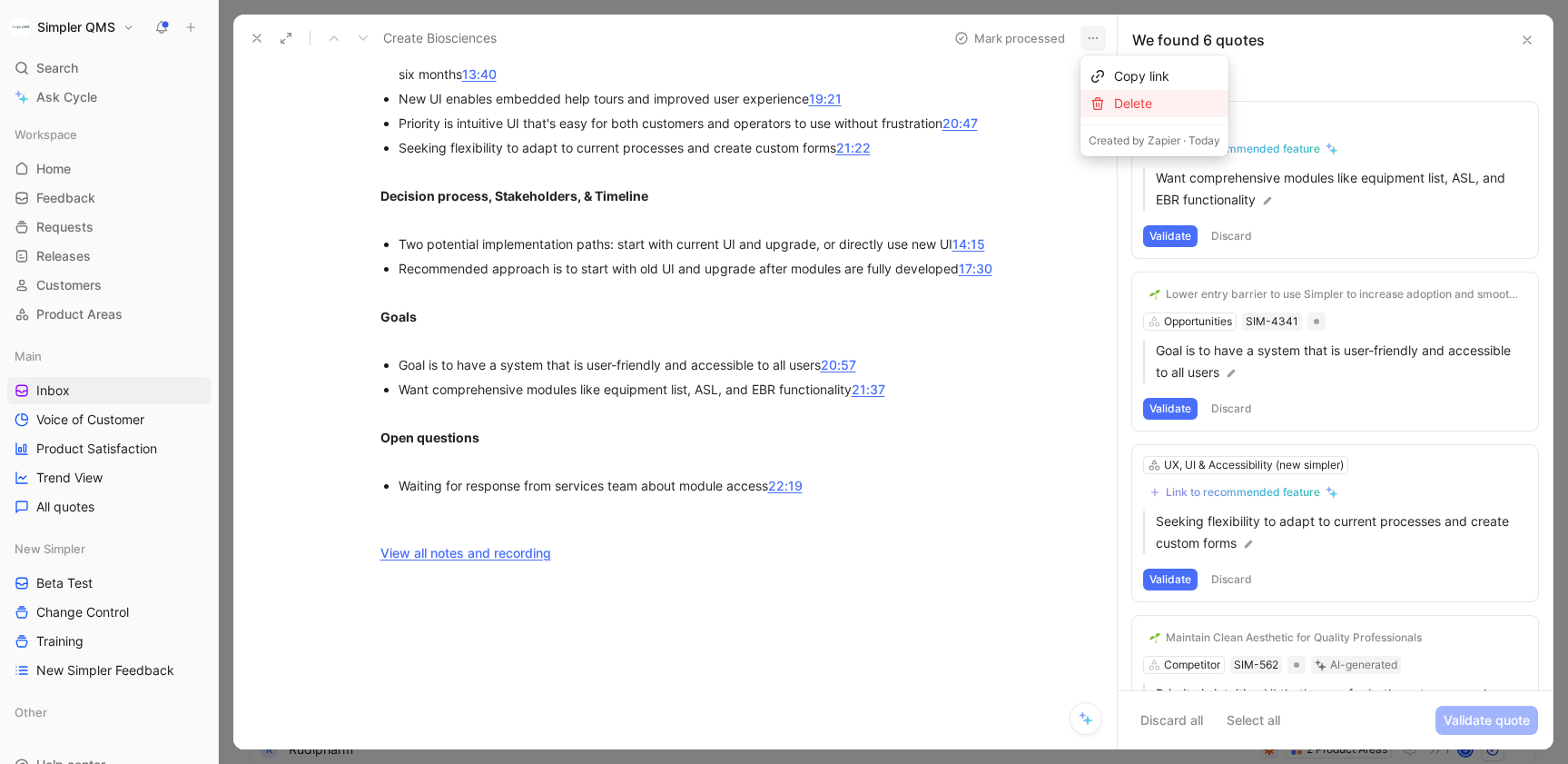 click on "Delete" at bounding box center [1167, 104] 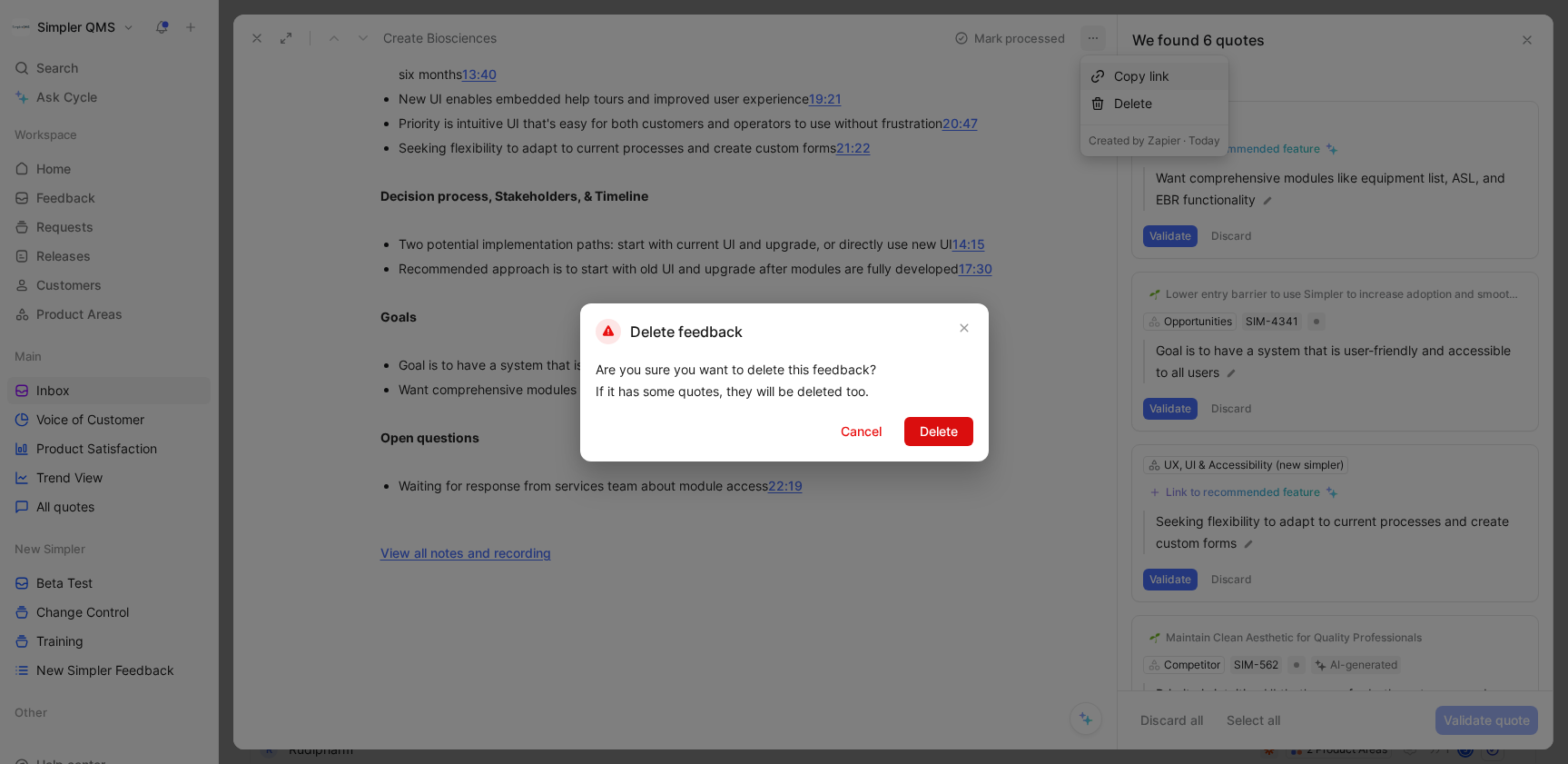click on "Delete" at bounding box center [939, 432] 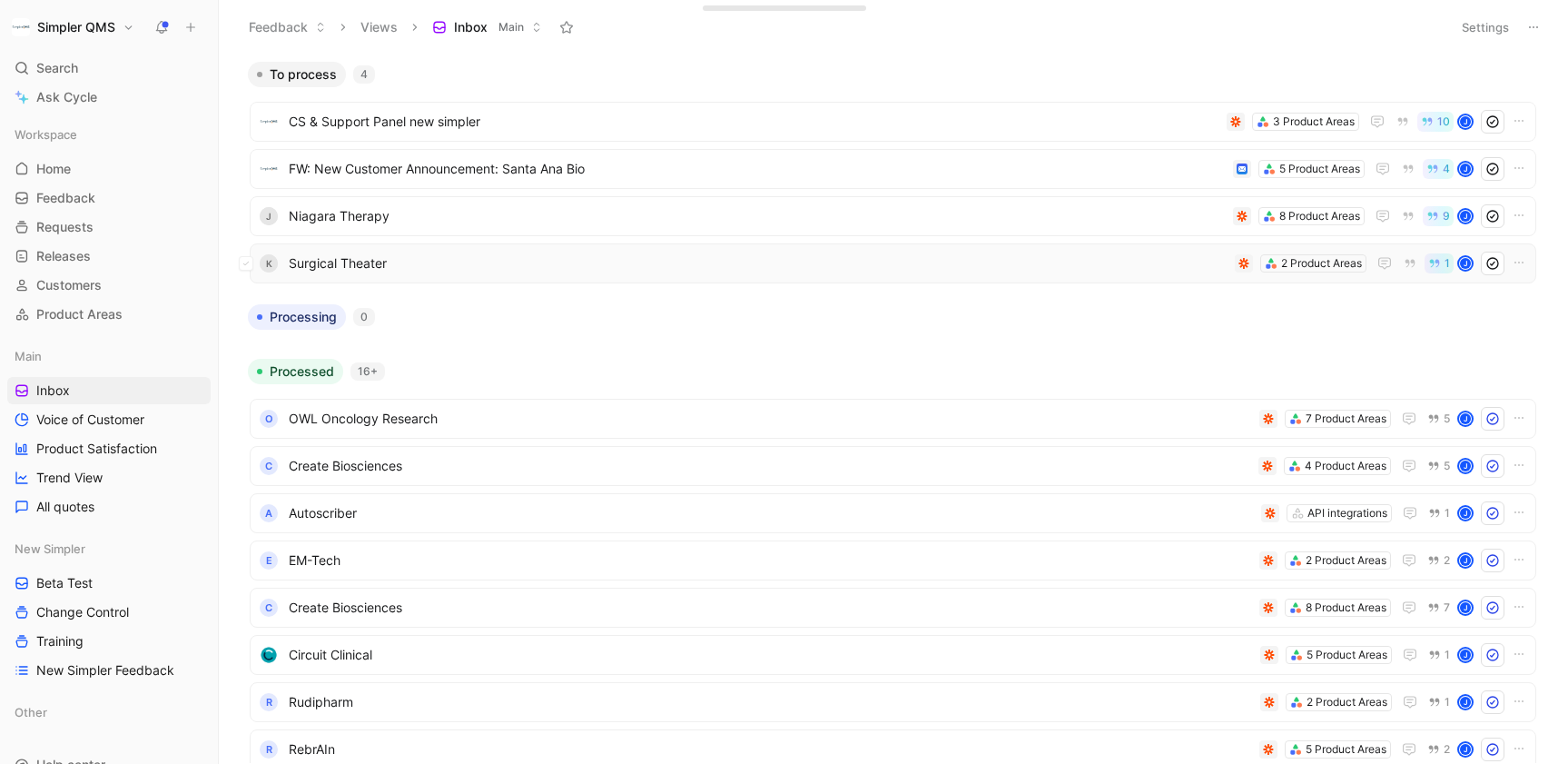 click on "Surgical Theater" at bounding box center (758, 263) 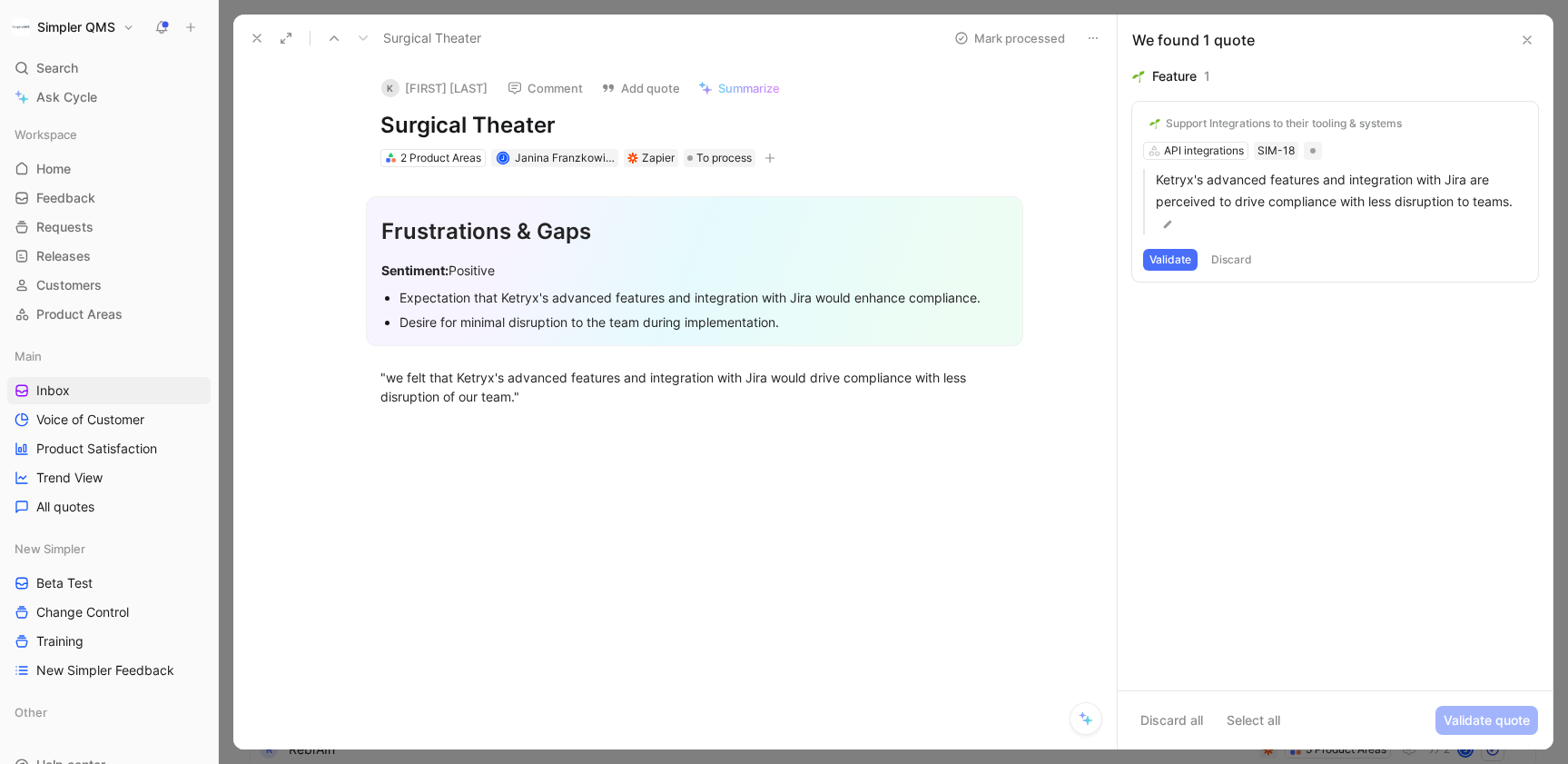 click on "Validate" at bounding box center [1170, 260] 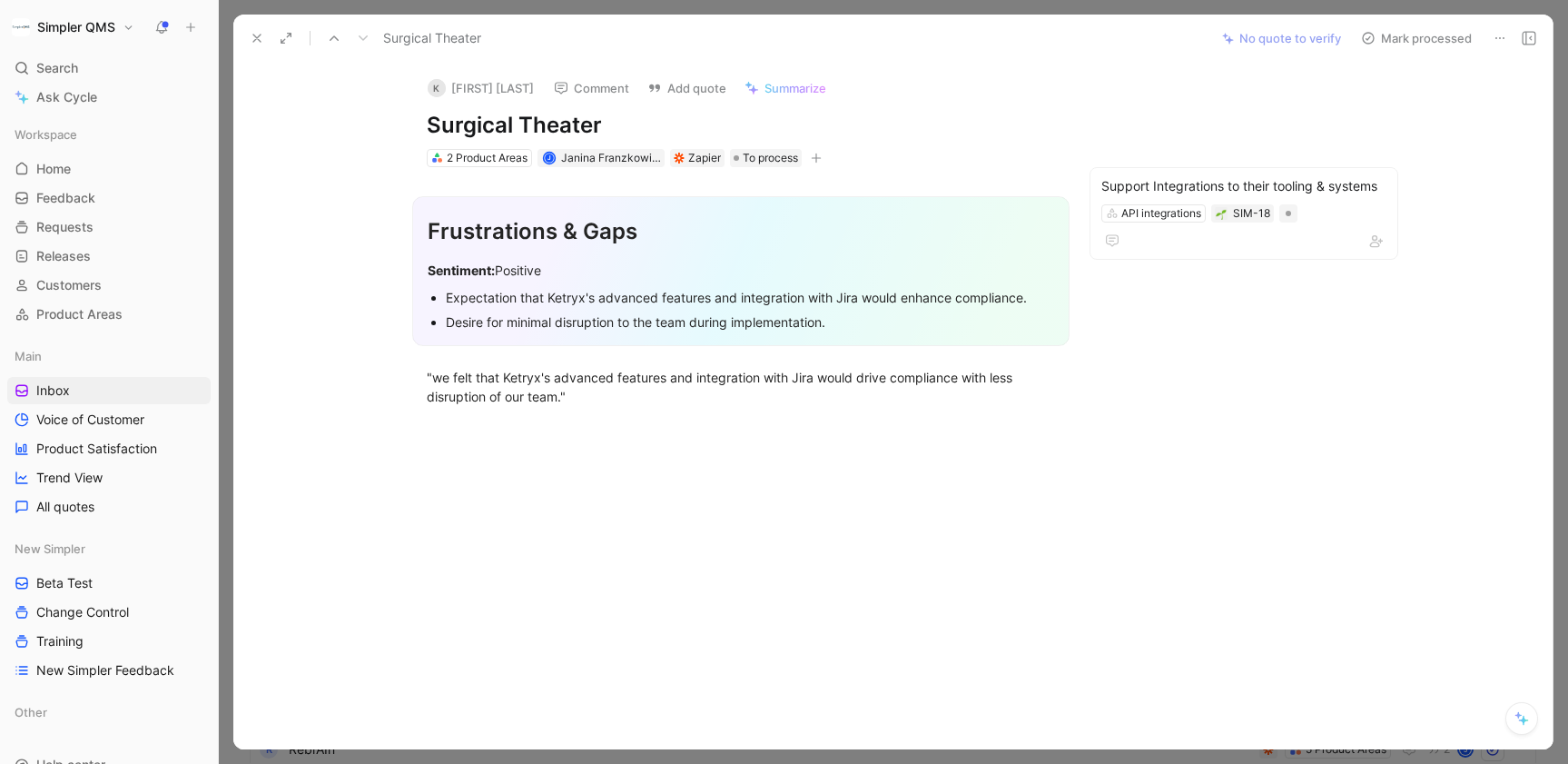 drag, startPoint x: 612, startPoint y: 117, endPoint x: 398, endPoint y: 117, distance: 214 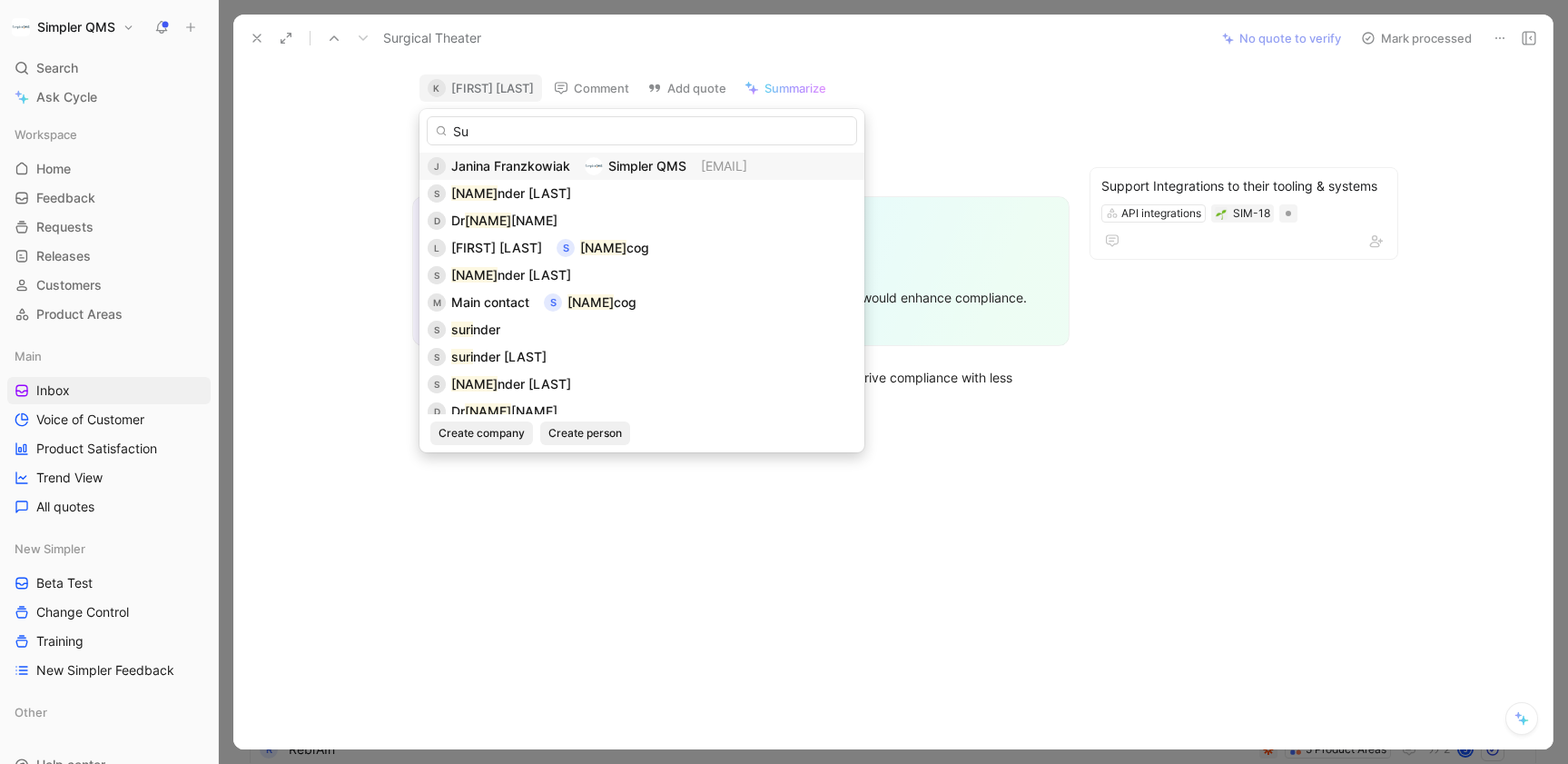 type on "S" 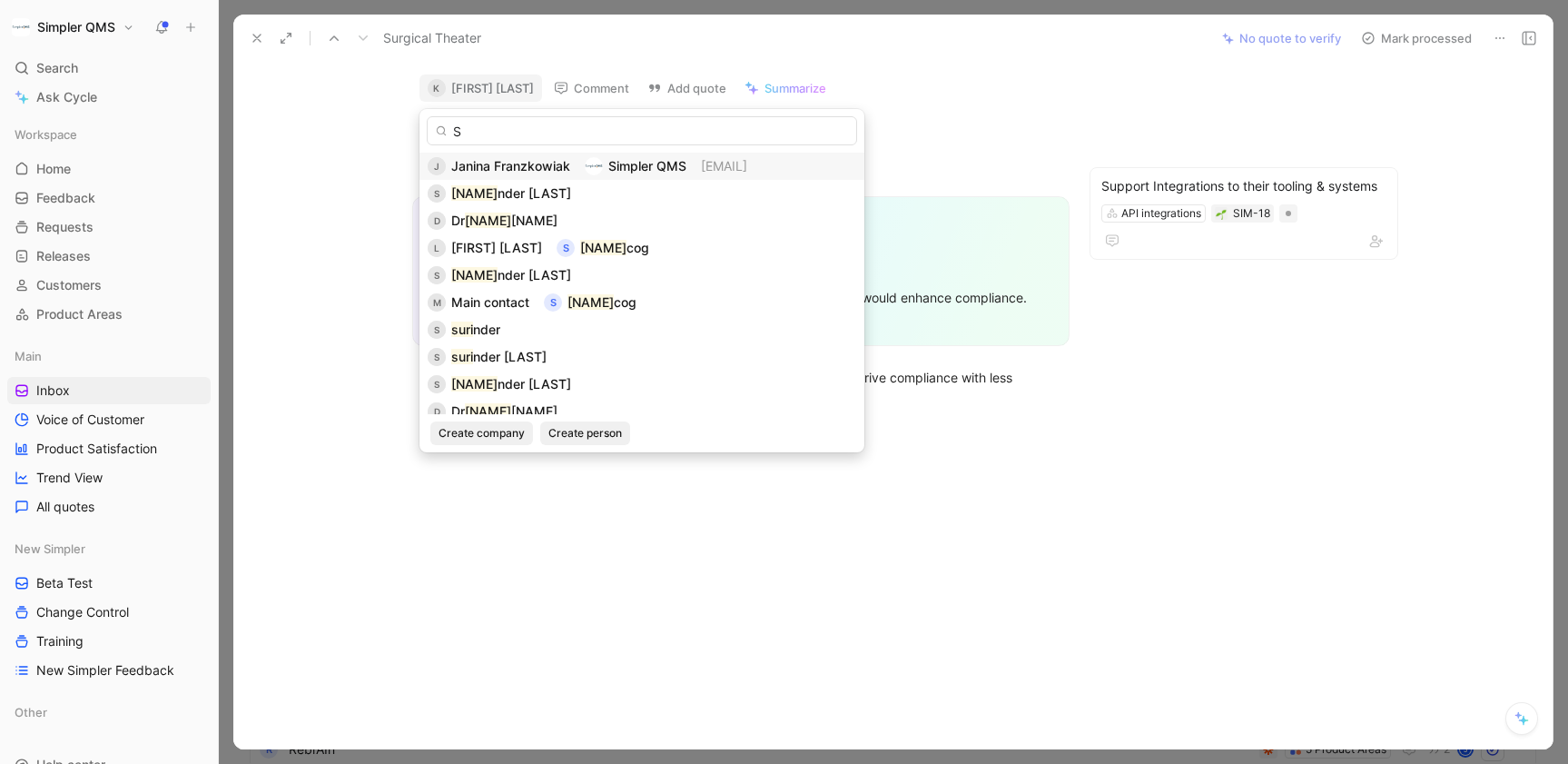 type 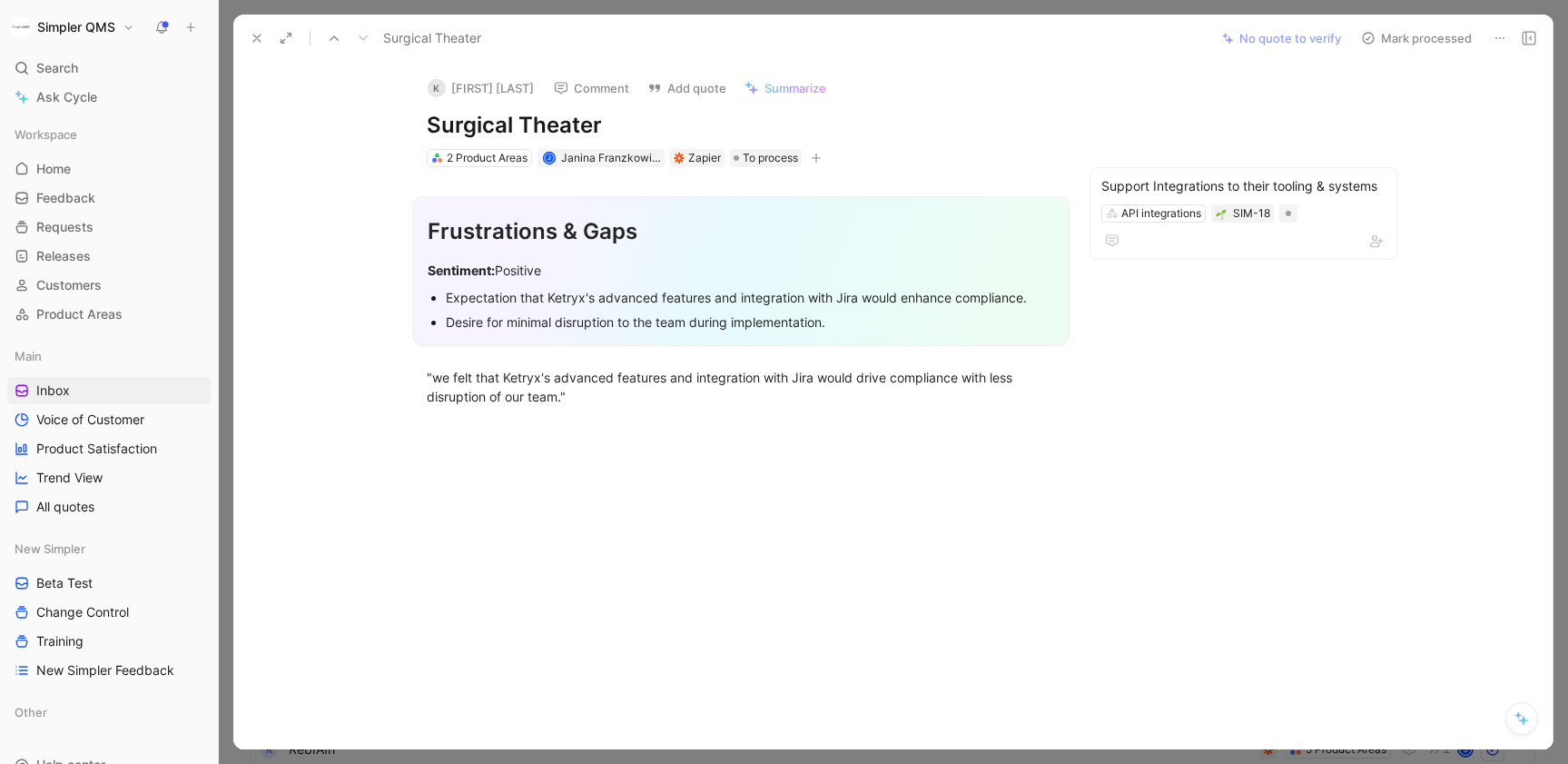 drag, startPoint x: 604, startPoint y: 122, endPoint x: 418, endPoint y: 122, distance: 186 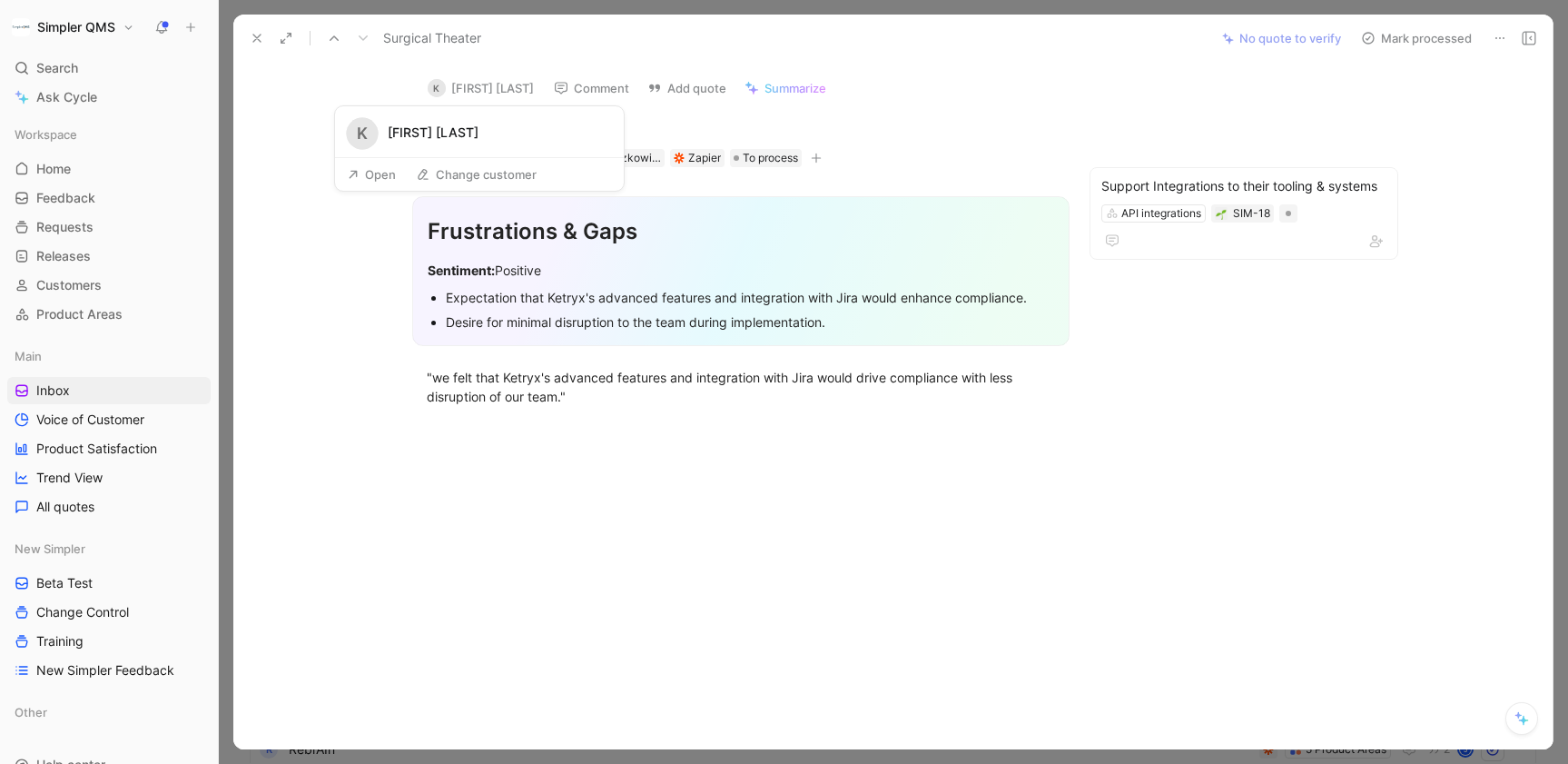 click on "[NAME]" at bounding box center (480, 88) 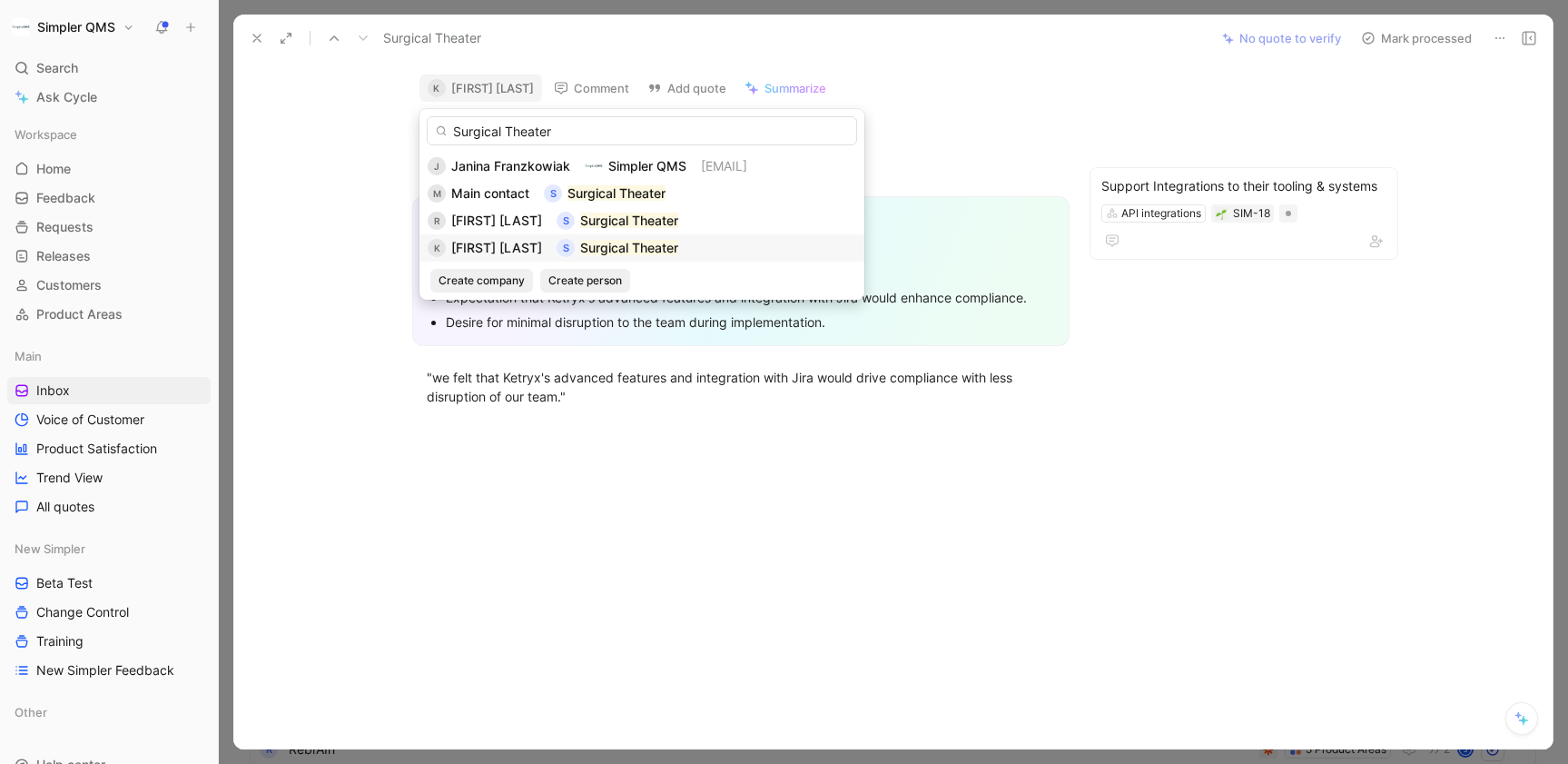 type on "Surgical Theater" 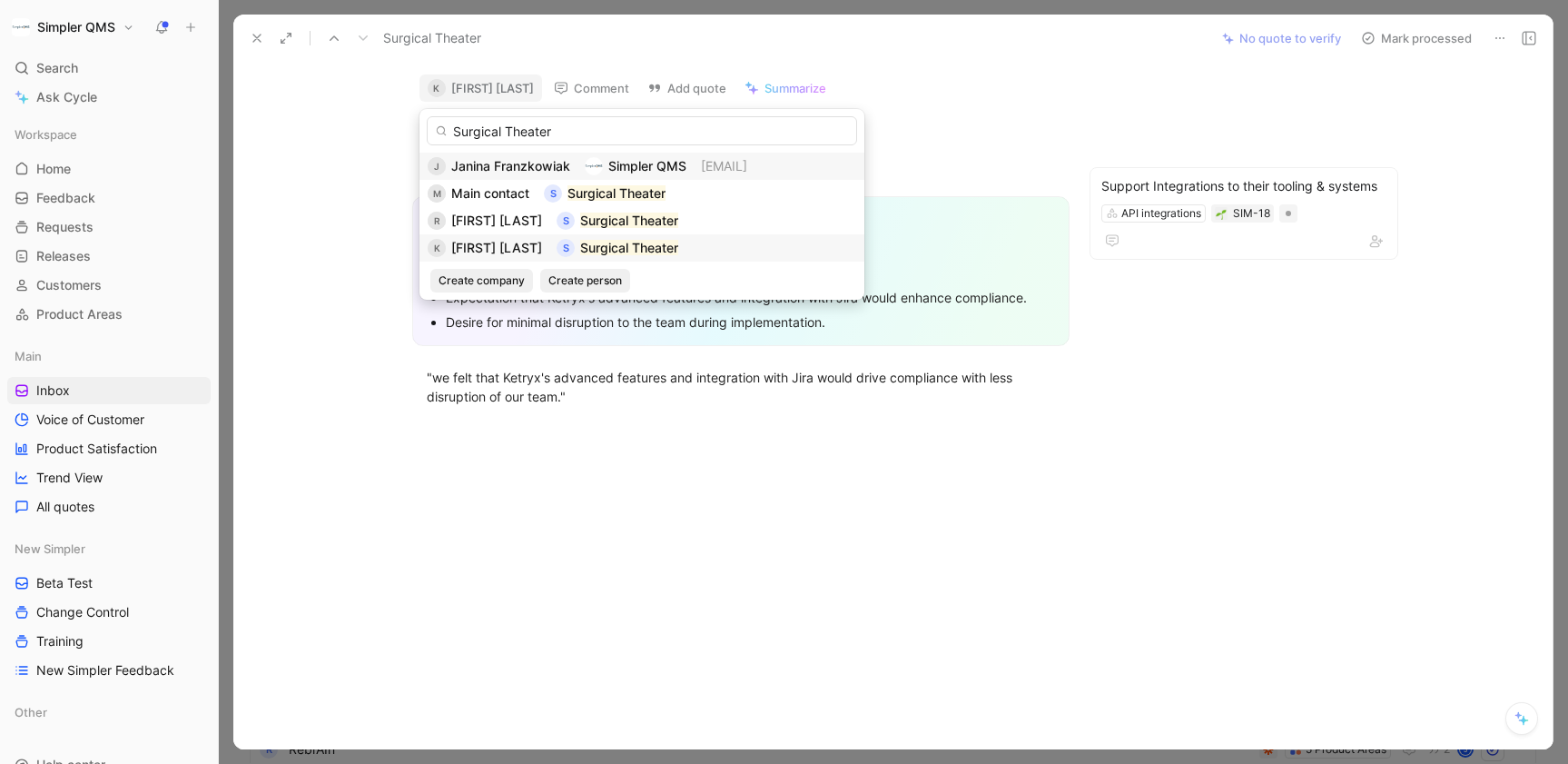 click on "[FIRST] [LAST]" at bounding box center (497, 247) 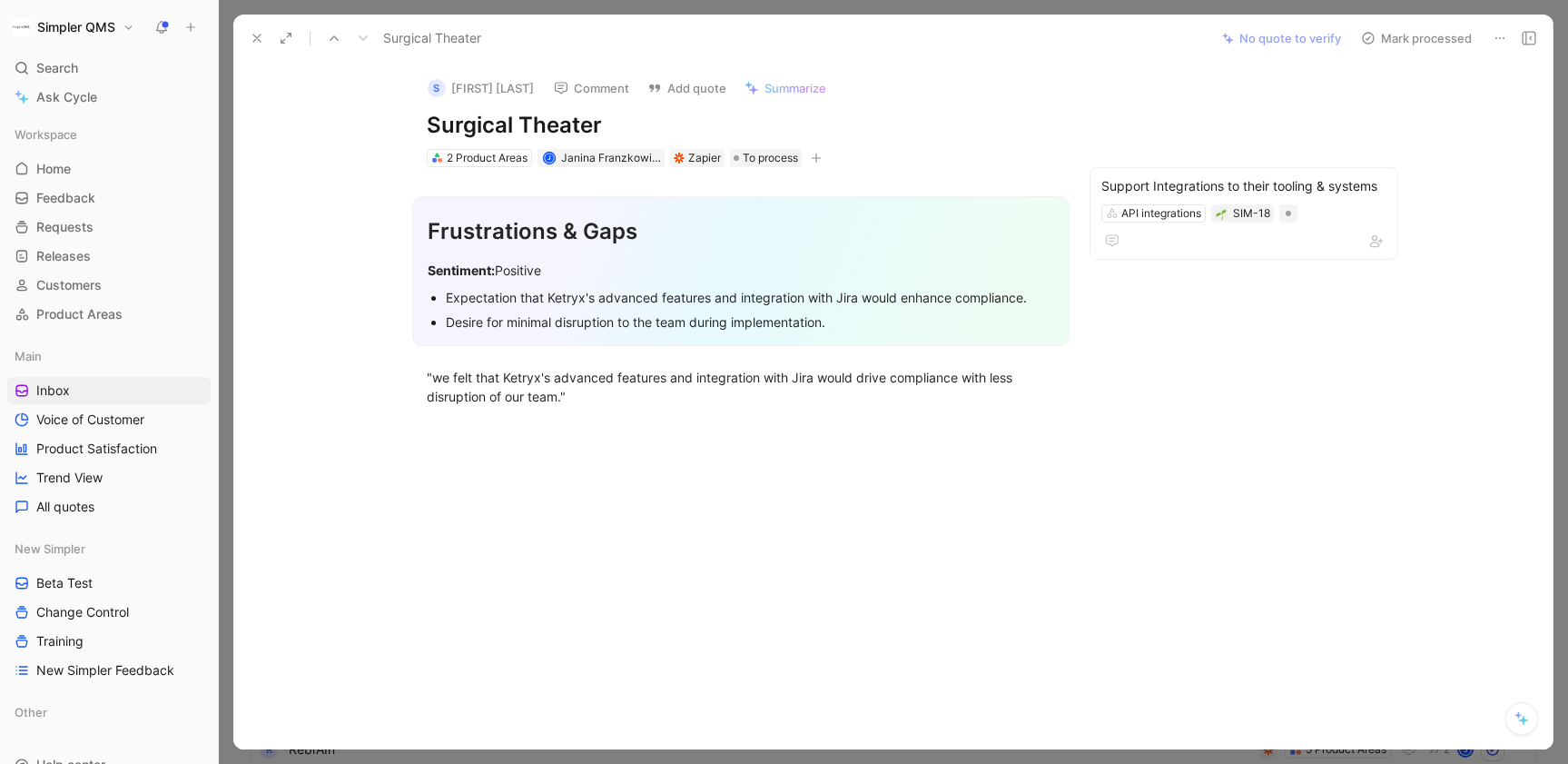click on "Mark processed" at bounding box center [1416, 38] 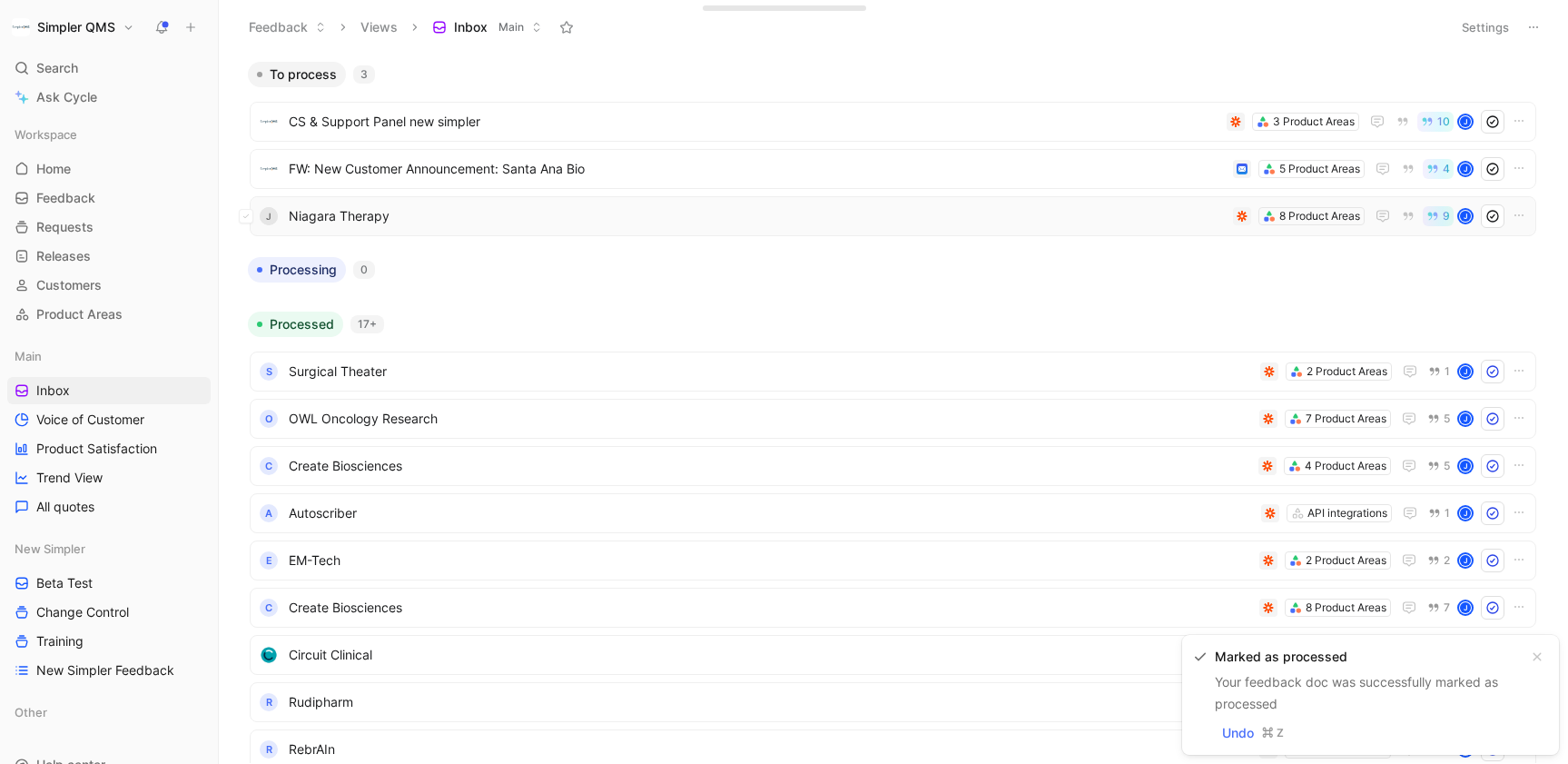 click on "Niagara Therapy" at bounding box center [757, 216] 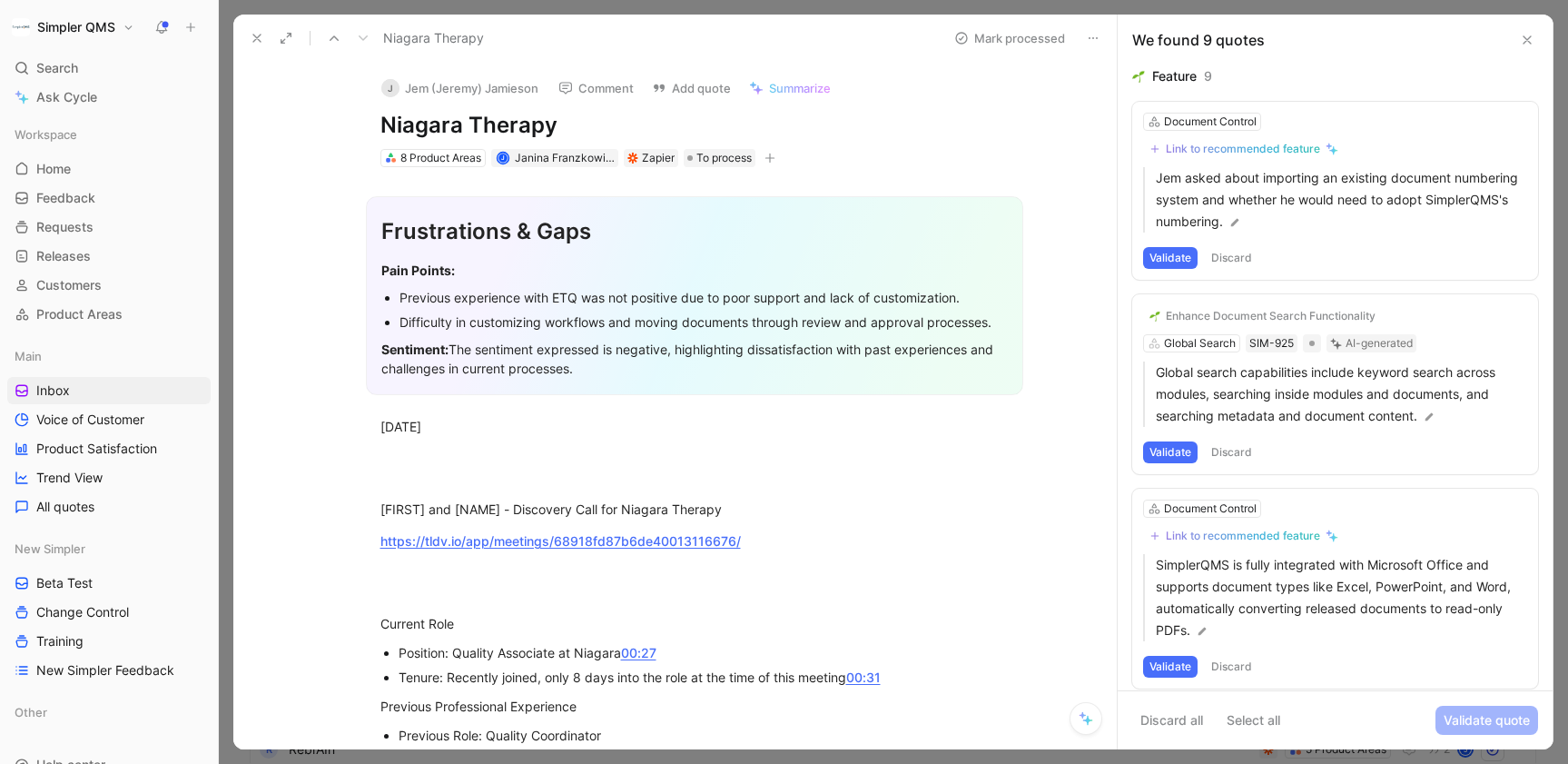 drag, startPoint x: 569, startPoint y: 130, endPoint x: 352, endPoint y: 124, distance: 217.0829 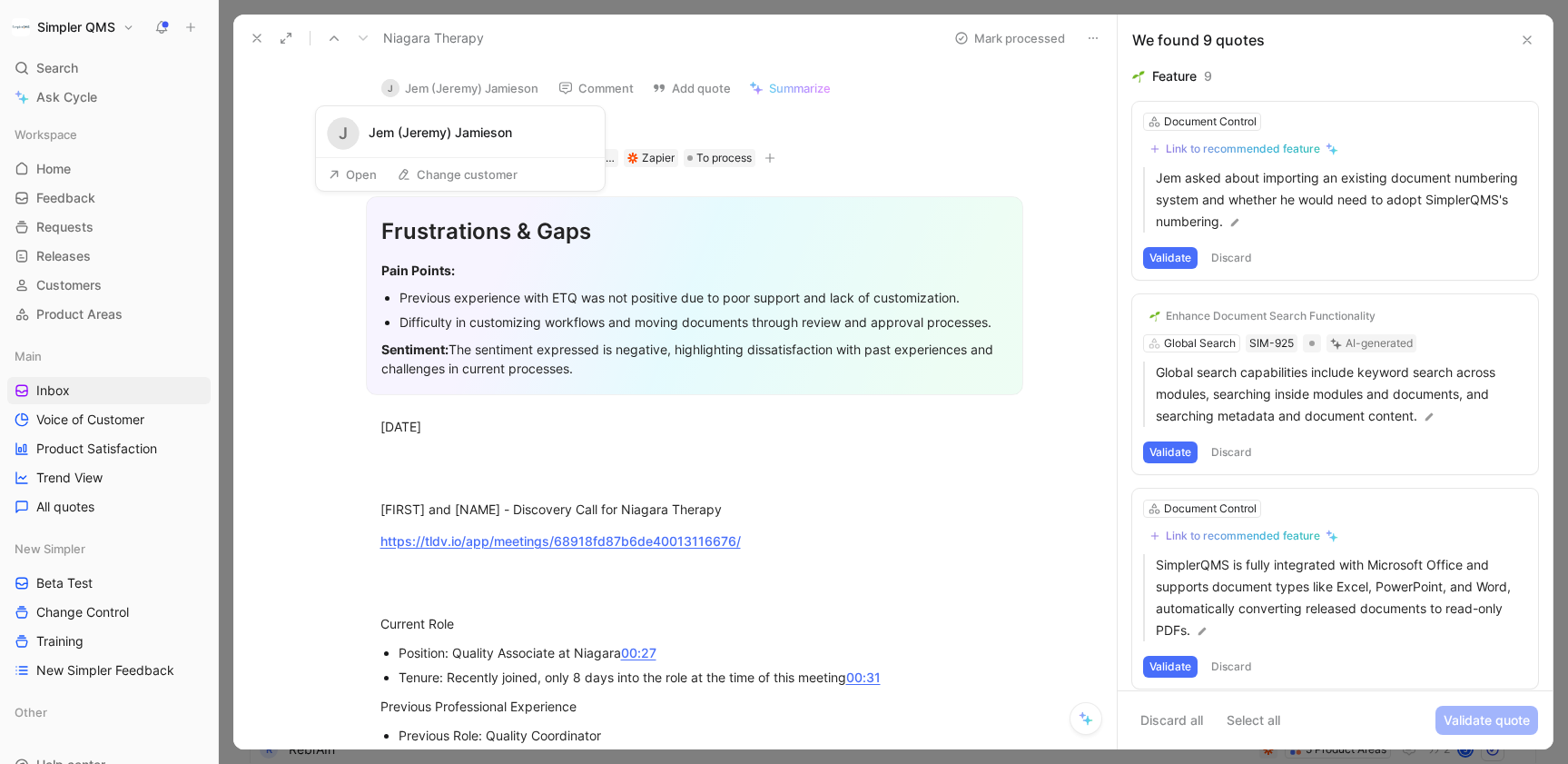 click on "J [PERSON] ([PERSON]) [PERSON]" at bounding box center (459, 88) 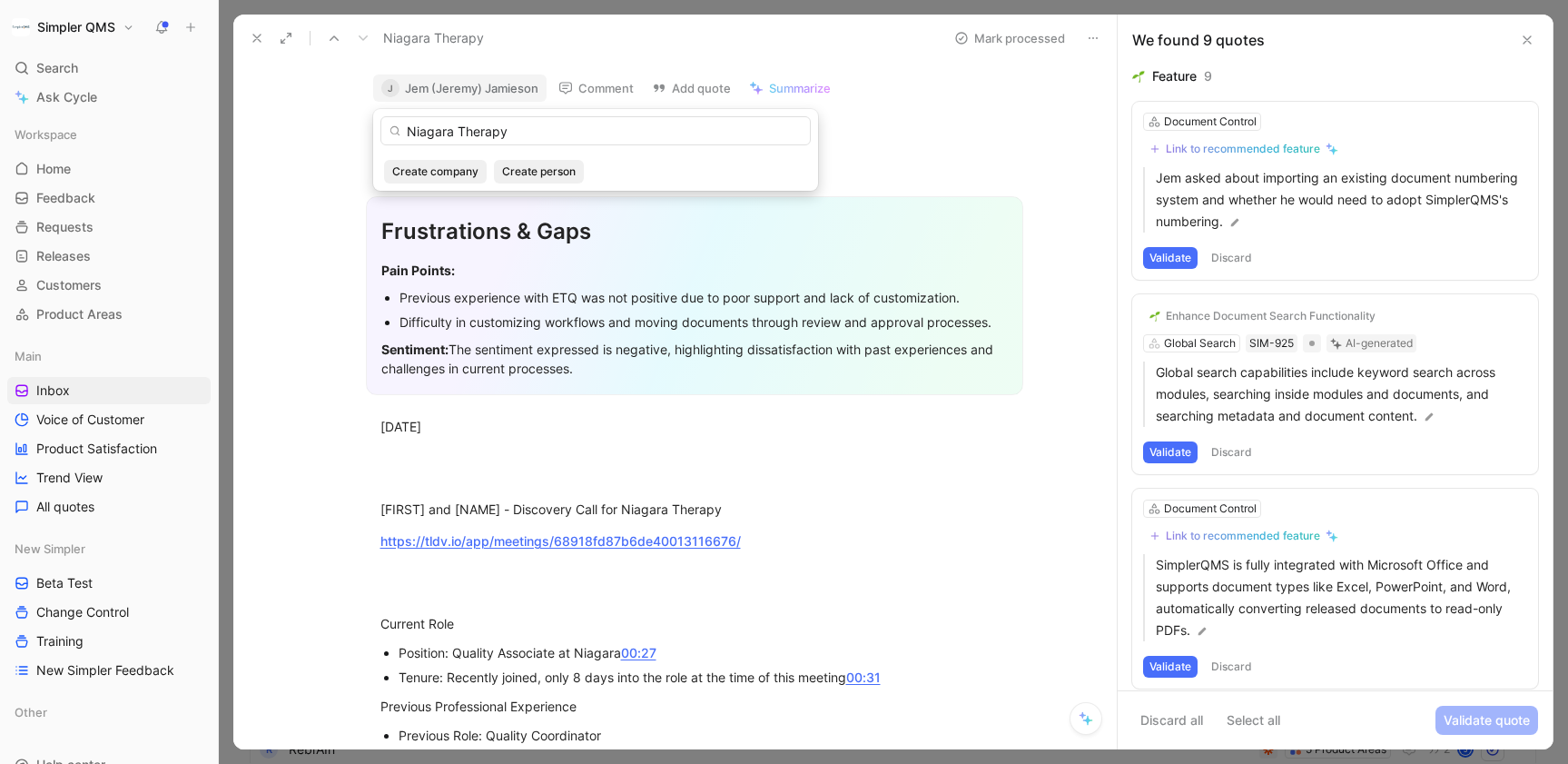 type on "Niagara Therapy" 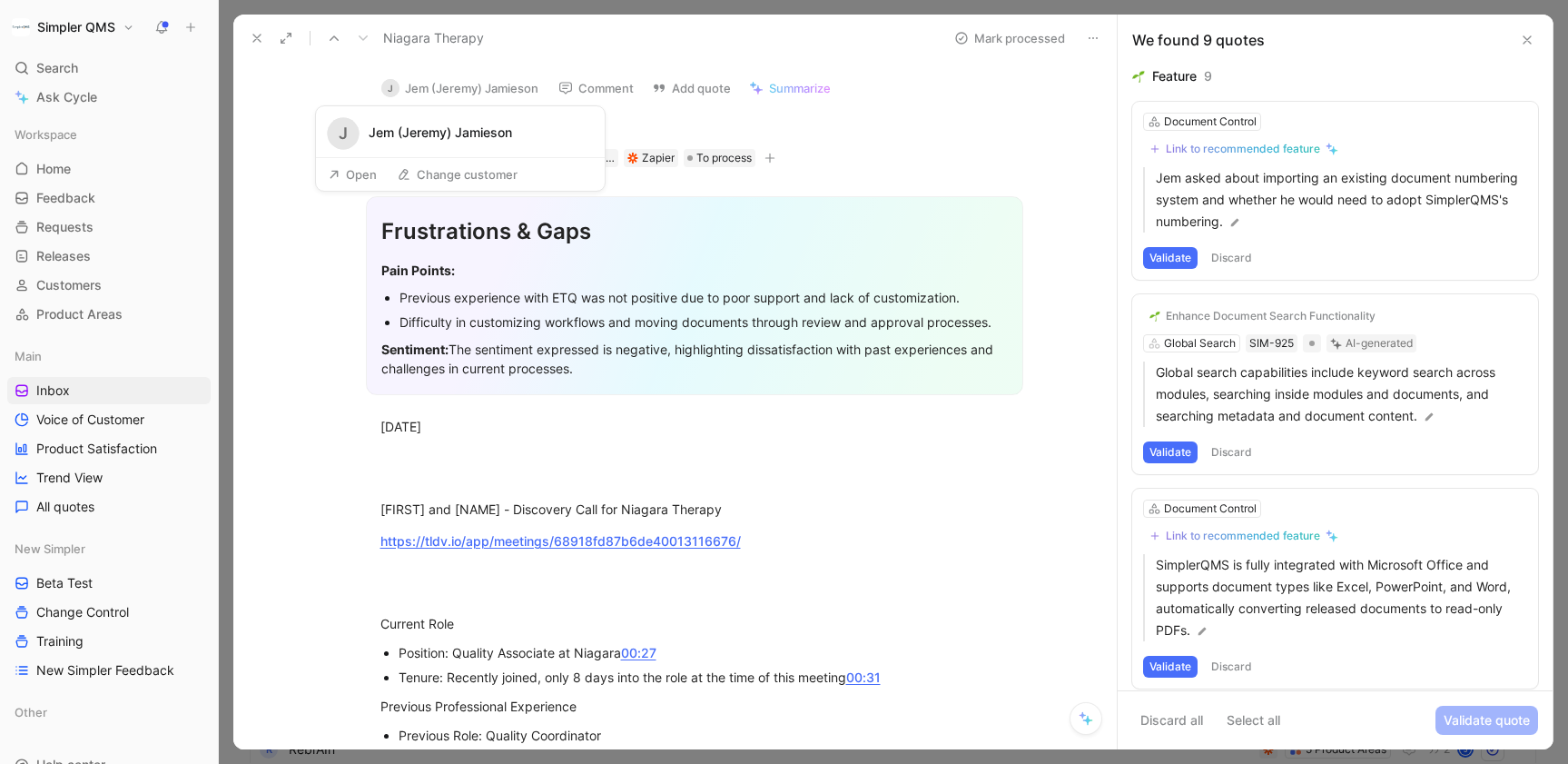 click on "Open" at bounding box center (352, 174) 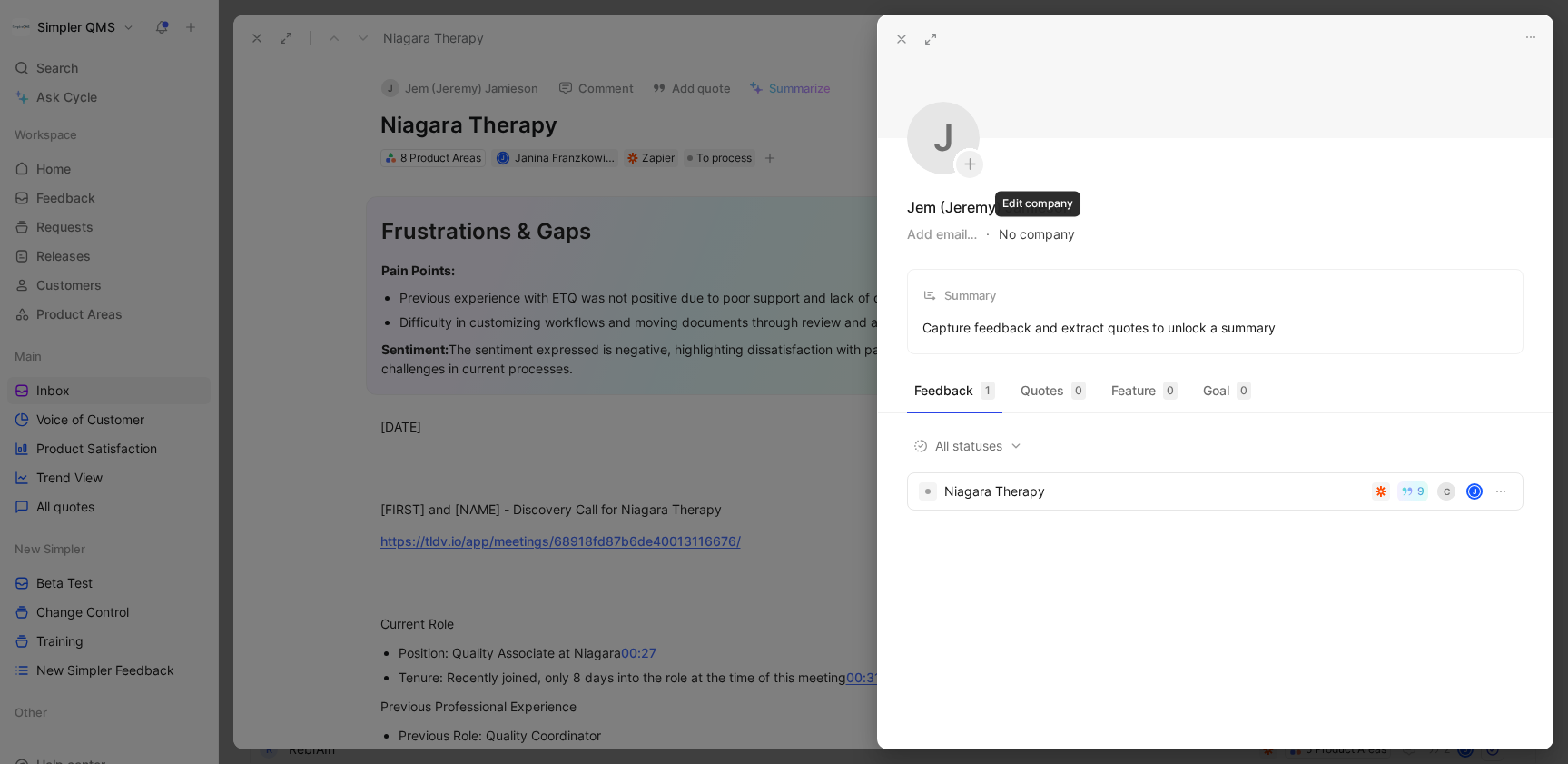 click on "No company" at bounding box center [1037, 234] 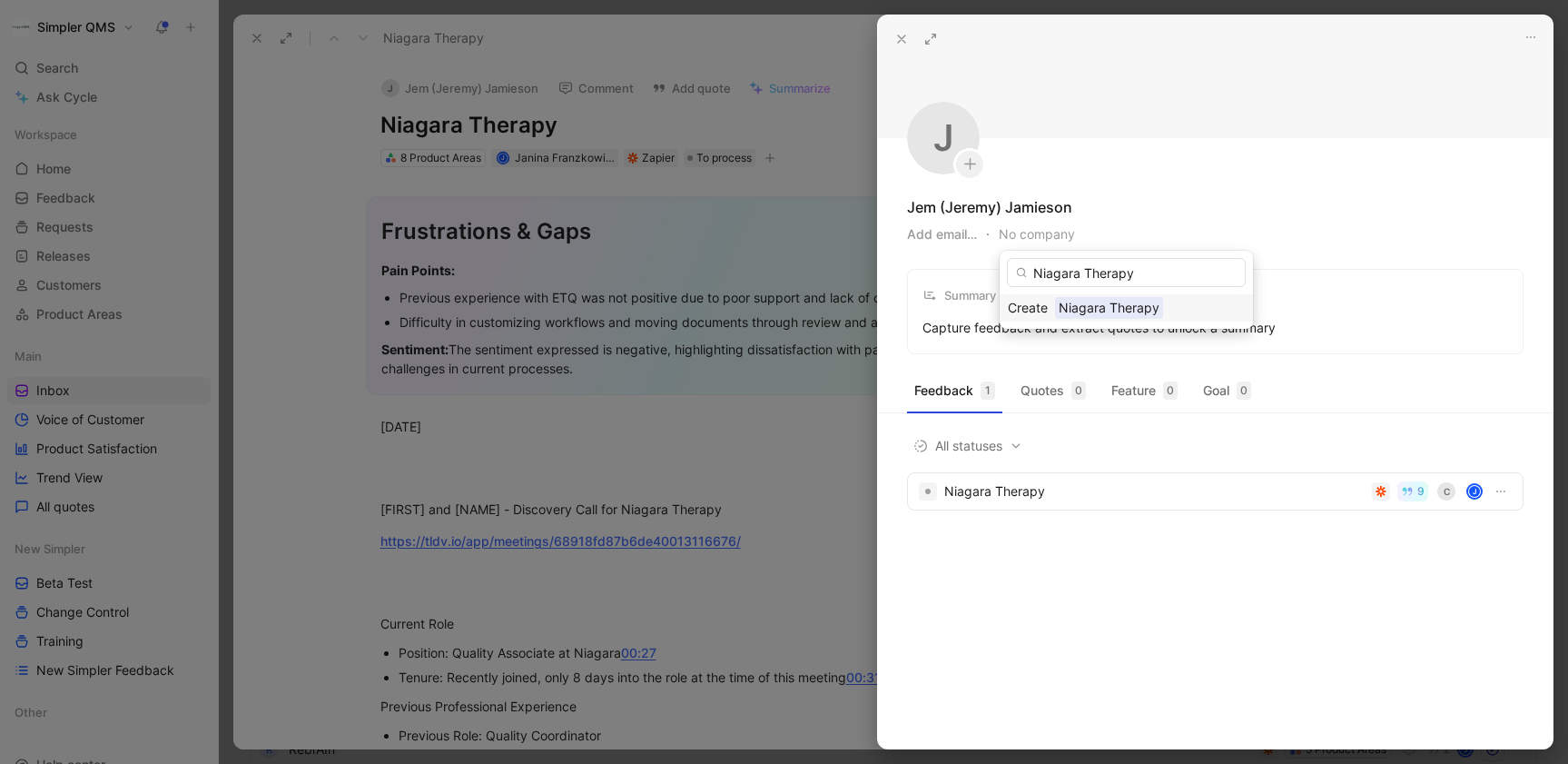 type on "Niagara Therapy" 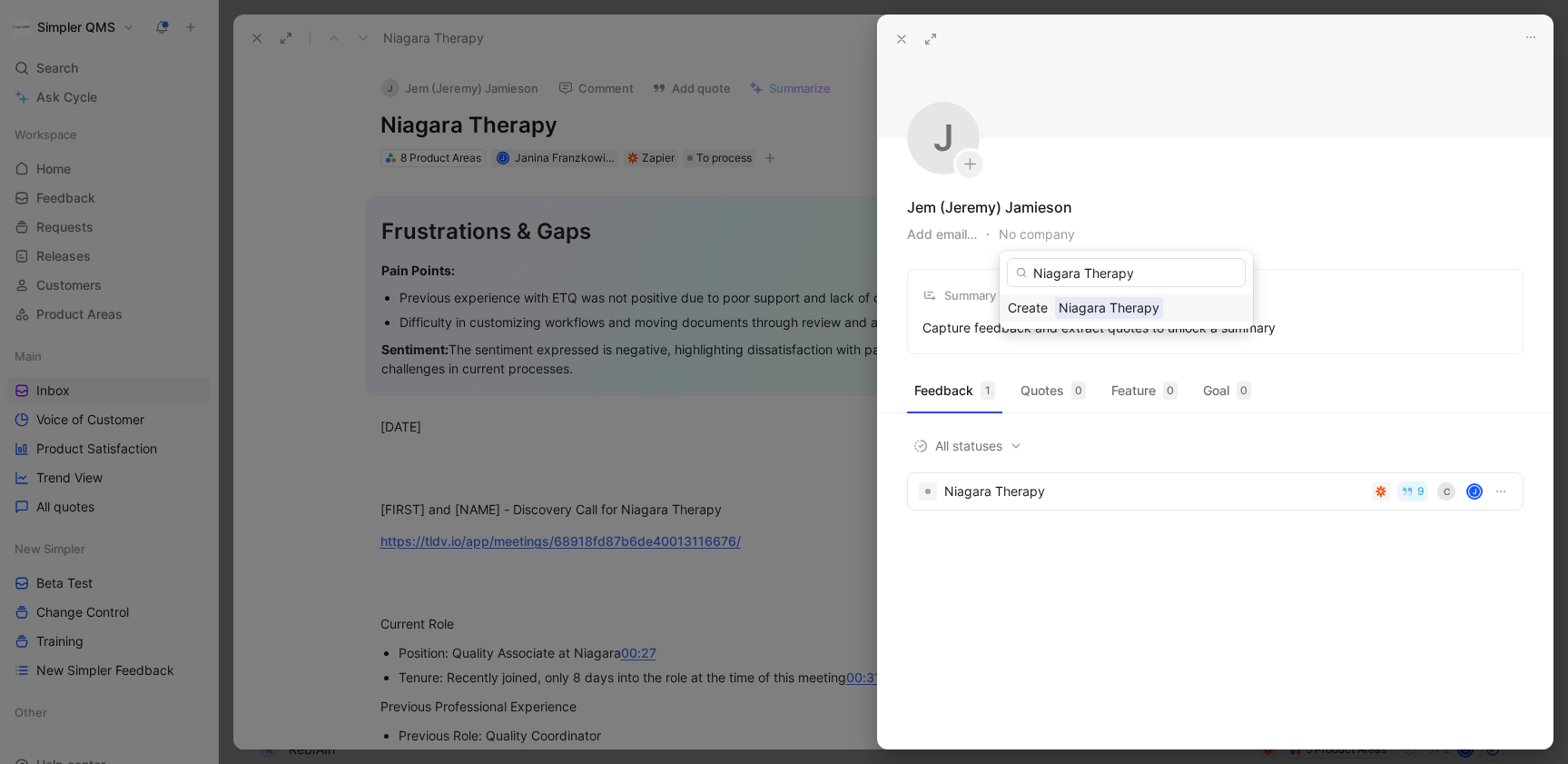 click on "Niagara Therapy" at bounding box center [1109, 307] 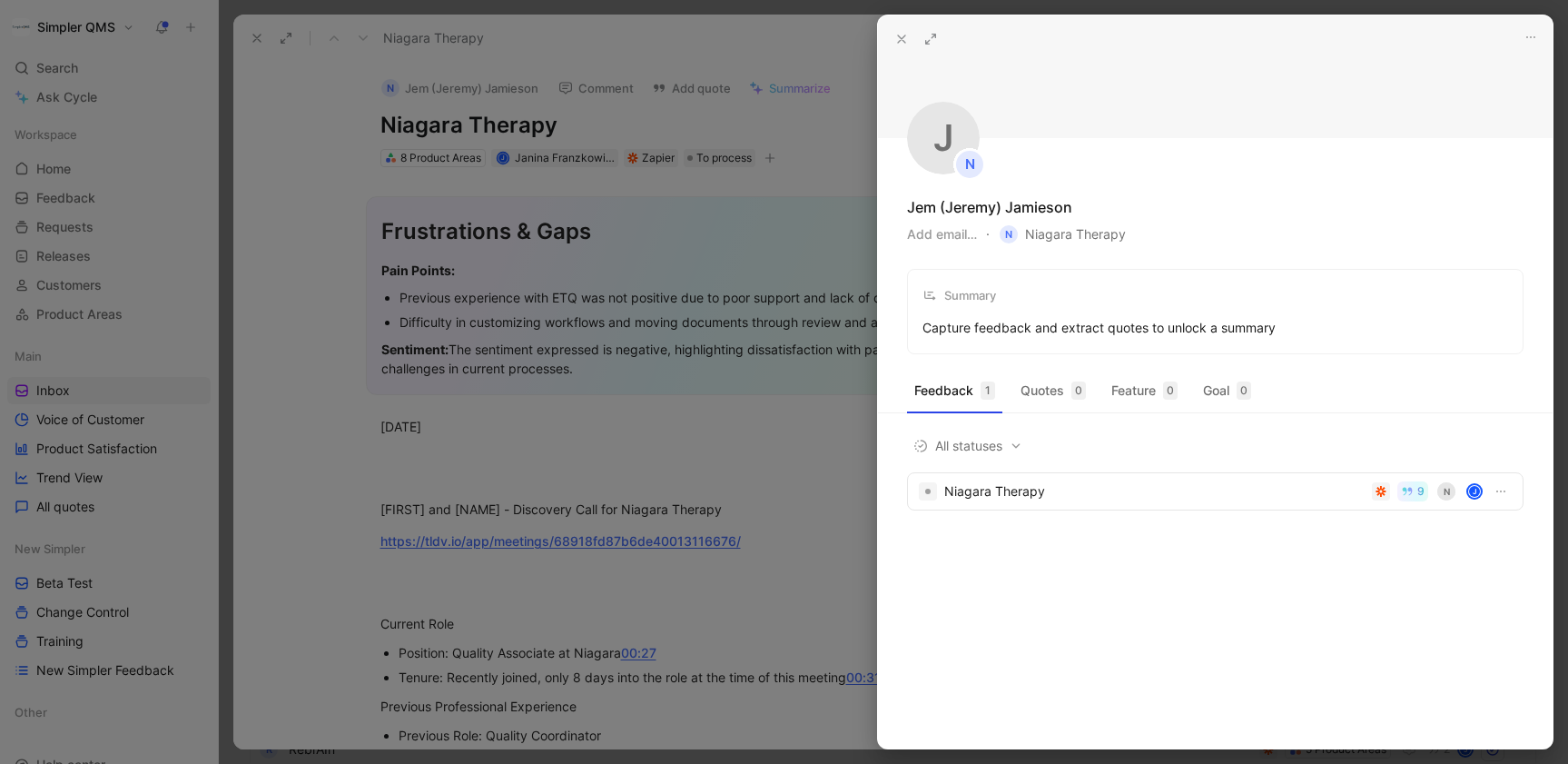 click at bounding box center (784, 382) 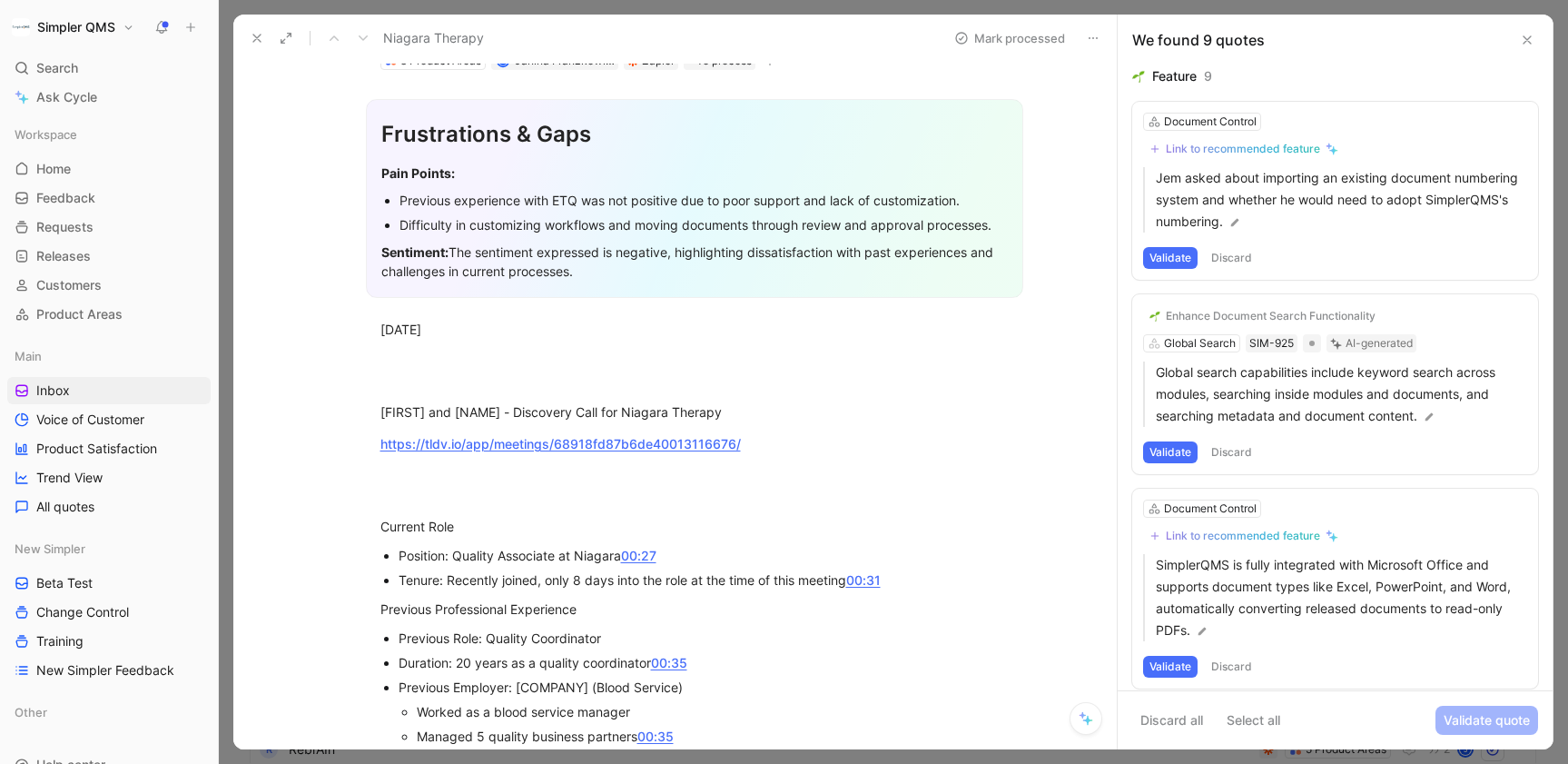 scroll, scrollTop: 99, scrollLeft: 0, axis: vertical 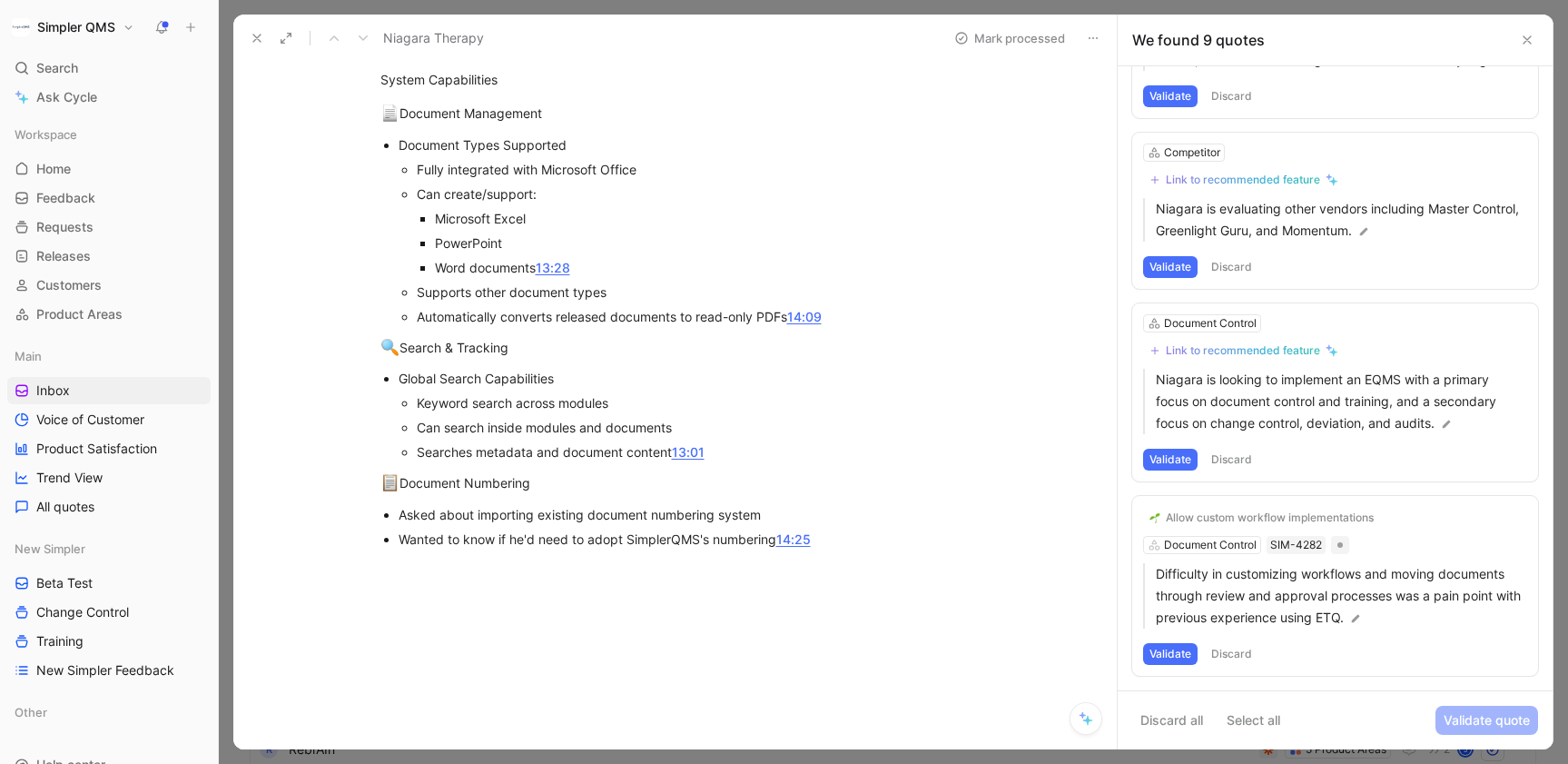 click on "Validate" at bounding box center (1170, 654) 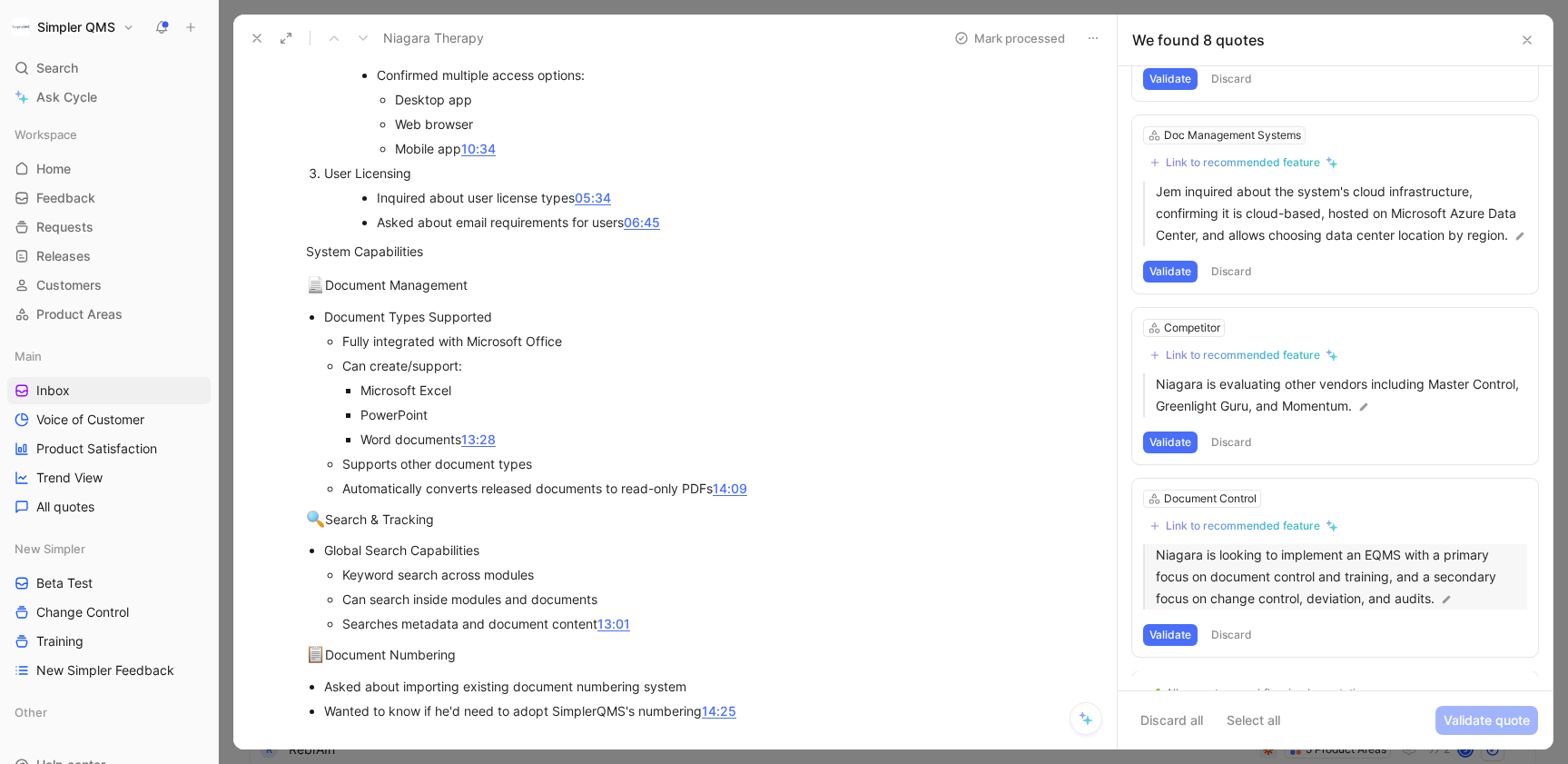scroll, scrollTop: 933, scrollLeft: 0, axis: vertical 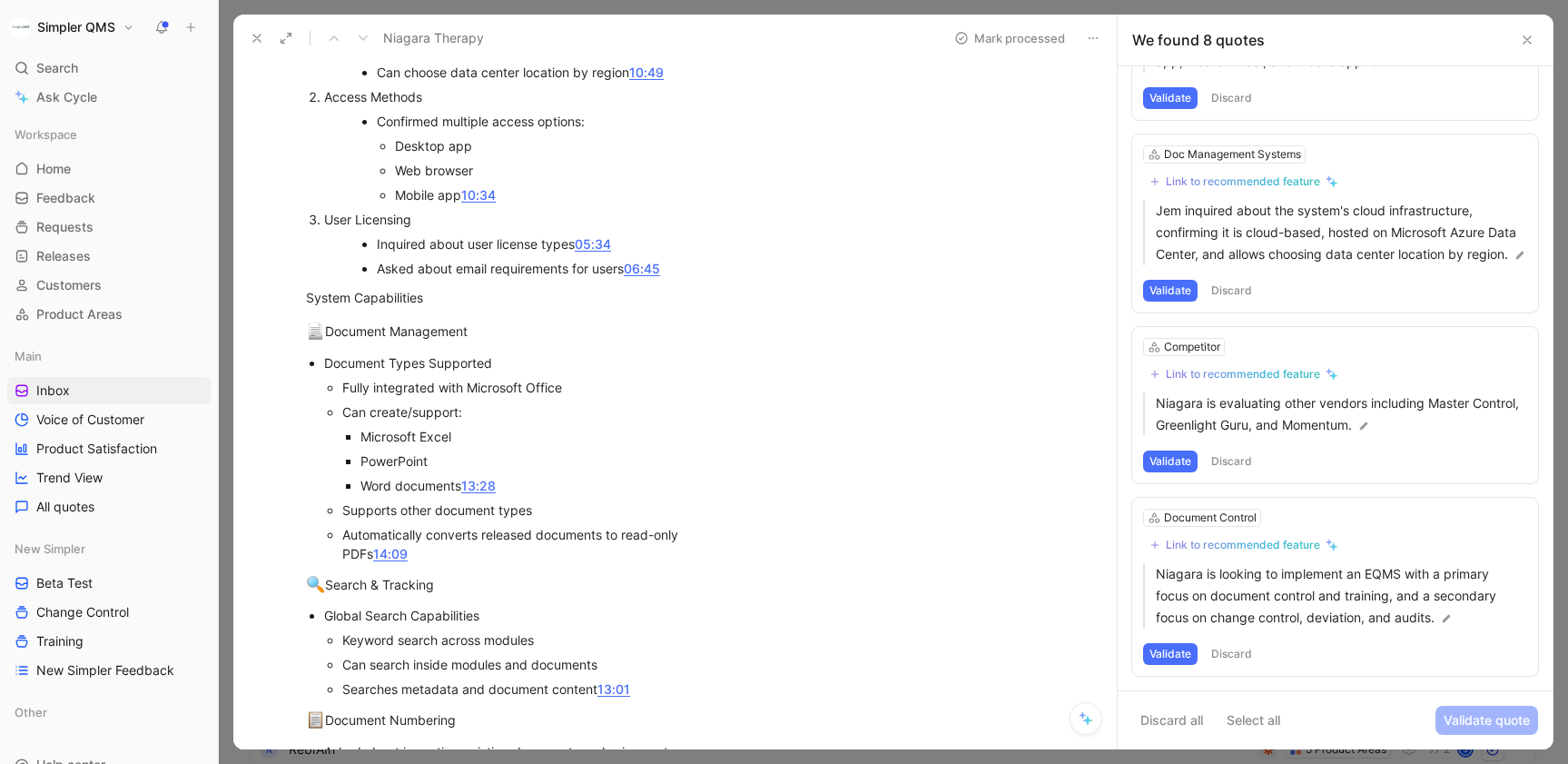 click on "Discard" at bounding box center [1231, 654] 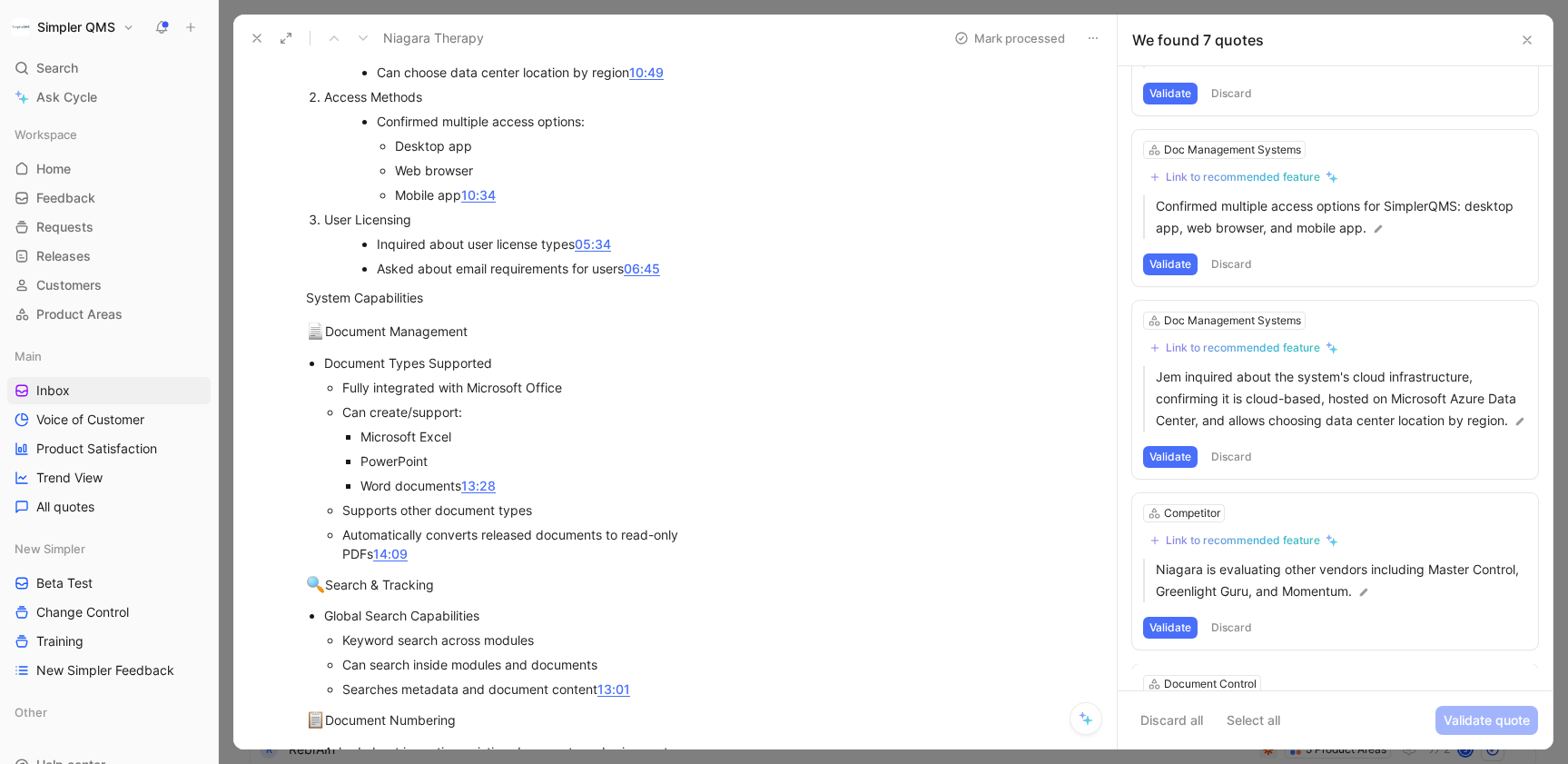 scroll, scrollTop: 740, scrollLeft: 0, axis: vertical 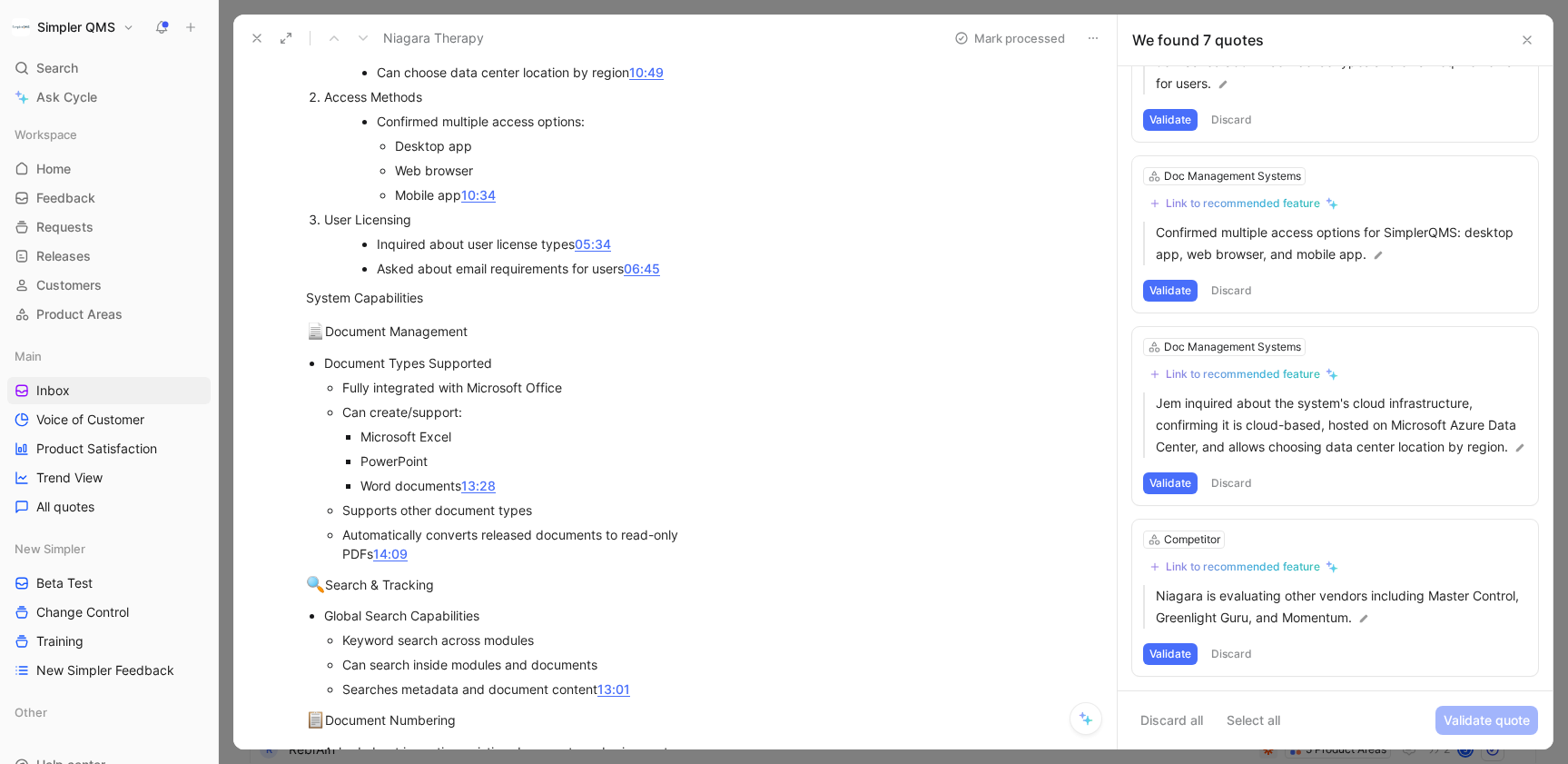 click on "Discard" at bounding box center (1231, 654) 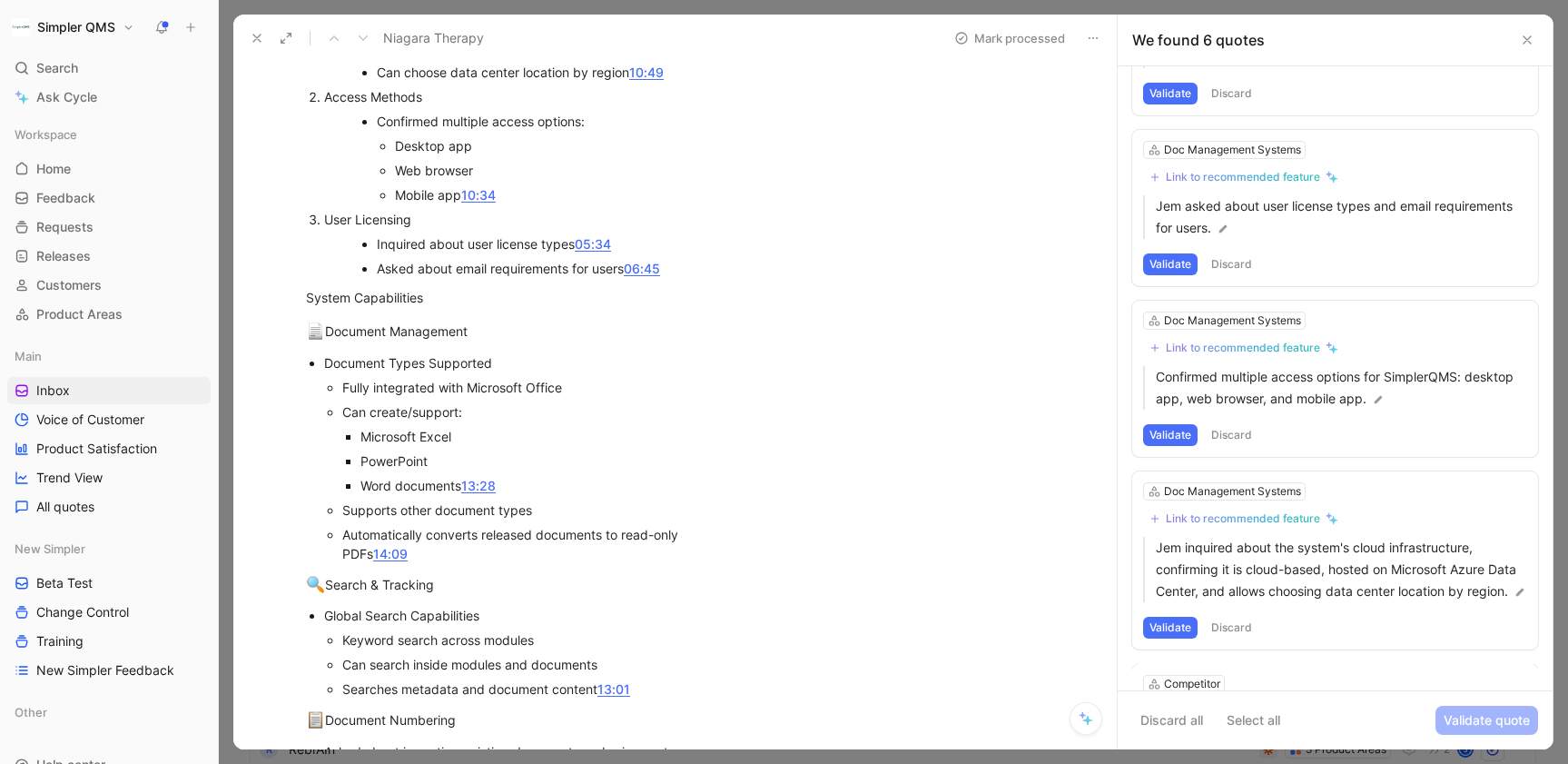 scroll, scrollTop: 570, scrollLeft: 0, axis: vertical 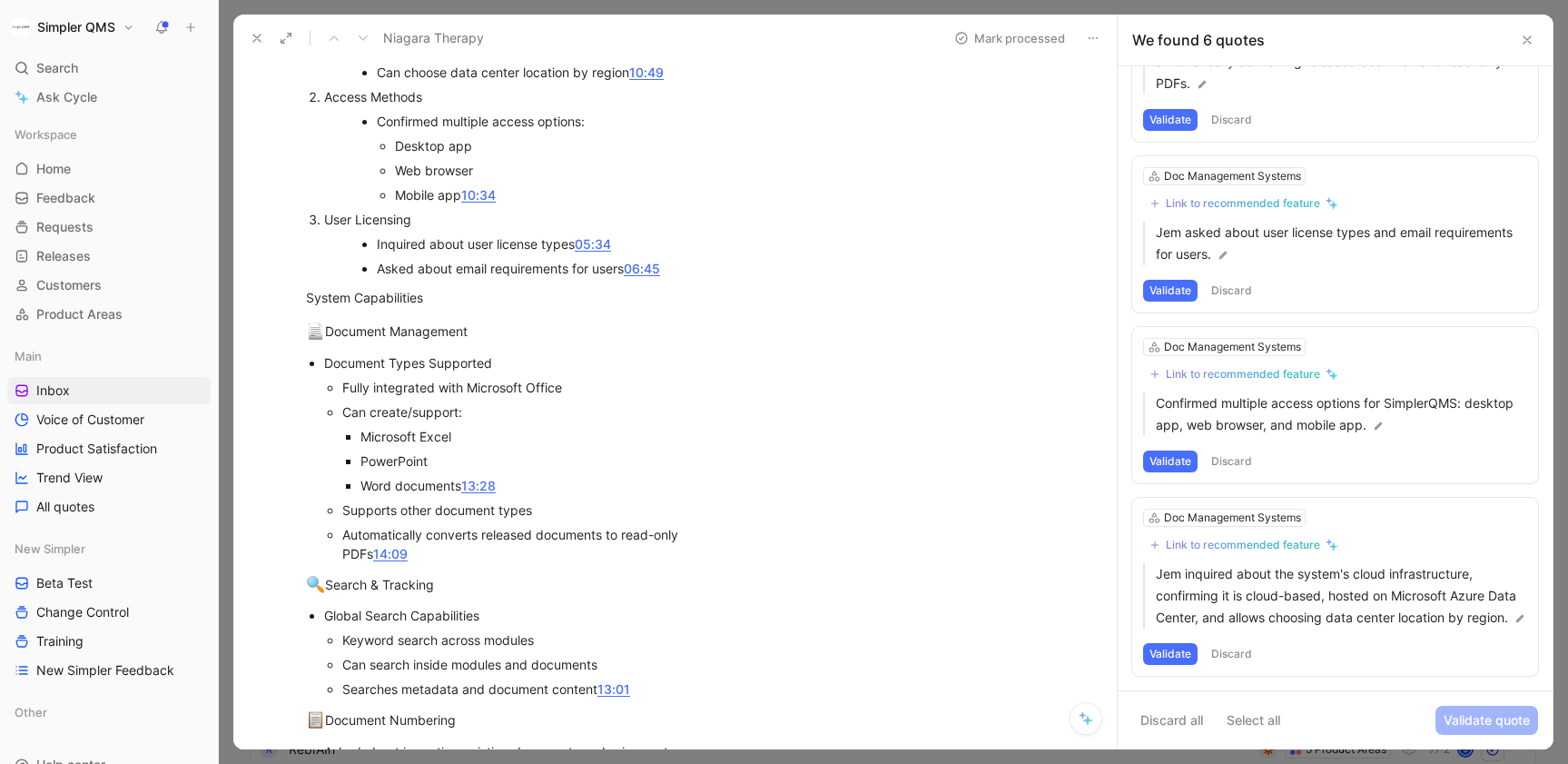 click on "Discard" at bounding box center (1231, 654) 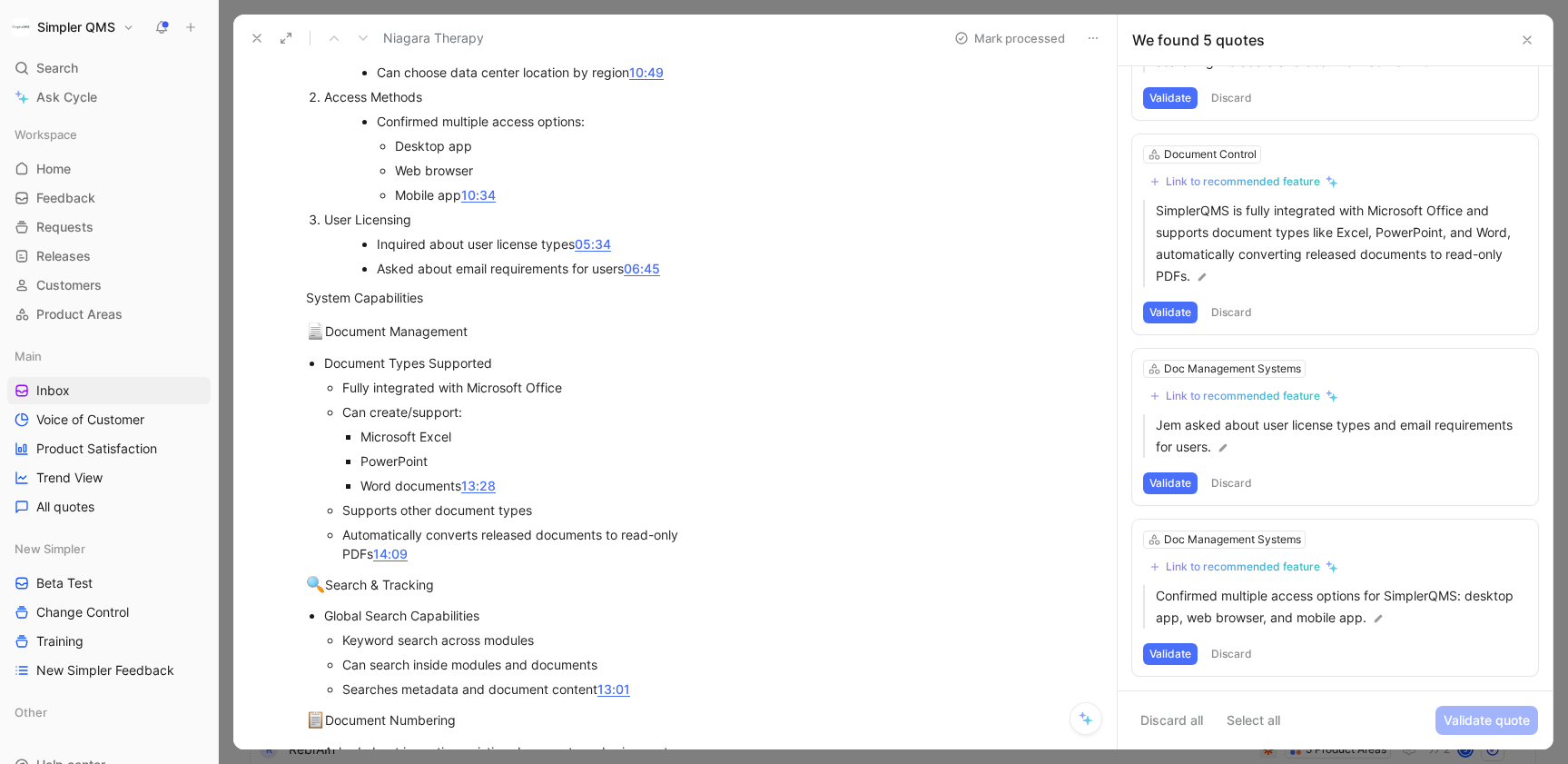scroll, scrollTop: 355, scrollLeft: 0, axis: vertical 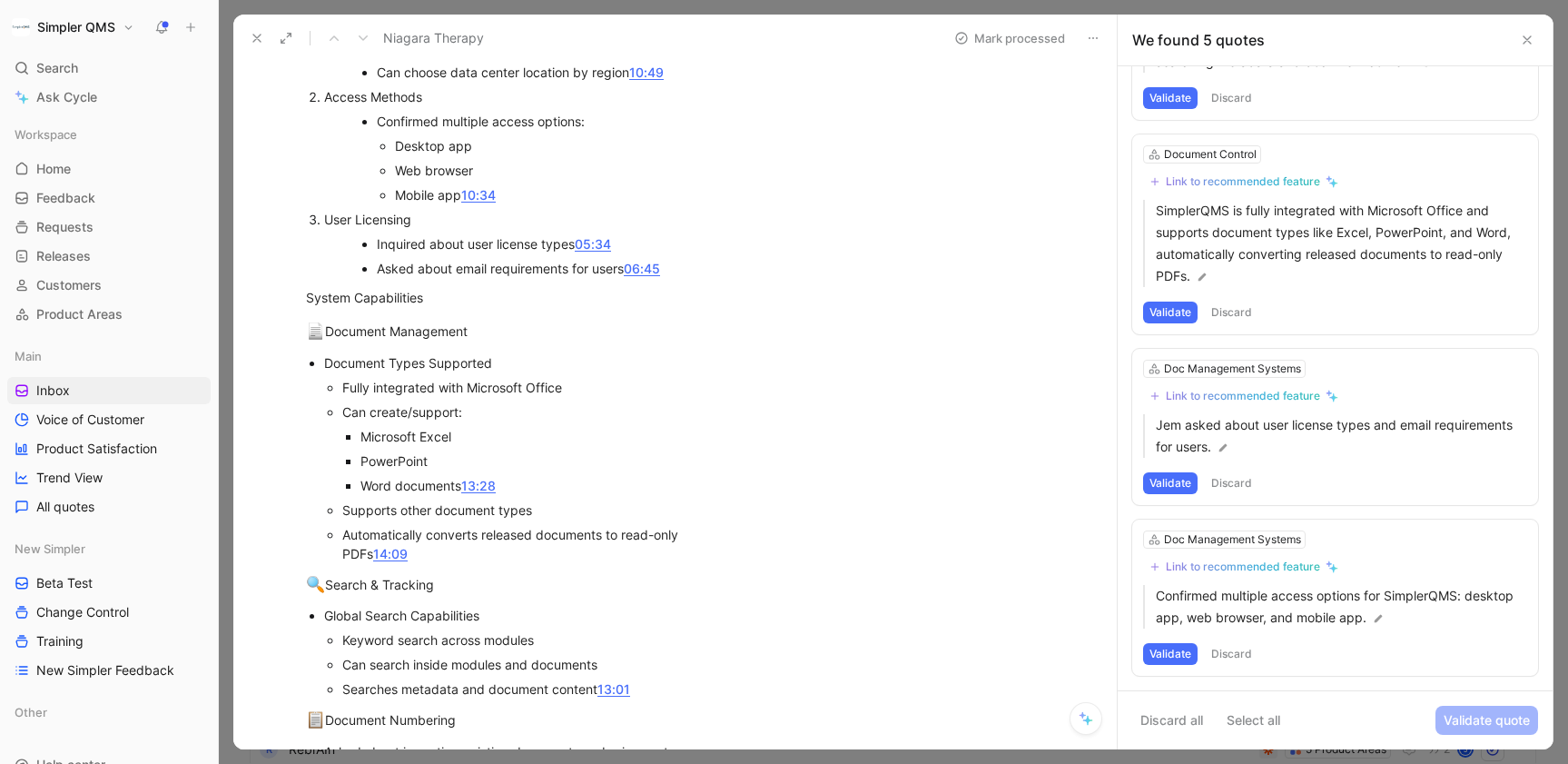 click on "Discard" at bounding box center [1231, 654] 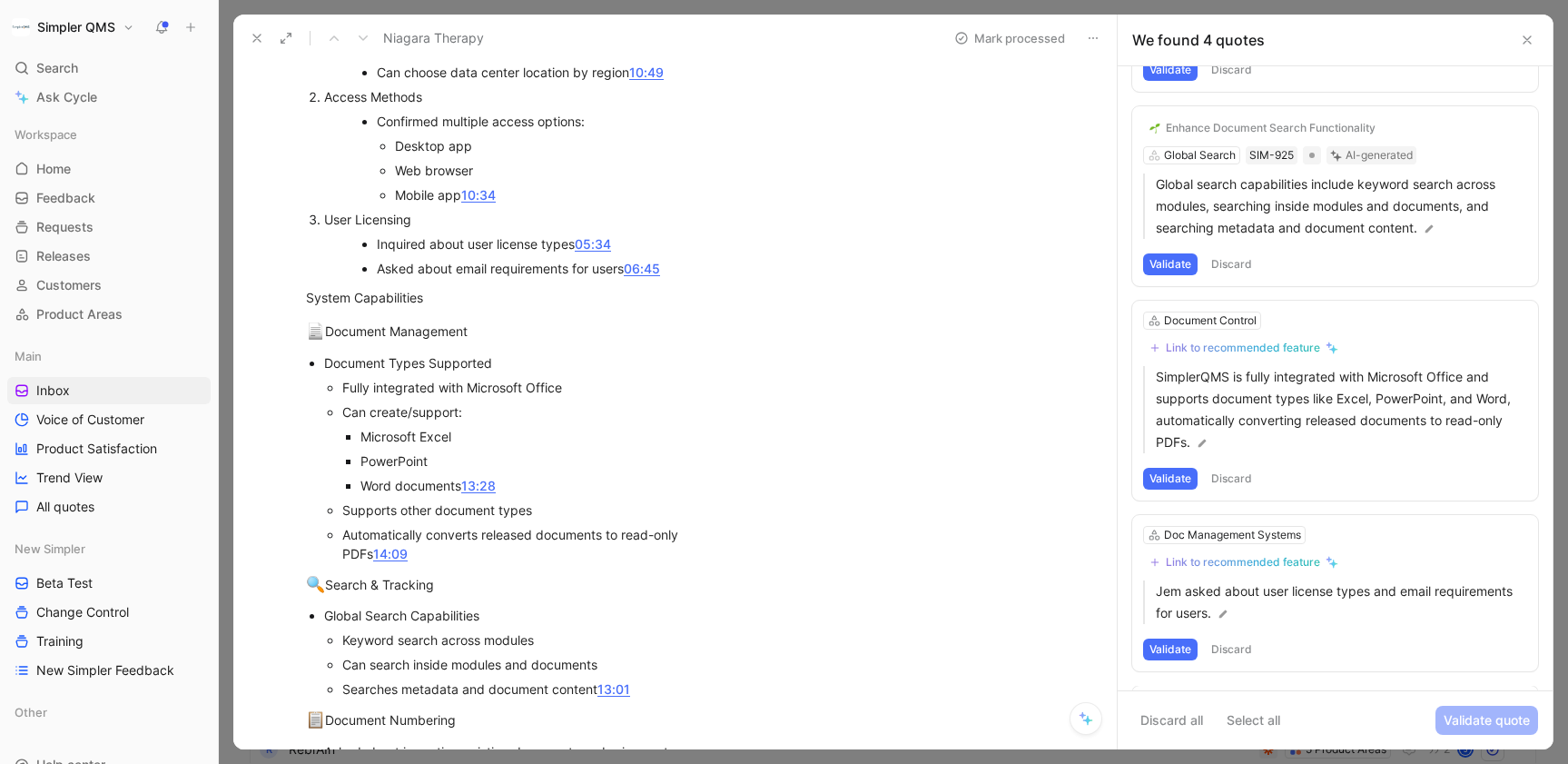 scroll, scrollTop: 184, scrollLeft: 0, axis: vertical 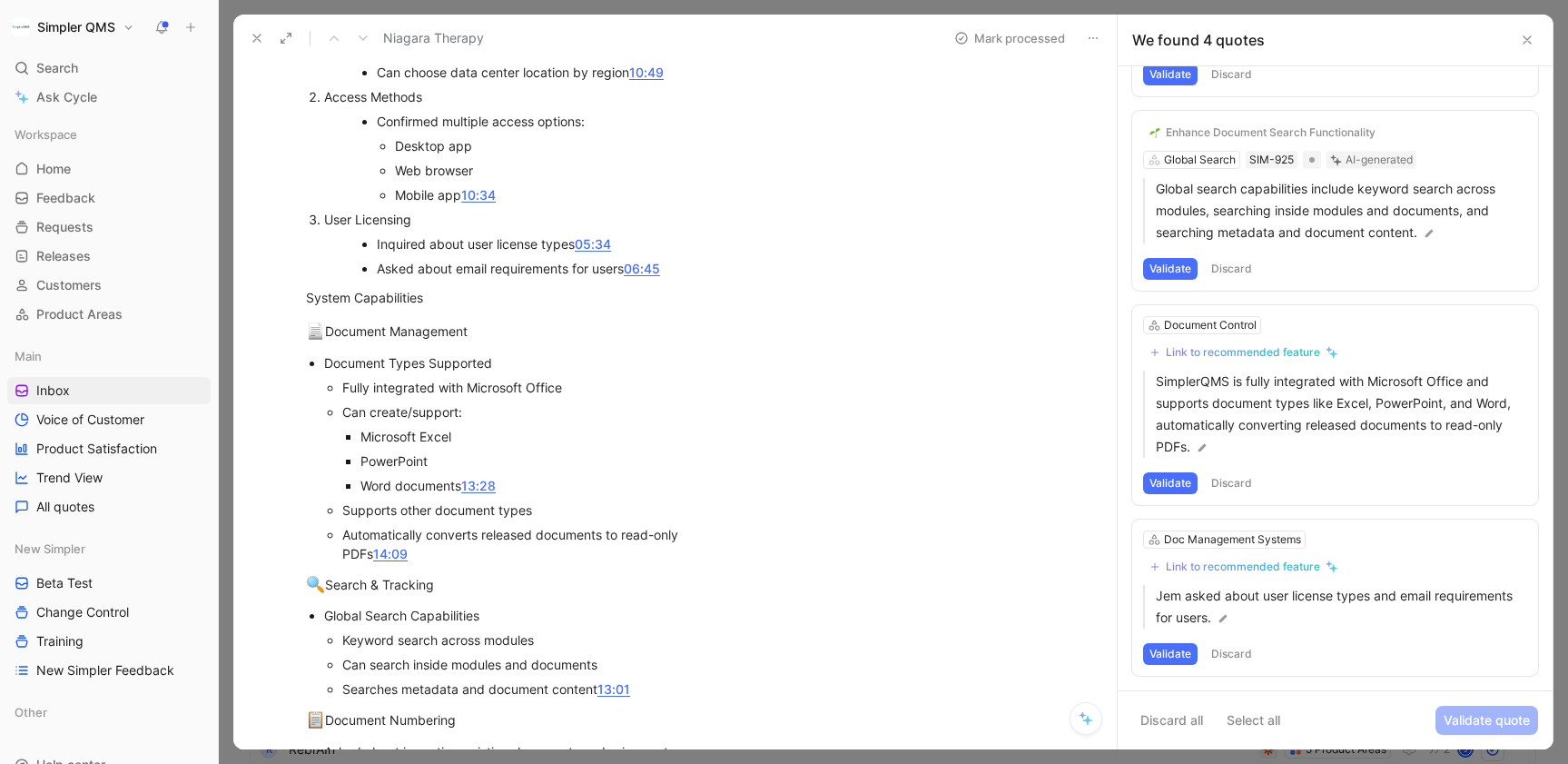 click on "Discard" at bounding box center (1231, 654) 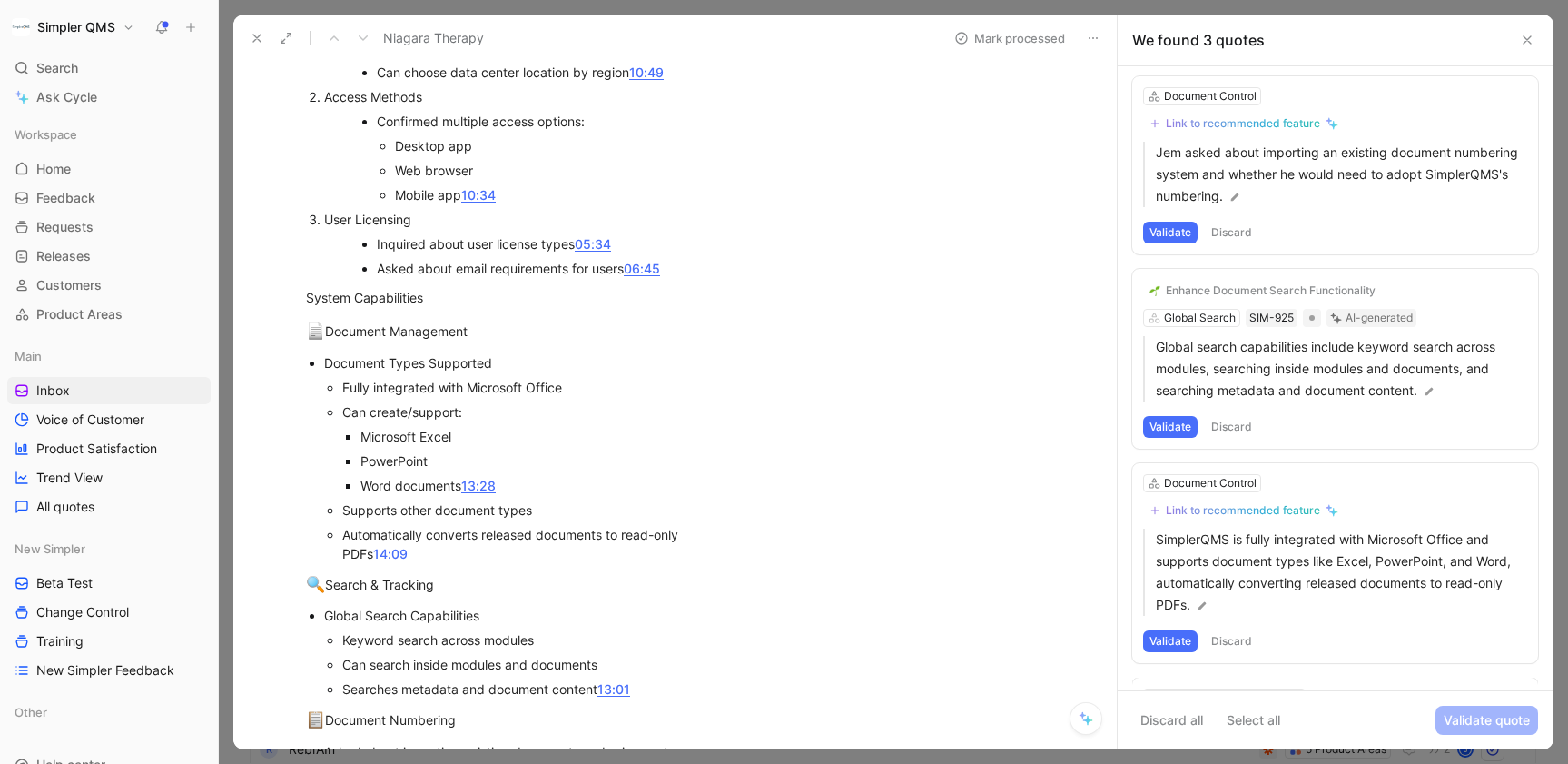 scroll, scrollTop: 14, scrollLeft: 0, axis: vertical 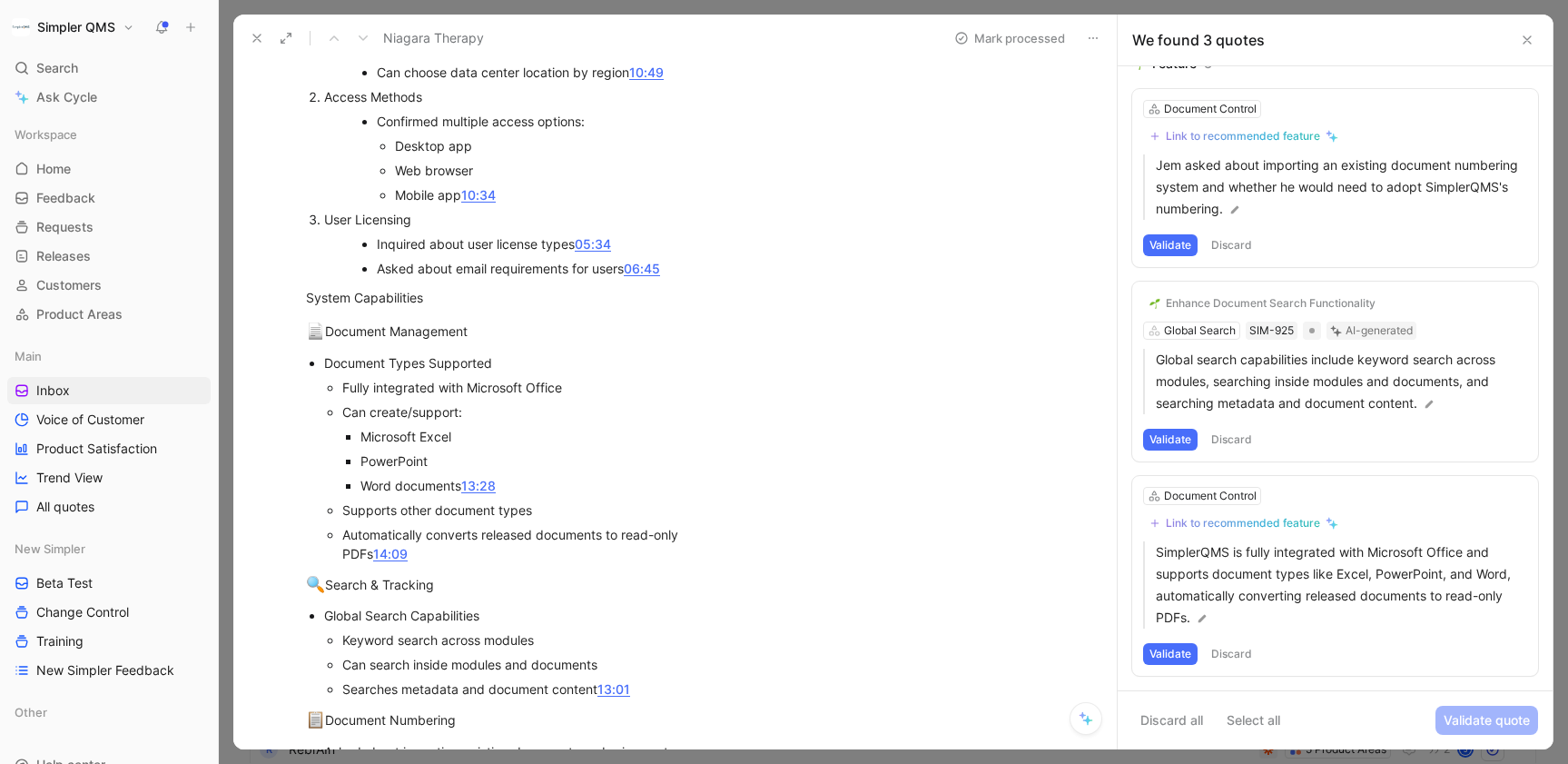 click on "Discard" at bounding box center [1231, 654] 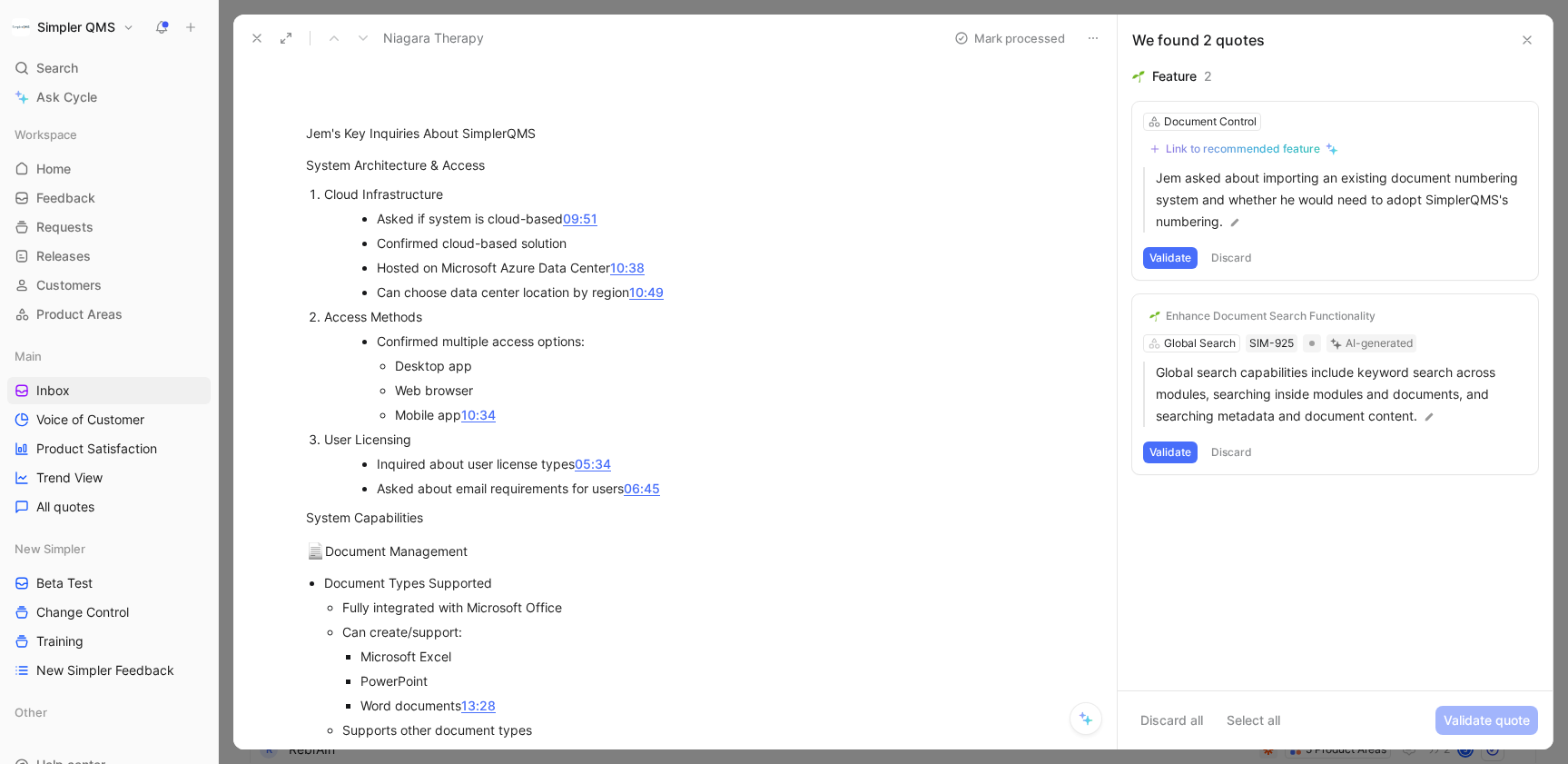 scroll, scrollTop: 2724, scrollLeft: 0, axis: vertical 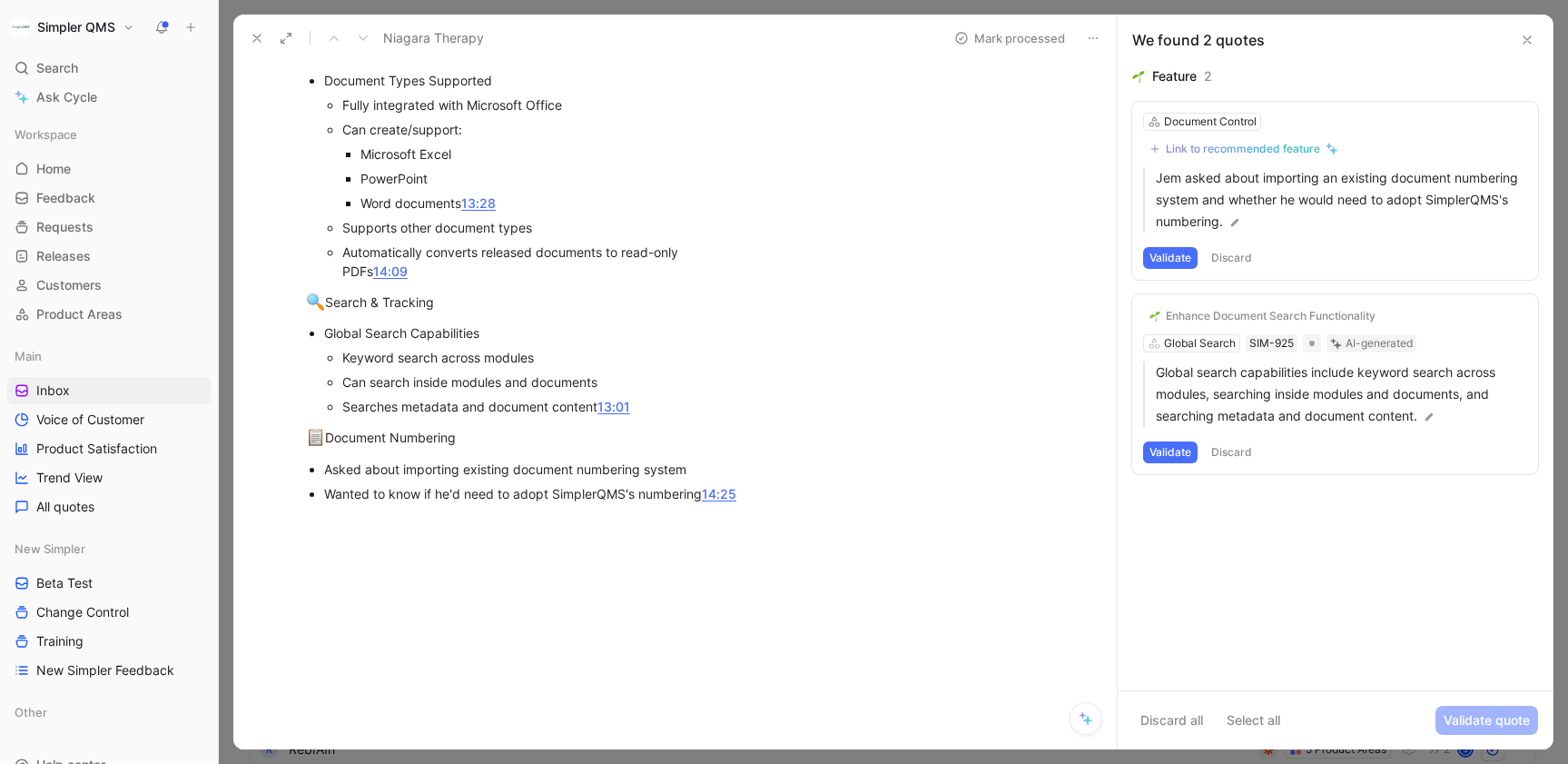 click on "Validate" at bounding box center (1170, 452) 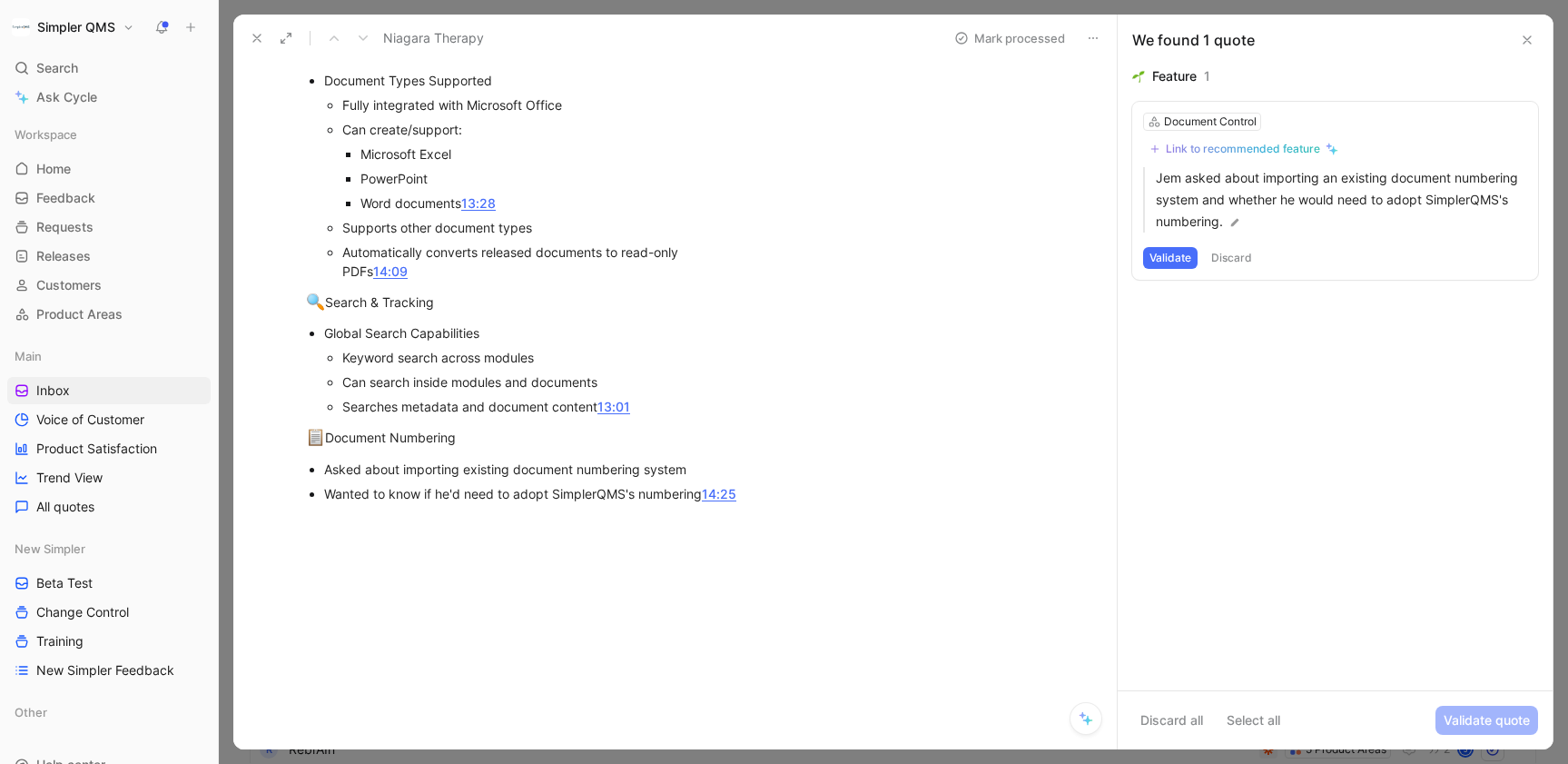 click on "Discard" at bounding box center [1231, 258] 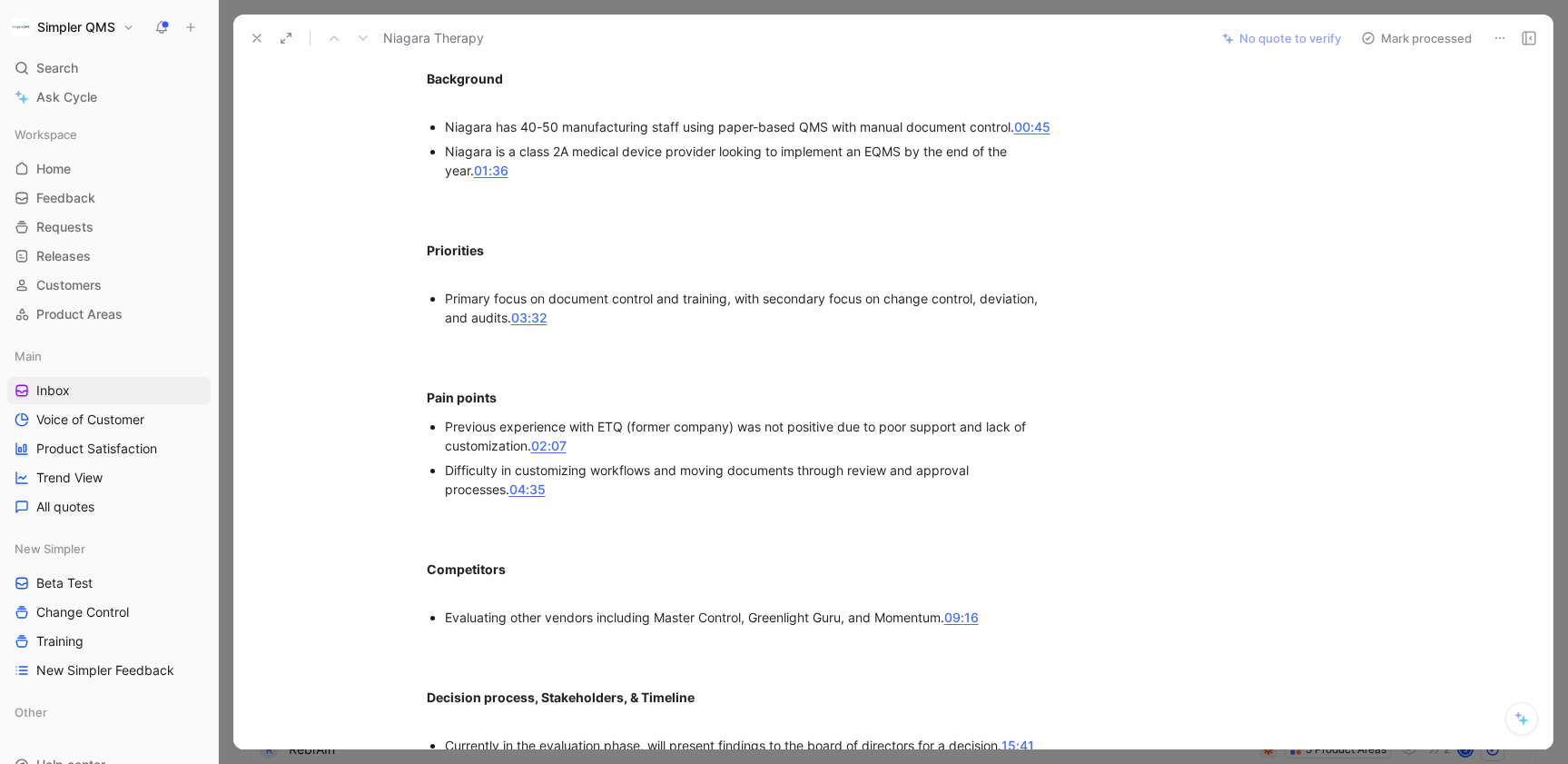 scroll, scrollTop: 0, scrollLeft: 0, axis: both 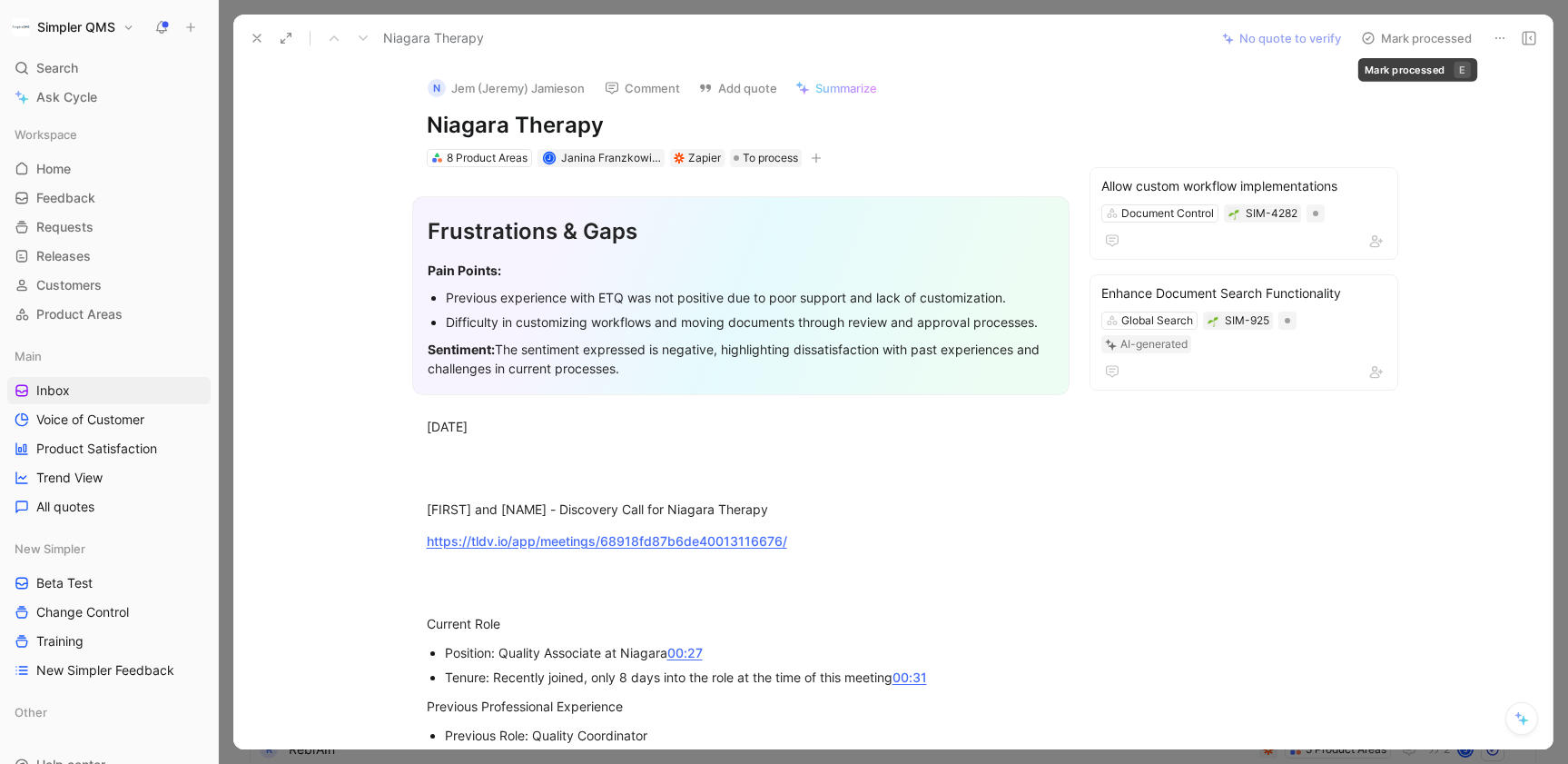 click on "Mark processed" at bounding box center [1416, 38] 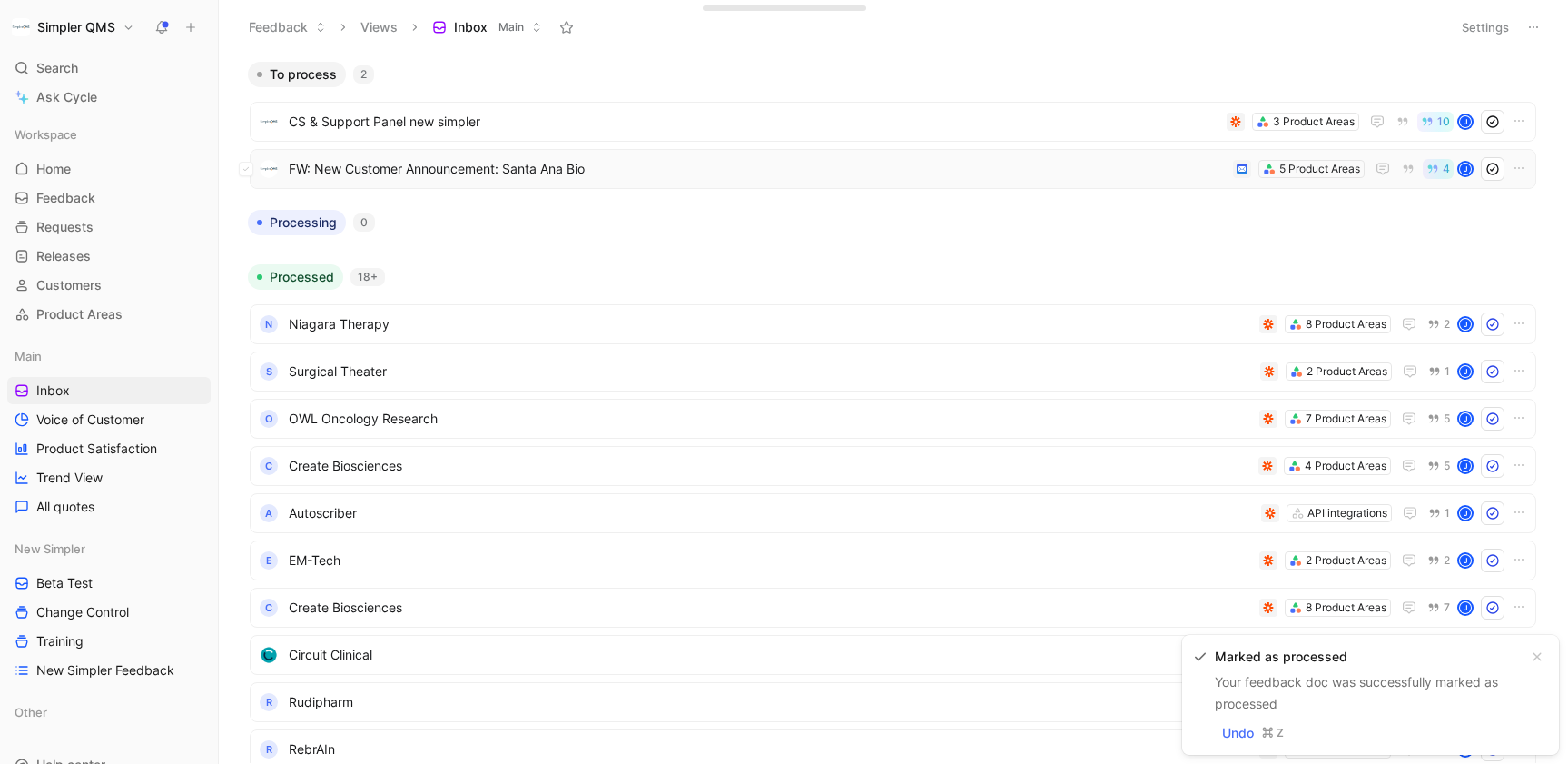 click on "FW: New Customer Announcement: Santa Ana Bio" at bounding box center [757, 169] 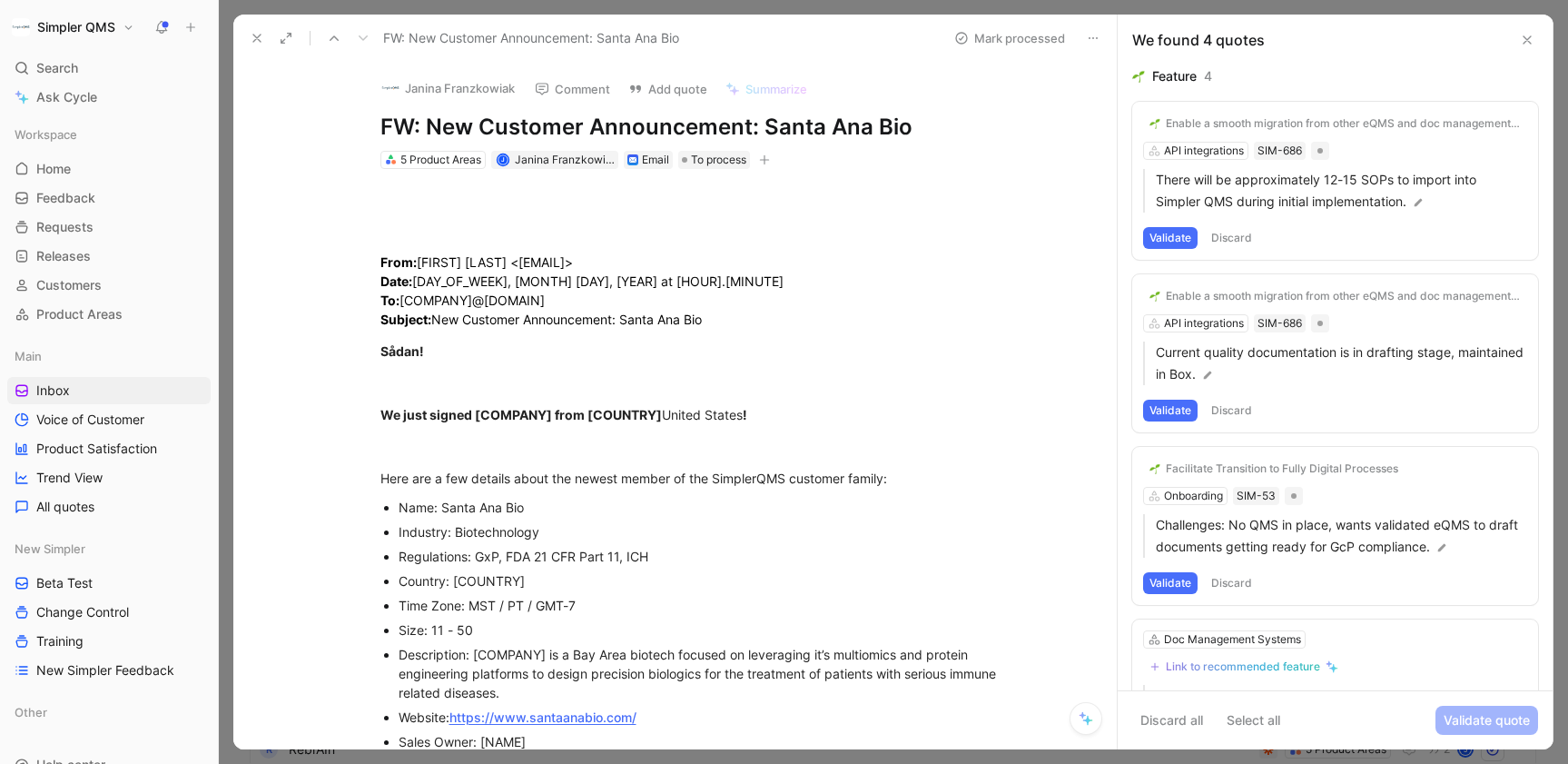 drag, startPoint x: 919, startPoint y: 134, endPoint x: 760, endPoint y: 132, distance: 159.01258 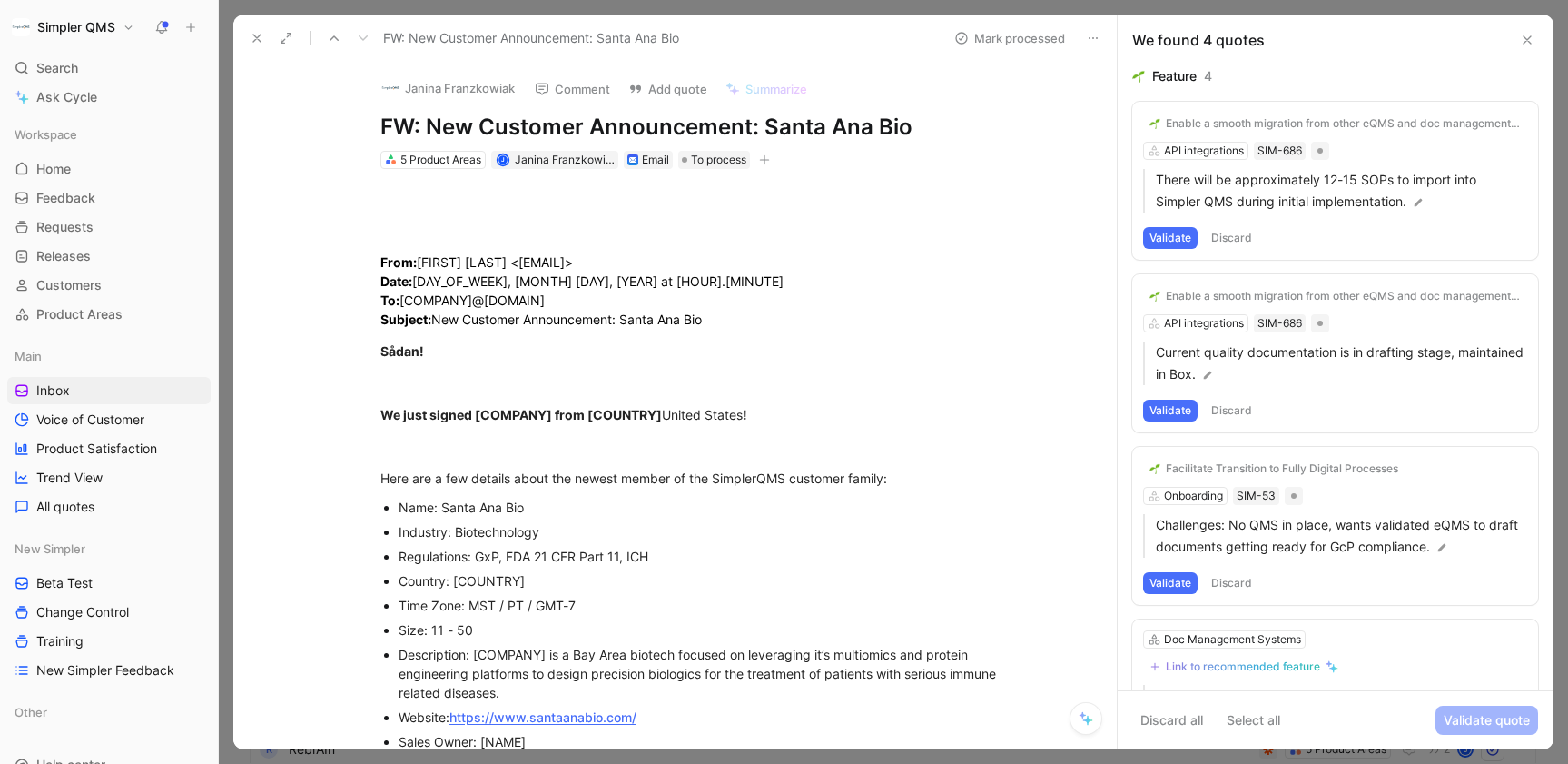 click on "FW: New Customer Announcement: Santa Ana Bio" at bounding box center [695, 127] 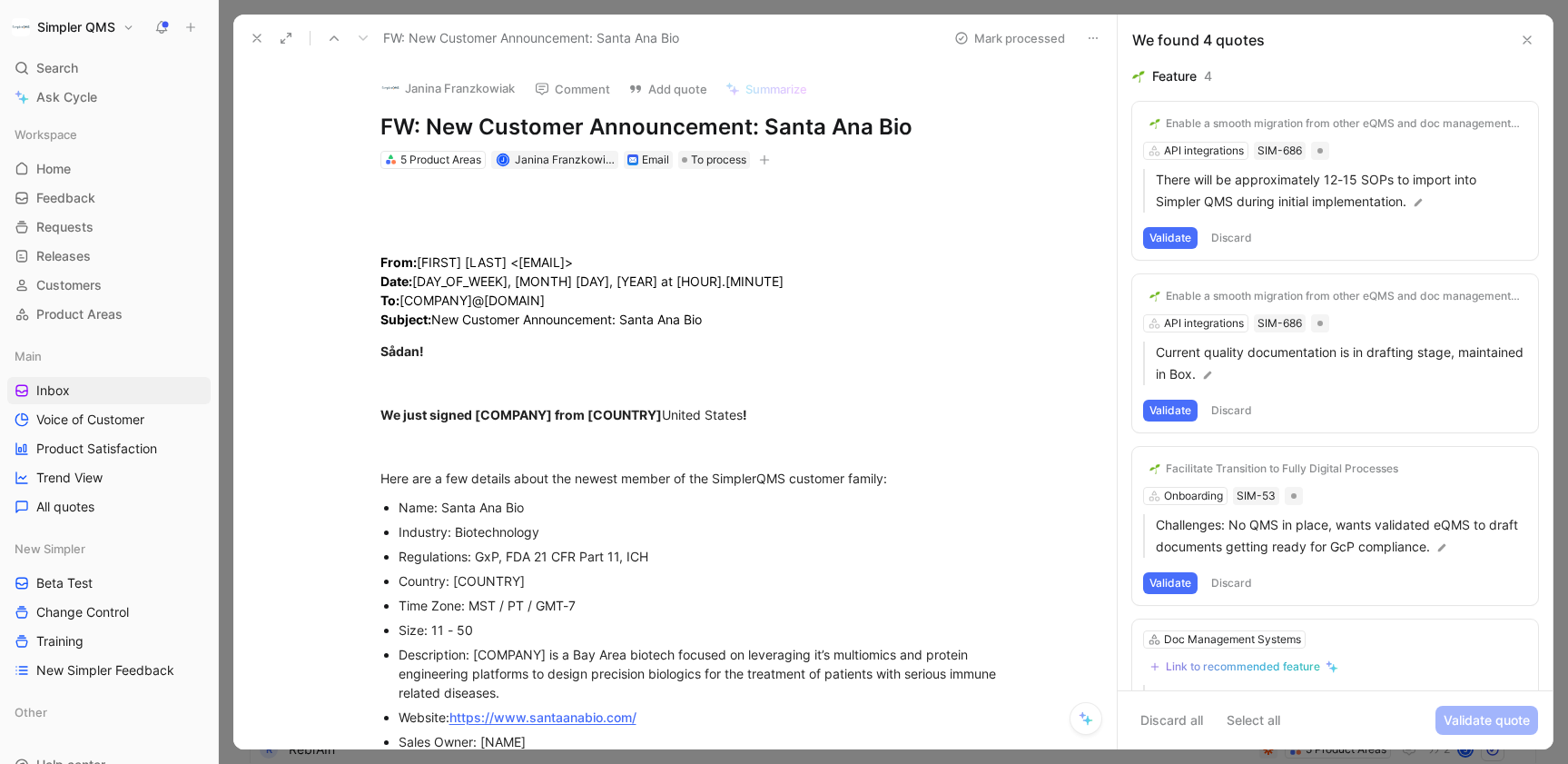 copy on "Santa Ana Bio" 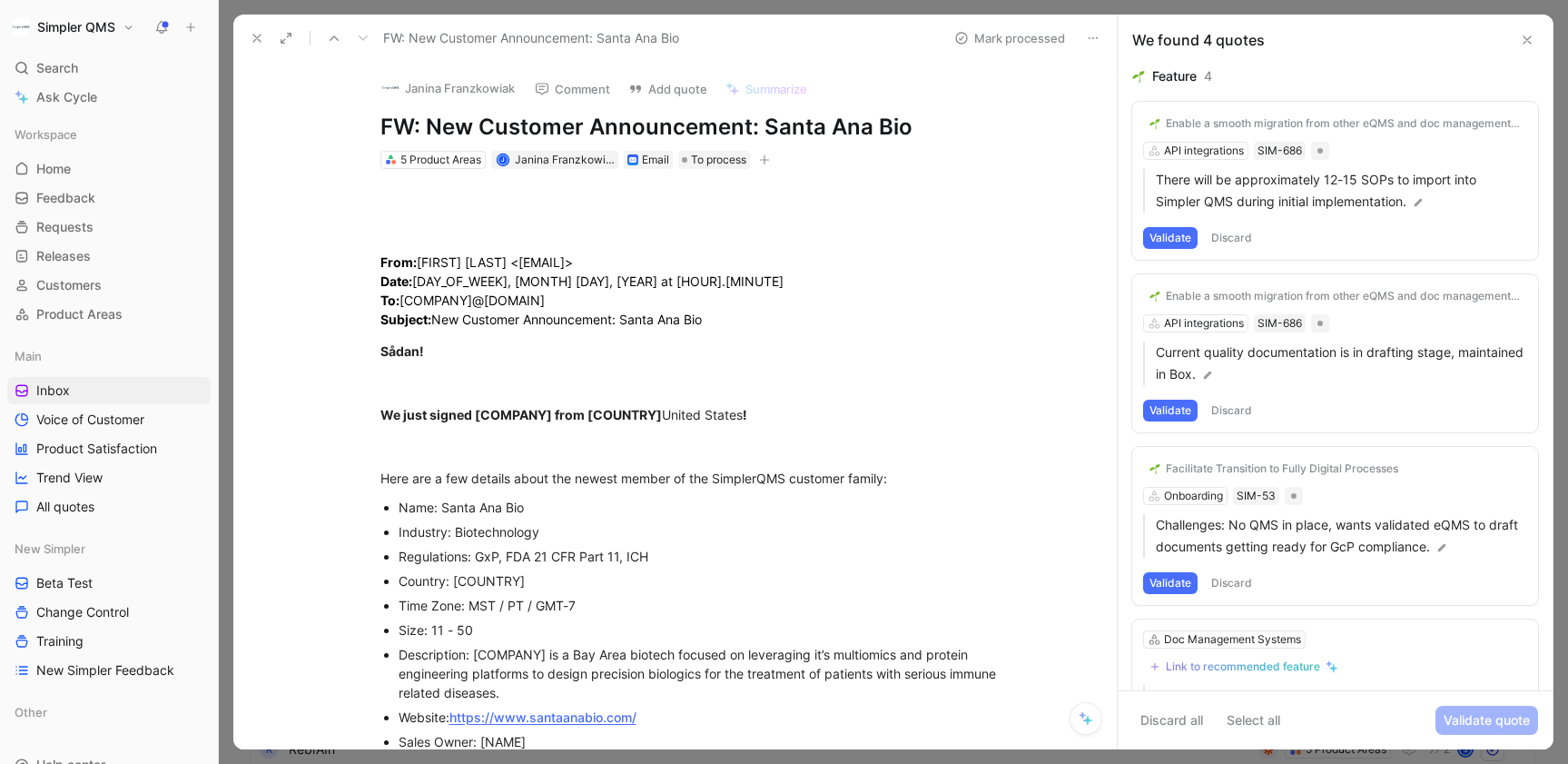 click on "Janina Franzkowiak" at bounding box center [448, 88] 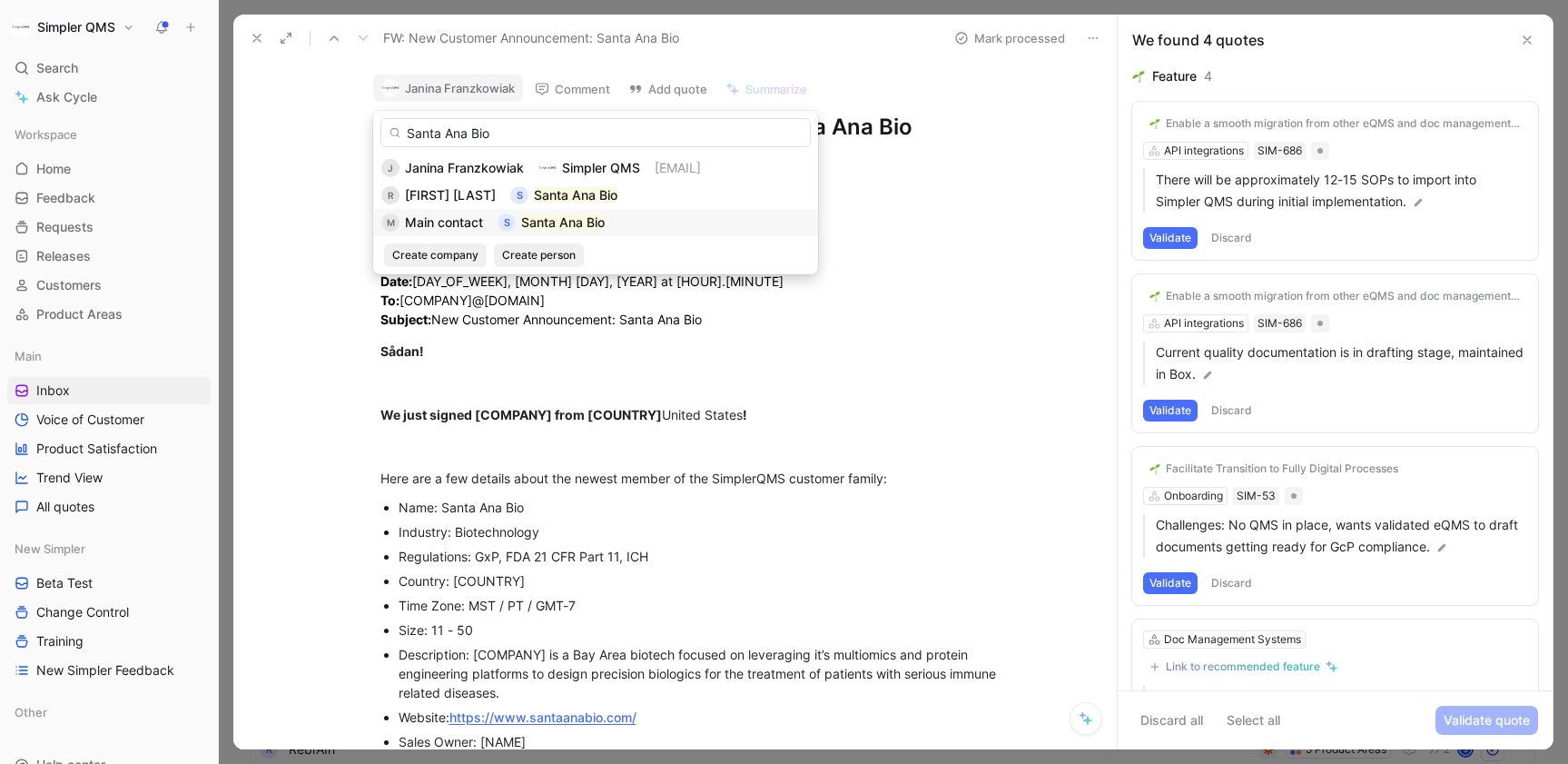 type on "Santa Ana Bio" 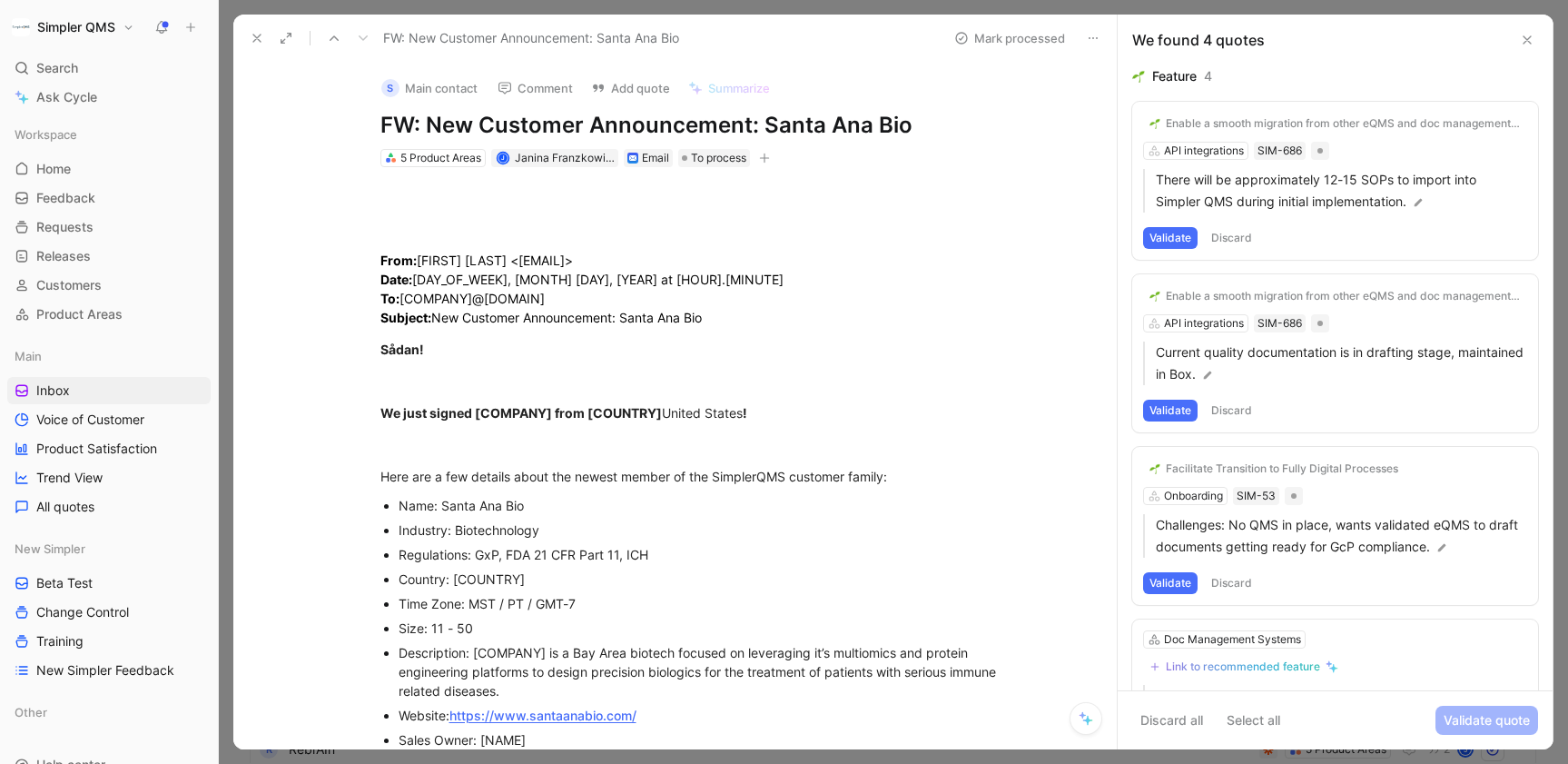 click on "Validate" at bounding box center (1170, 583) 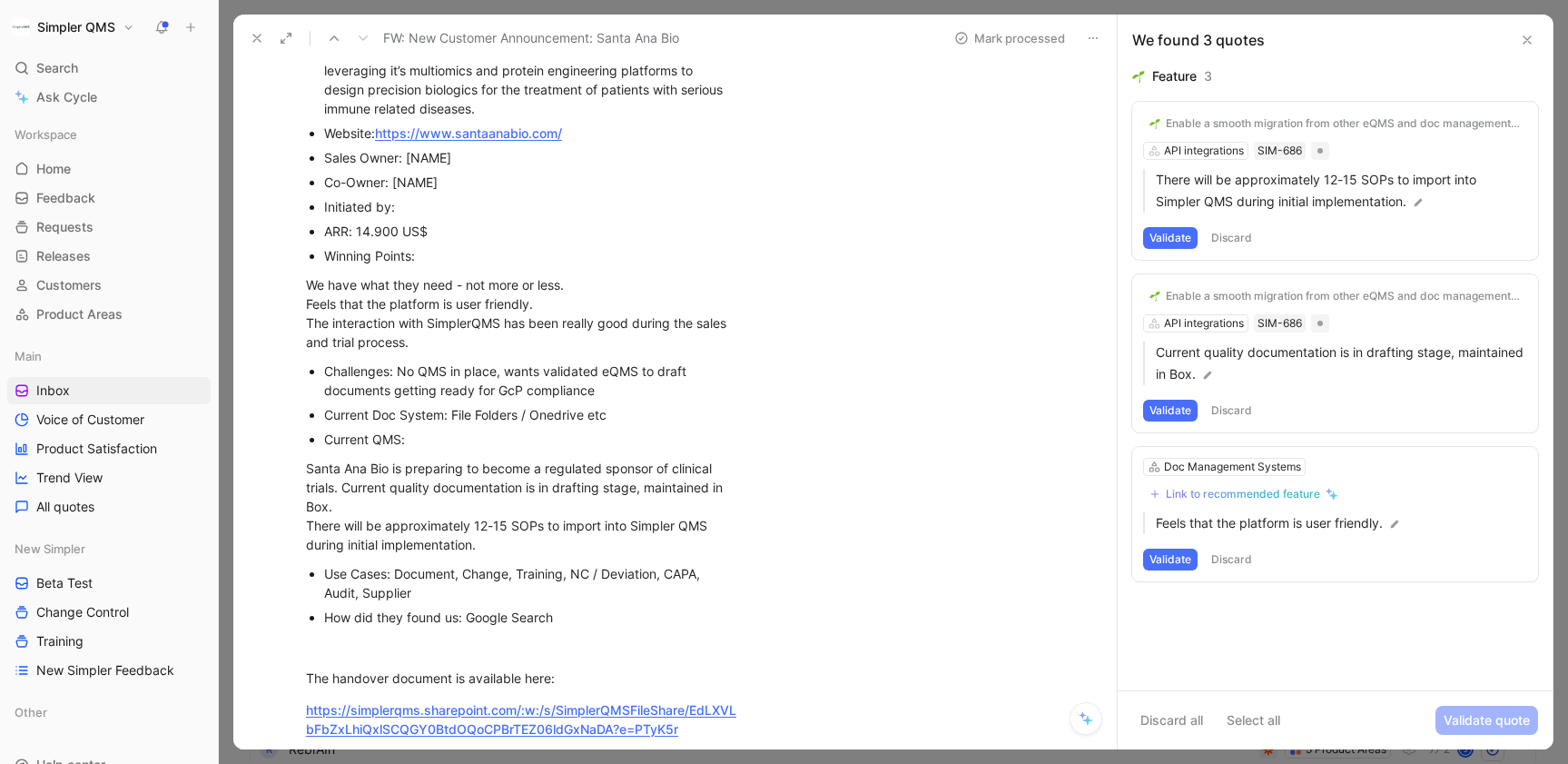 scroll, scrollTop: 651, scrollLeft: 0, axis: vertical 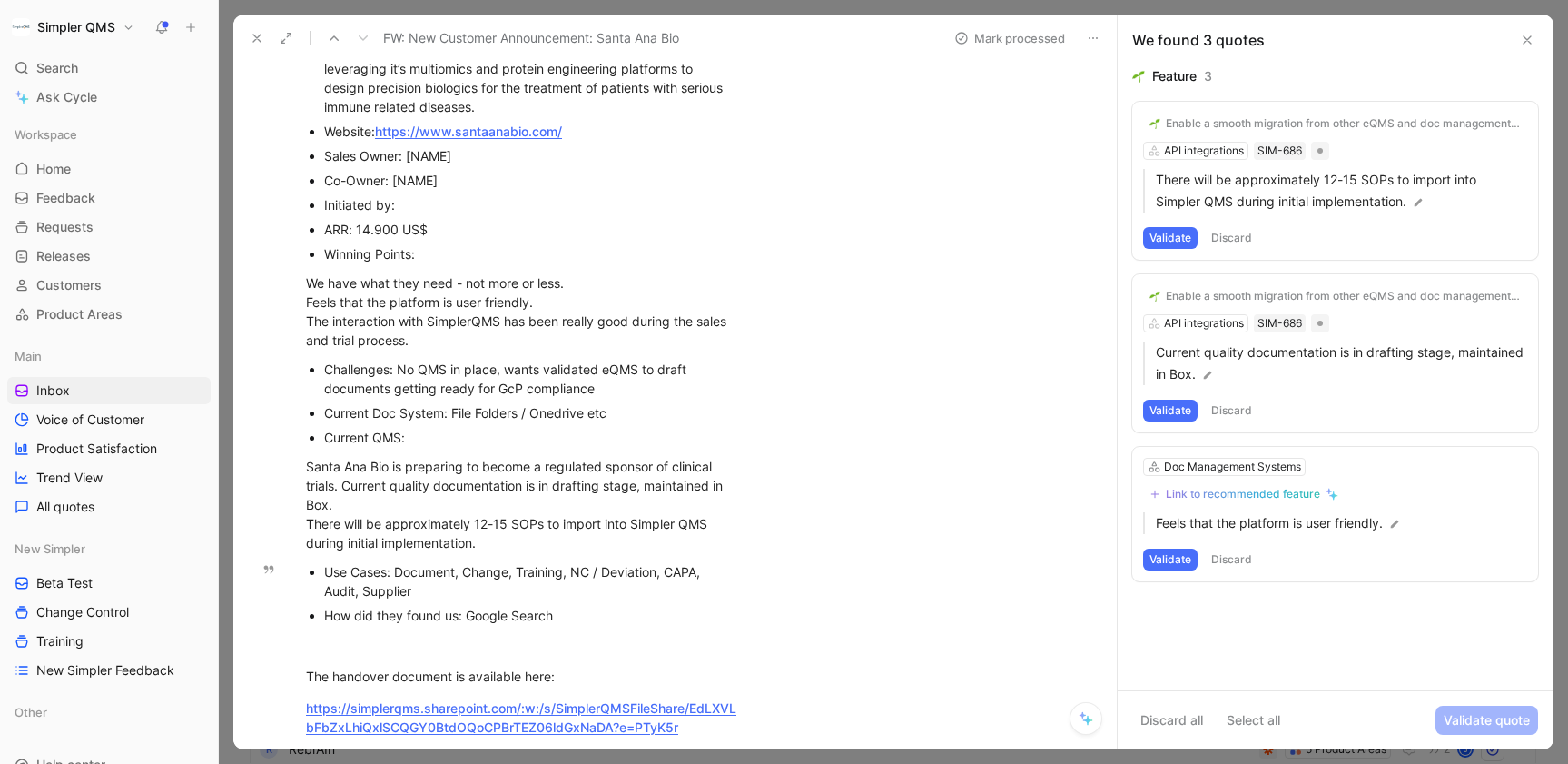 click on "Validate Discard" at bounding box center [1335, 560] 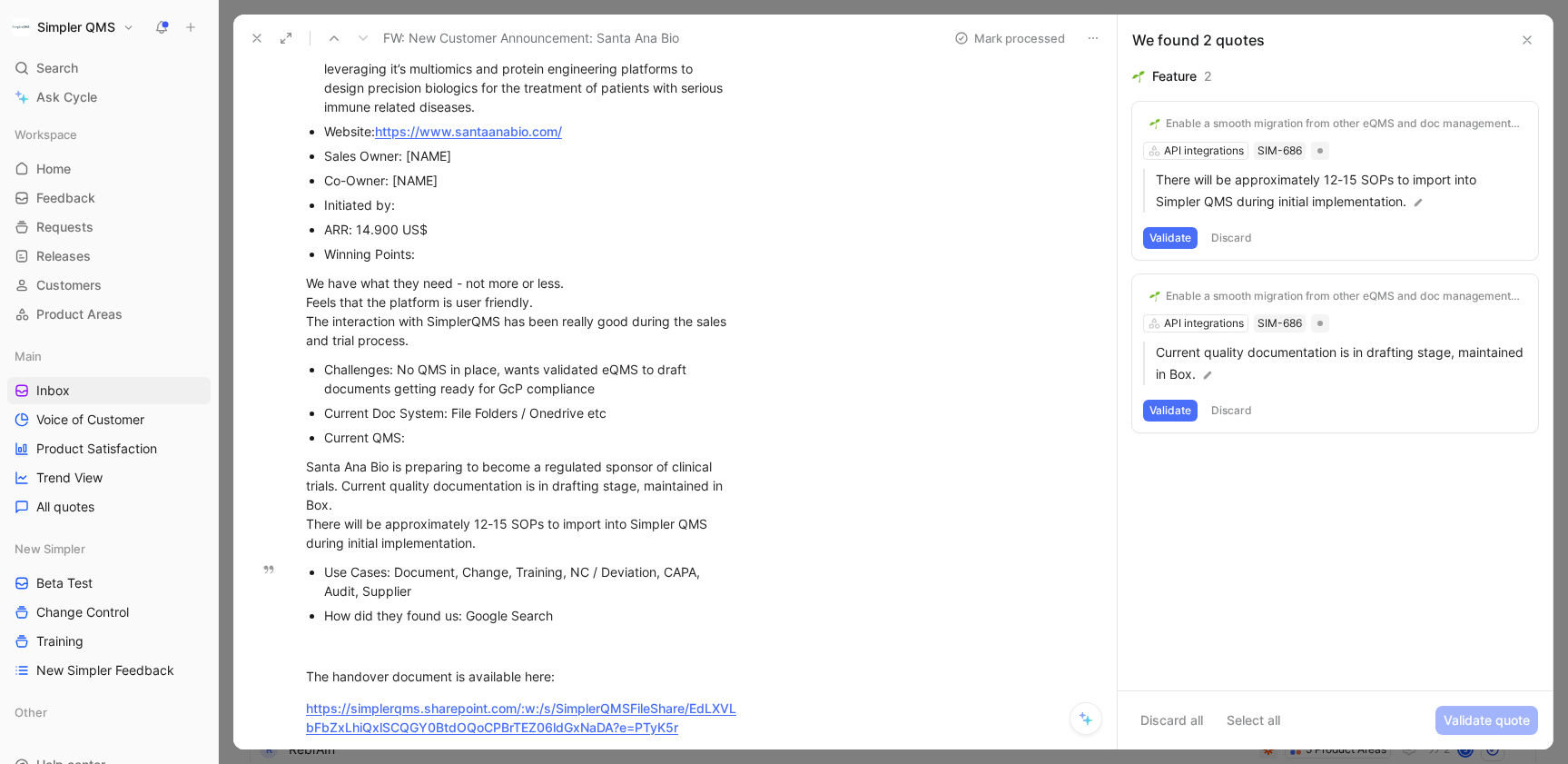 click on "Discard" at bounding box center (1231, 411) 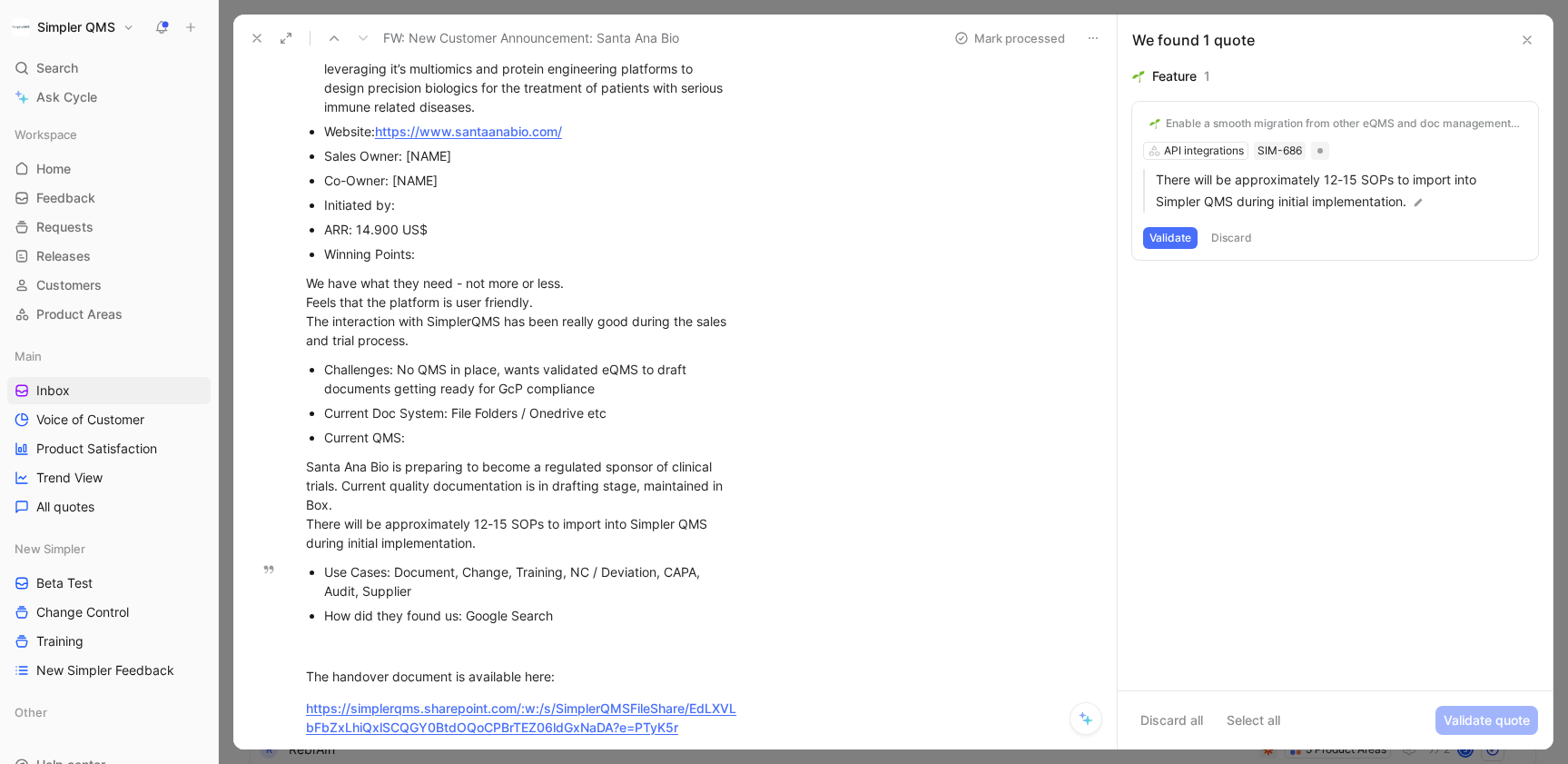click on "Validate" at bounding box center (1170, 238) 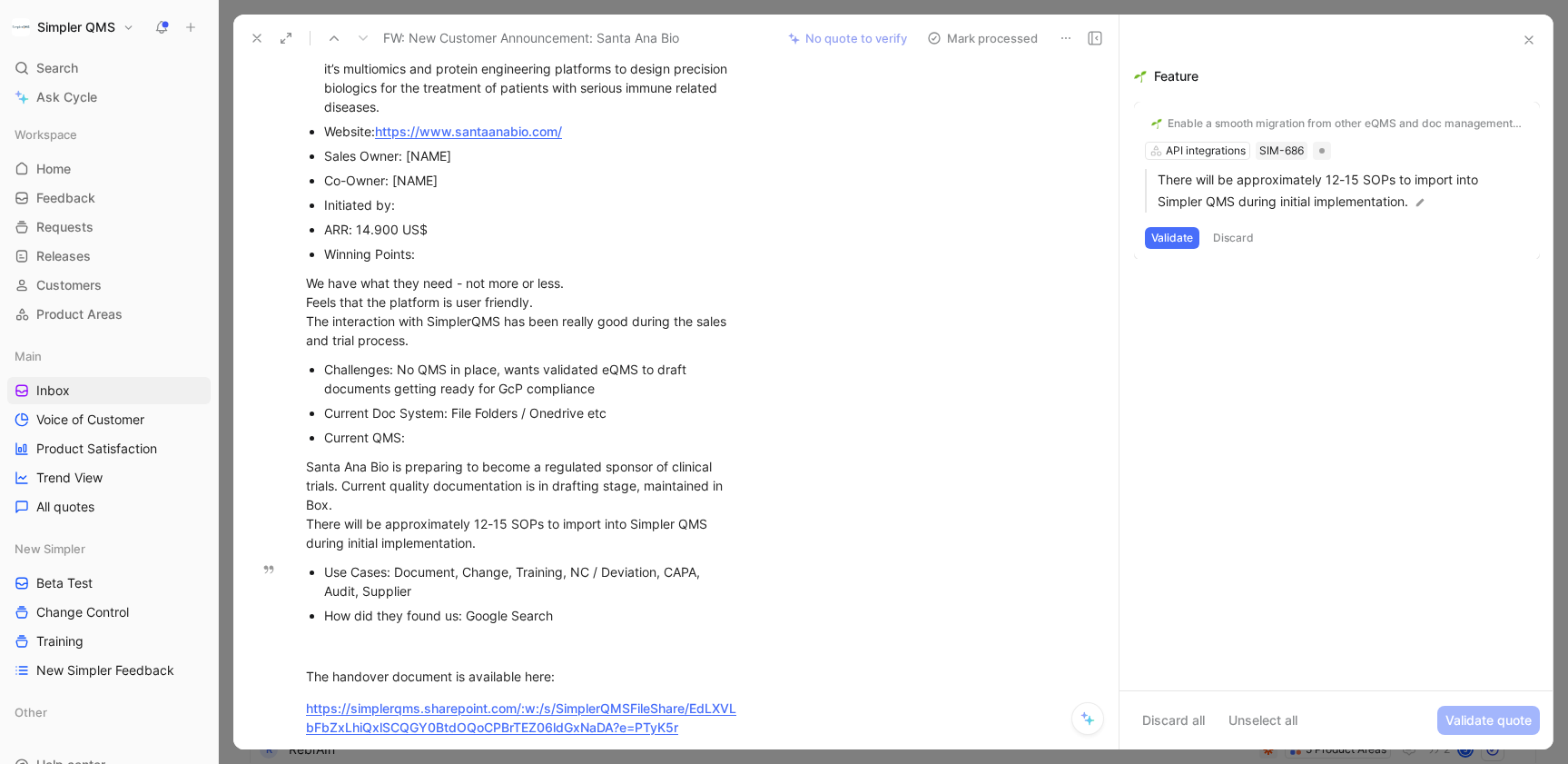 scroll, scrollTop: 603, scrollLeft: 0, axis: vertical 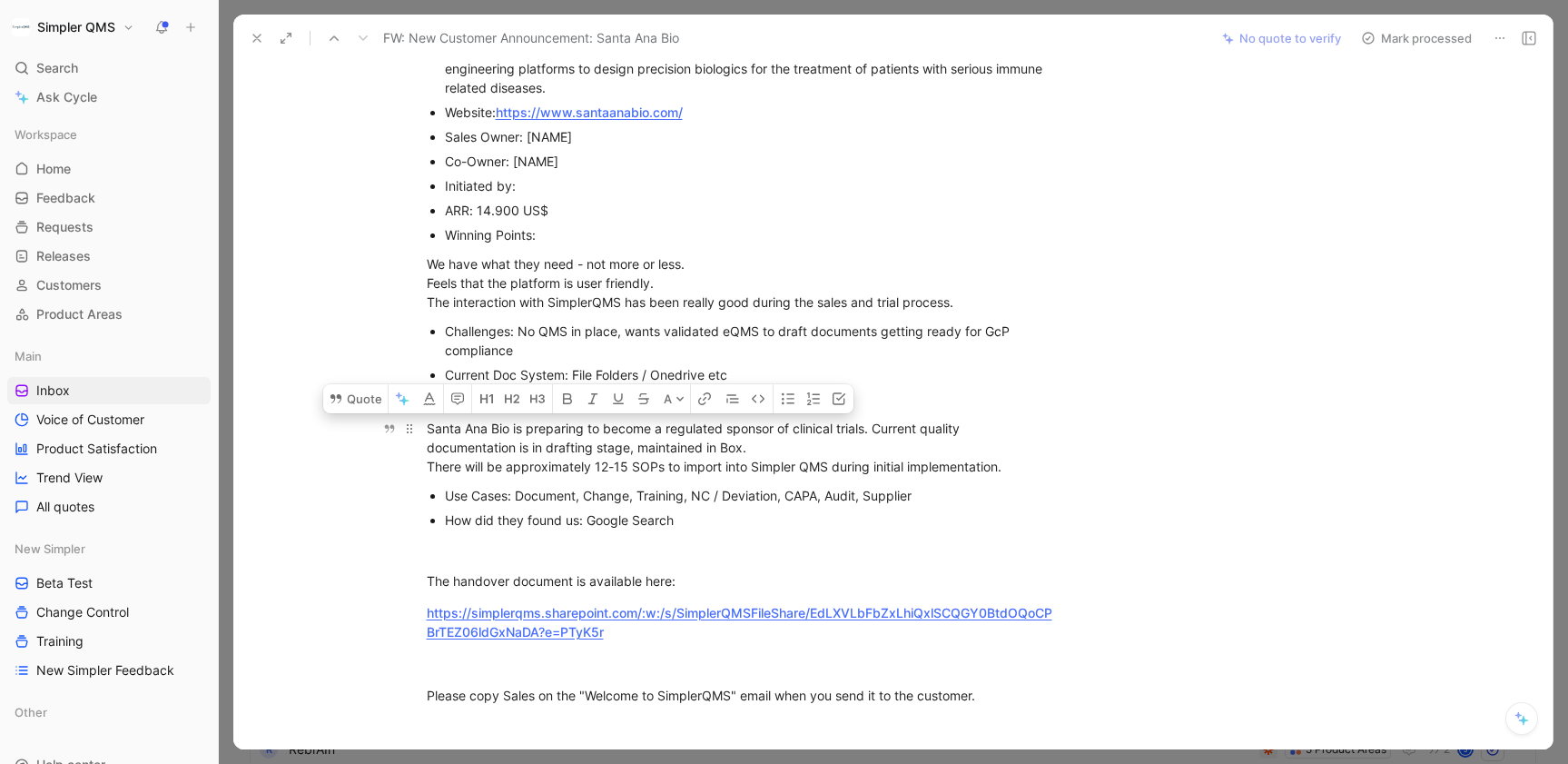 drag, startPoint x: 421, startPoint y: 429, endPoint x: 754, endPoint y: 450, distance: 333.66 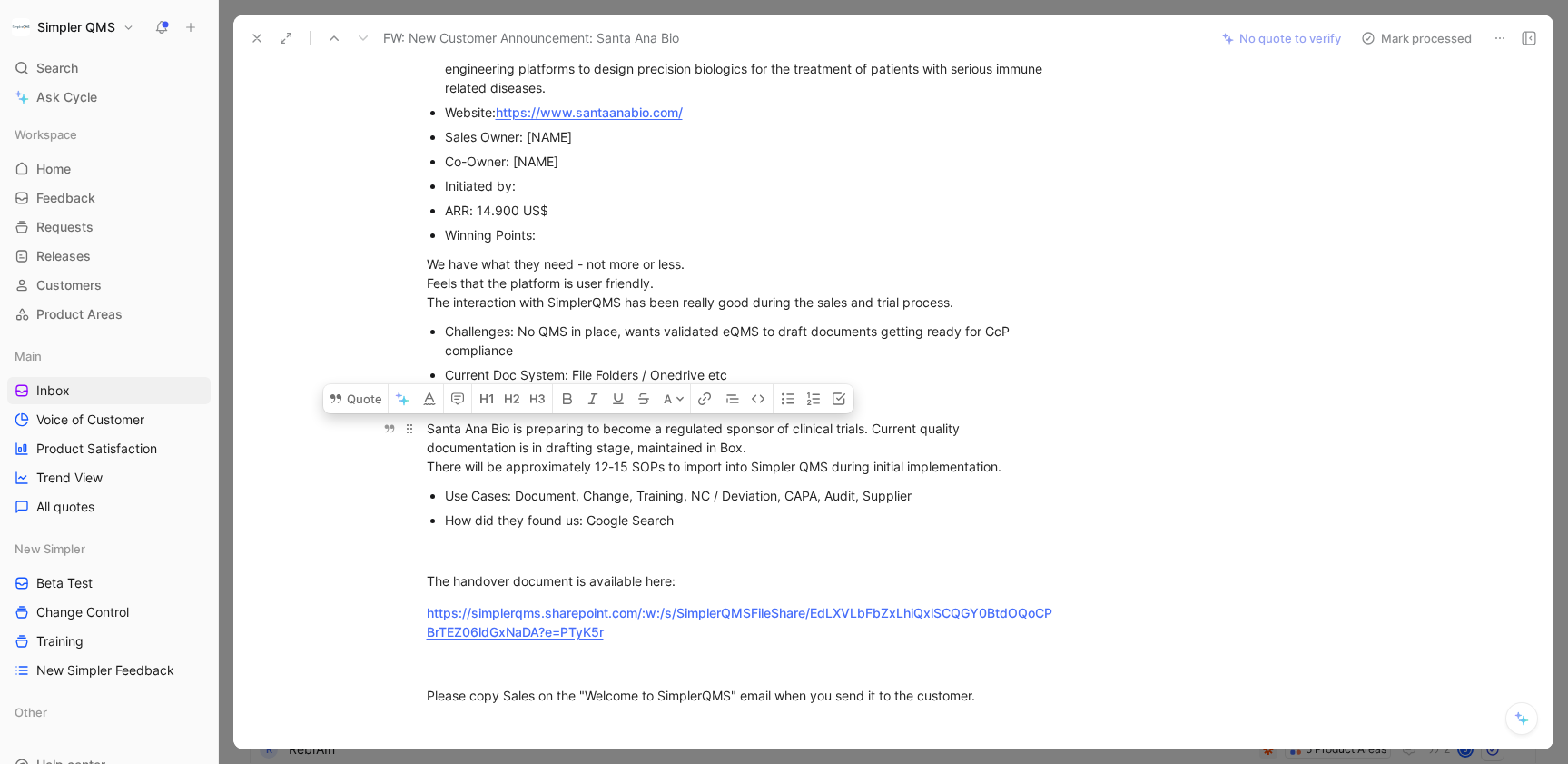 click on "Santa Ana Bio is preparing to become a regulated sponsor of clinical trials. Current quality documentation is in drafting stage, maintained in Box. There will be approximately 12-15 SOPs to import into Simpler QMS during initial implementation." at bounding box center (741, 447) 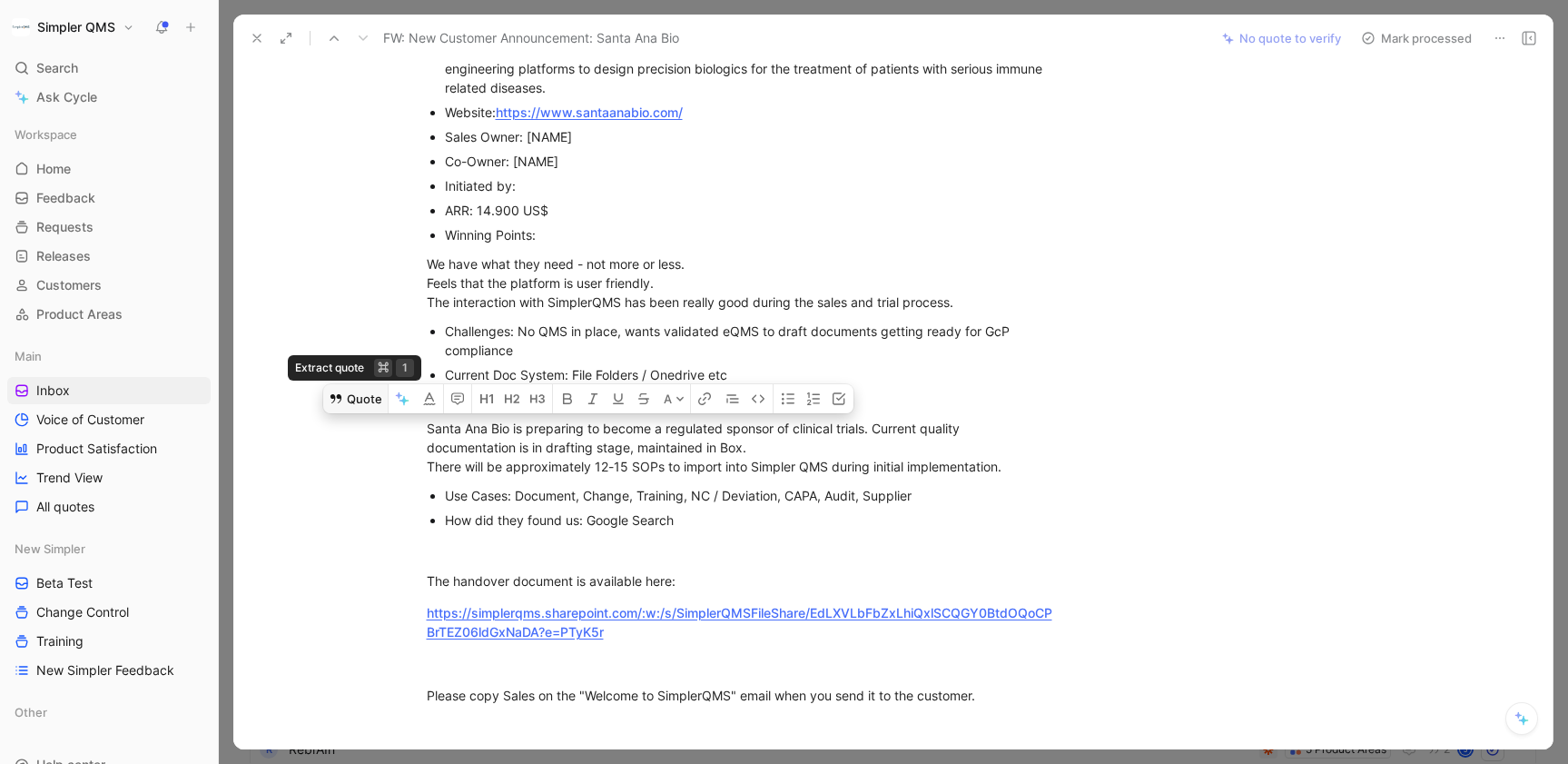 click on "Quote" at bounding box center [355, 399] 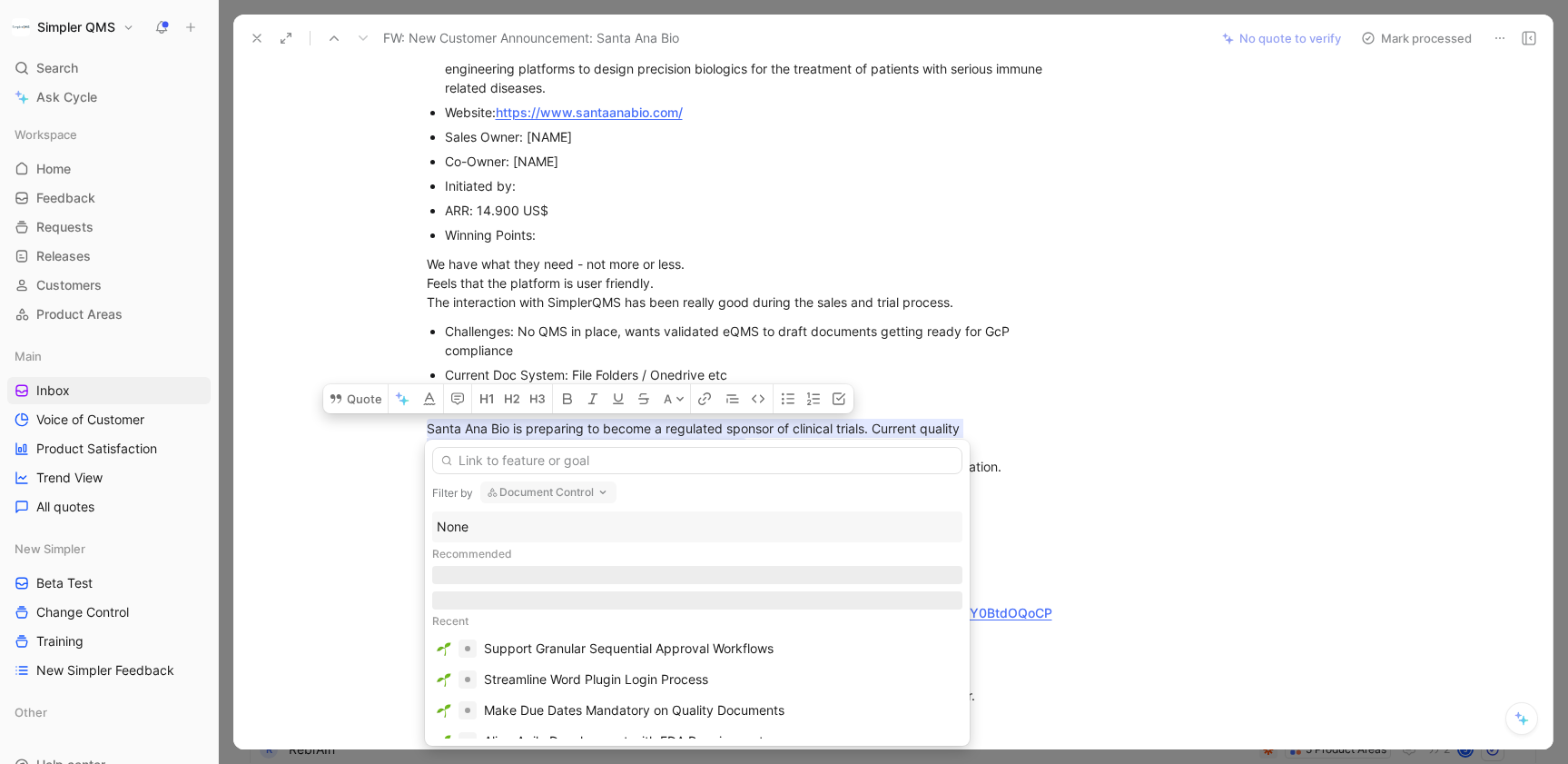 click on "Document Control" at bounding box center (548, 492) 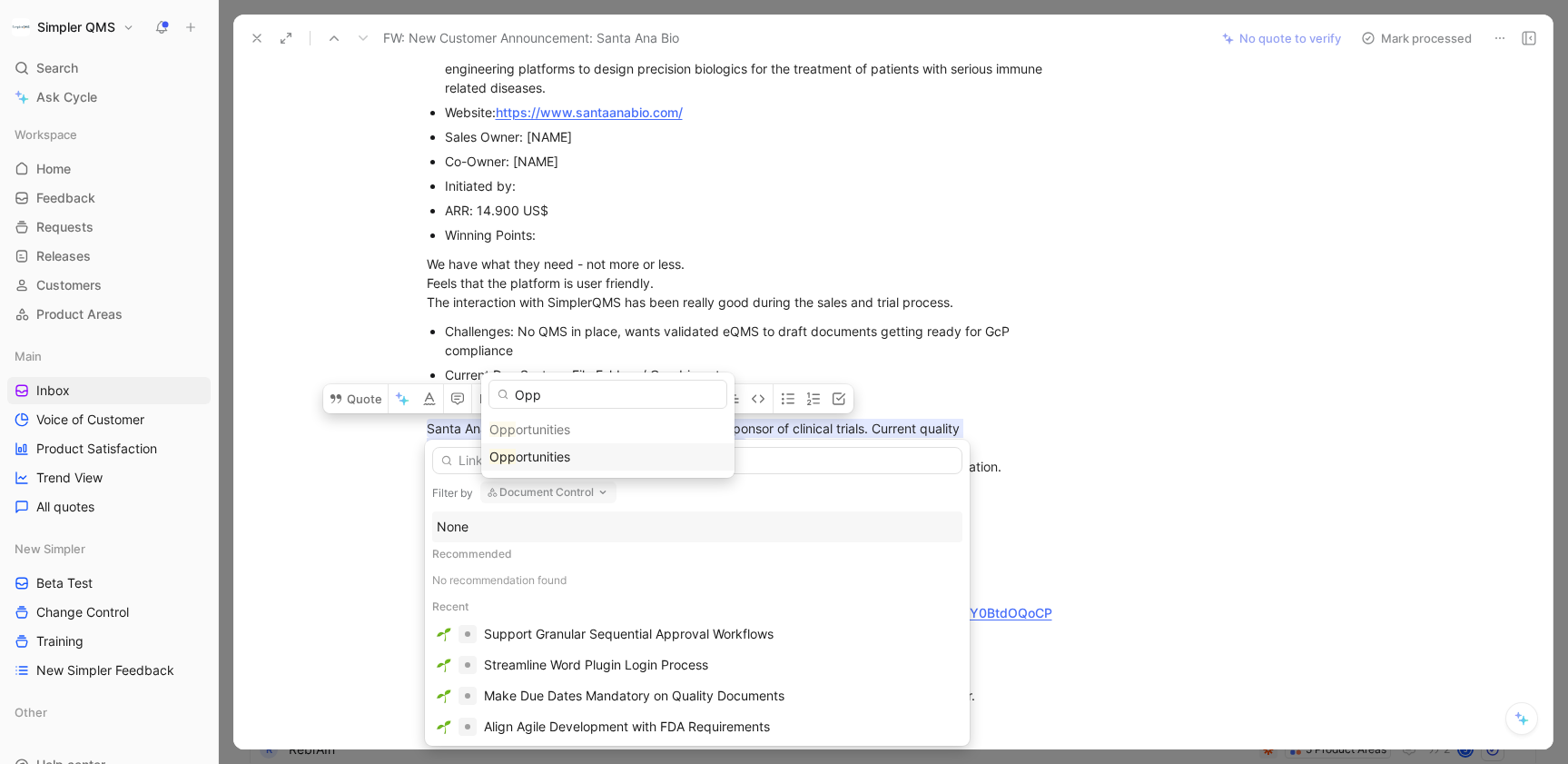 type on "Opp" 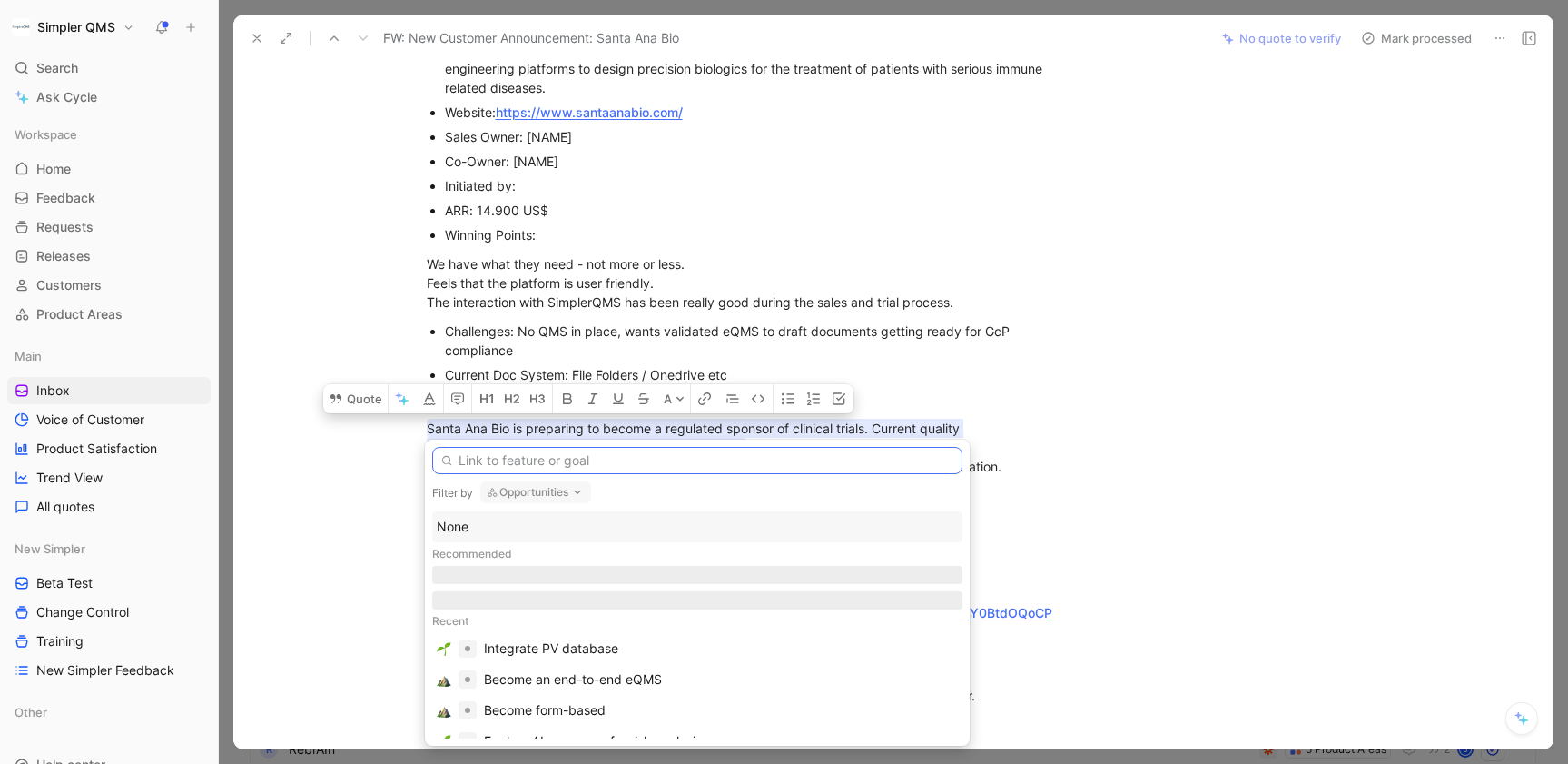 click at bounding box center [697, 461] 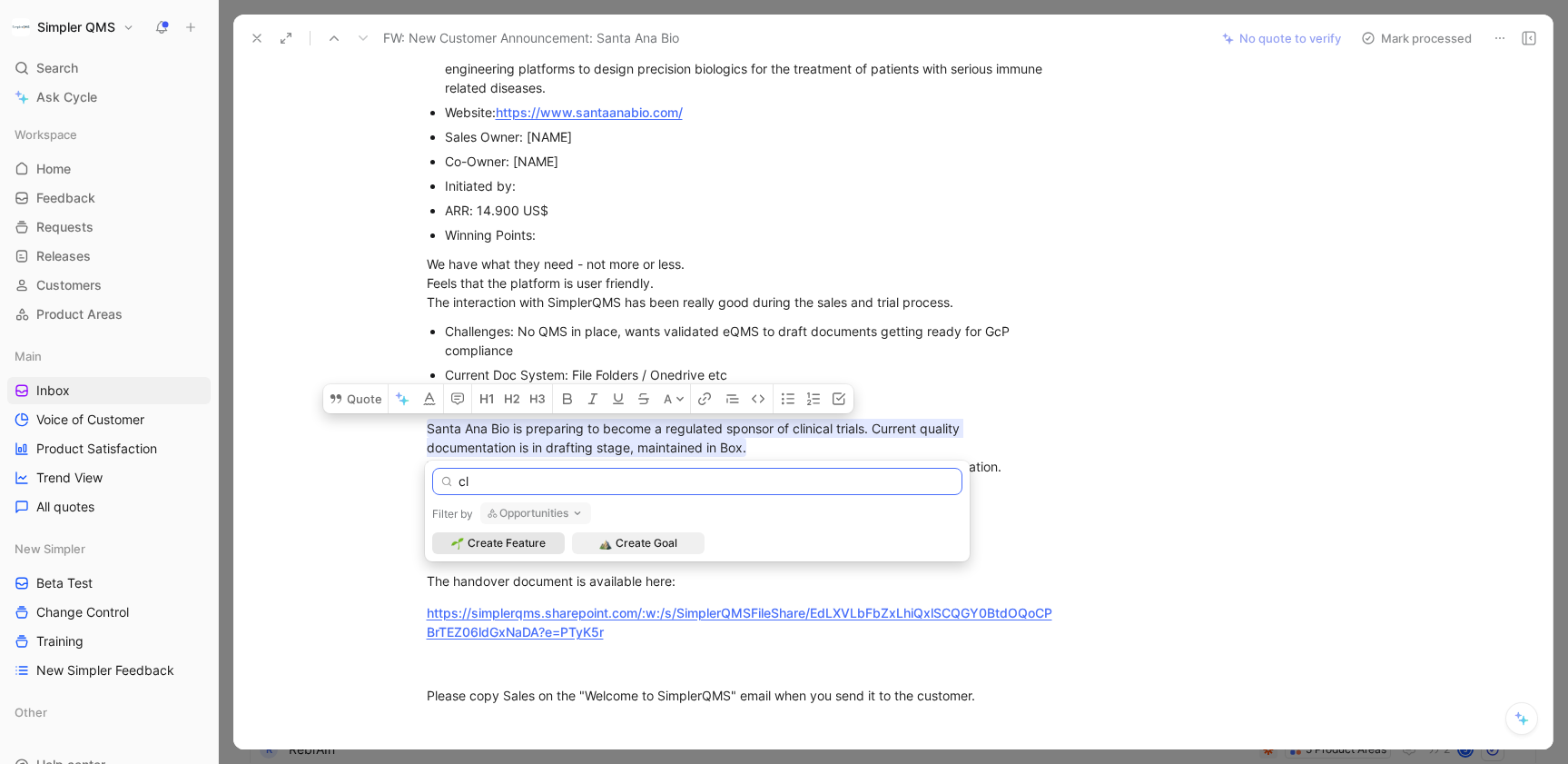 type on "c" 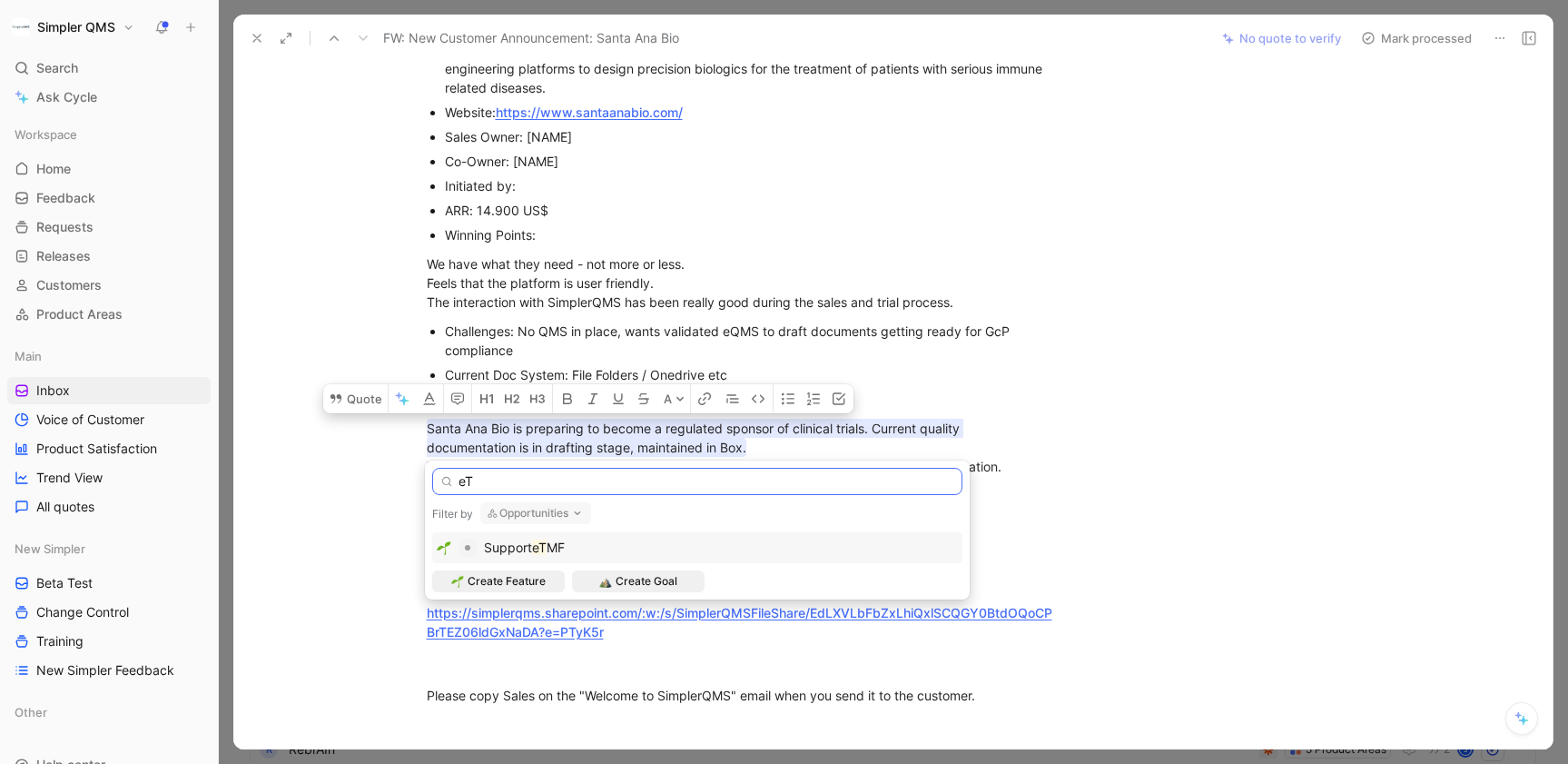 type on "eT" 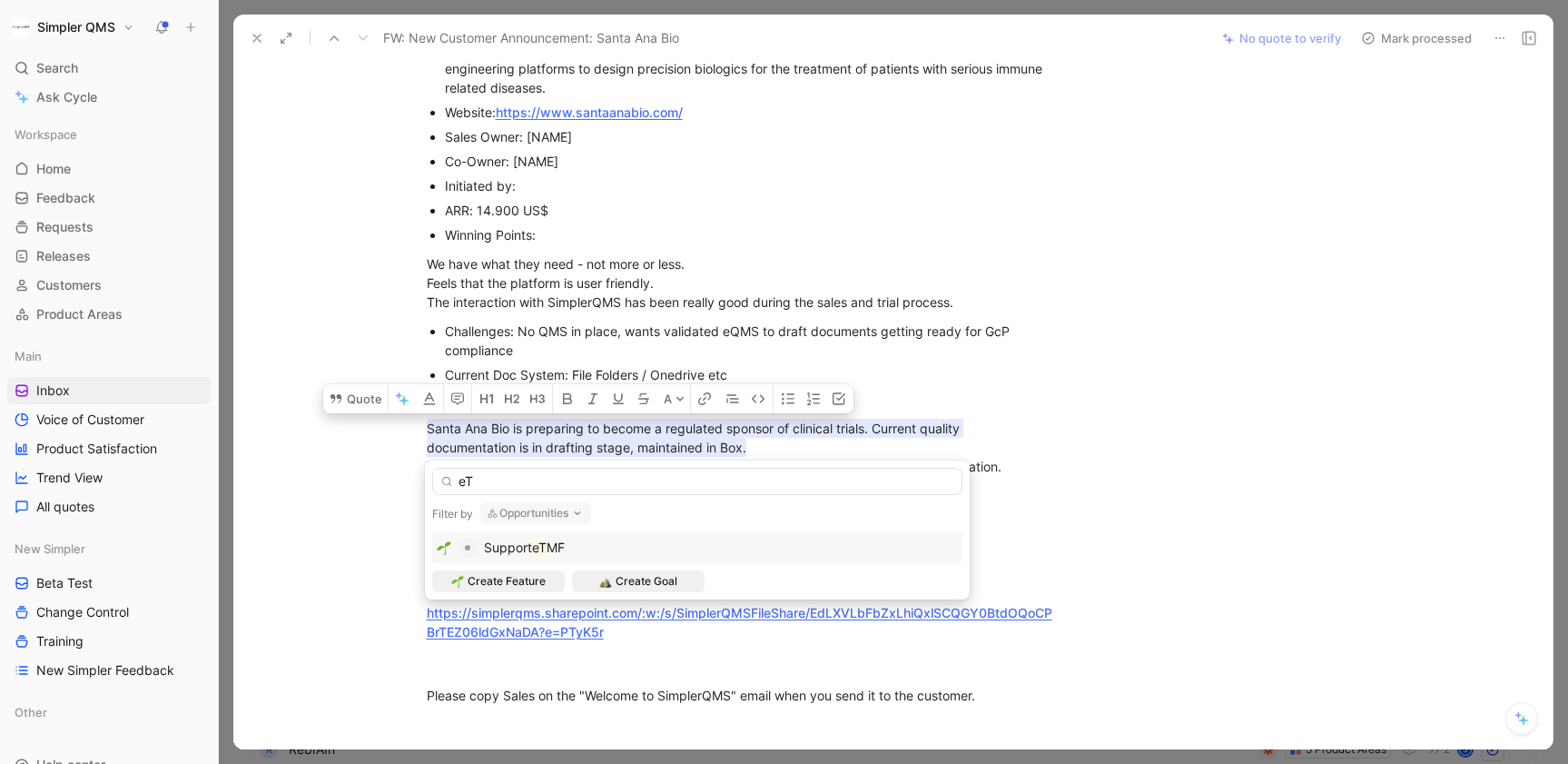 click on "MF" at bounding box center [556, 547] 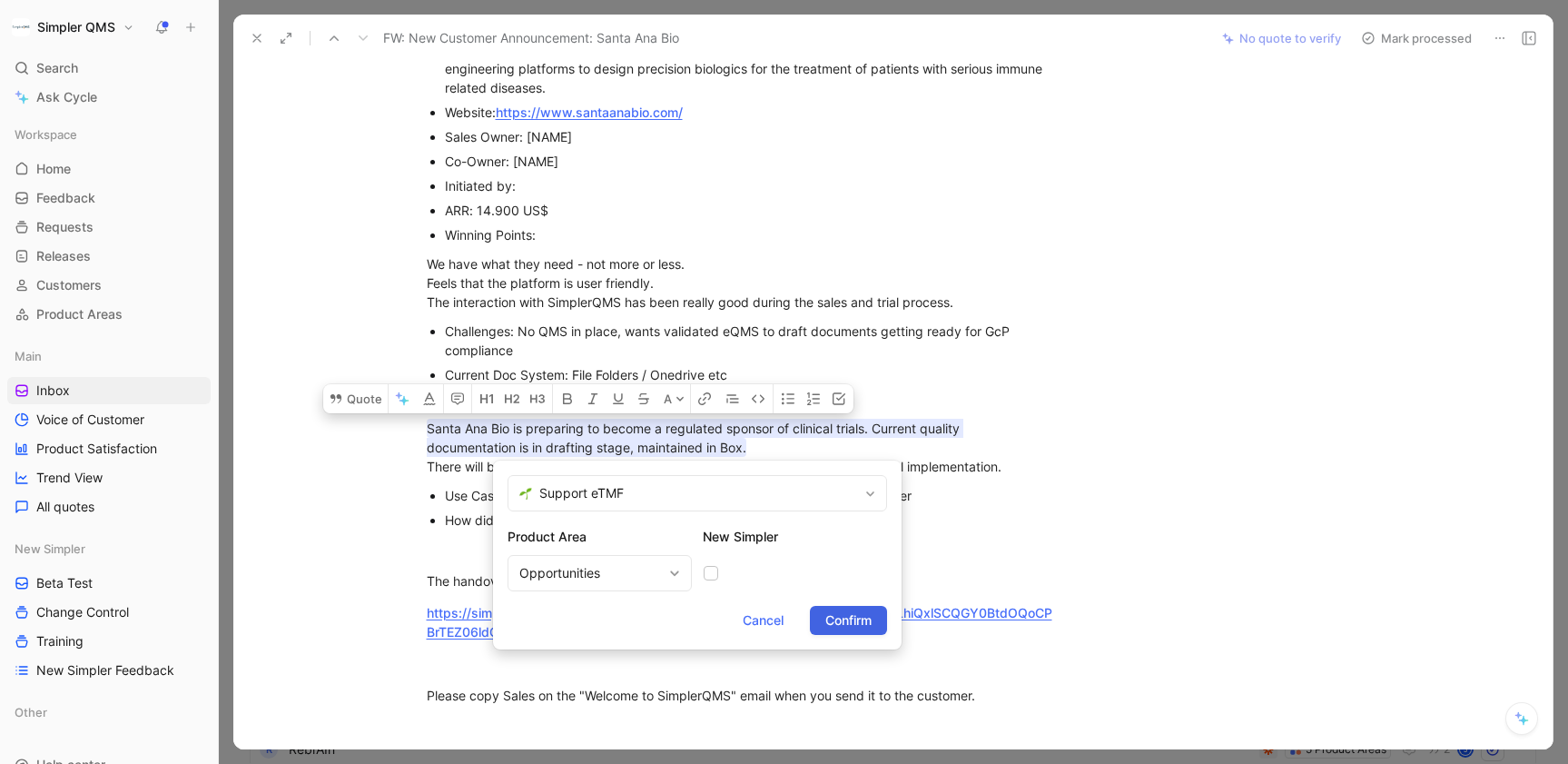 click on "Confirm" at bounding box center [848, 620] 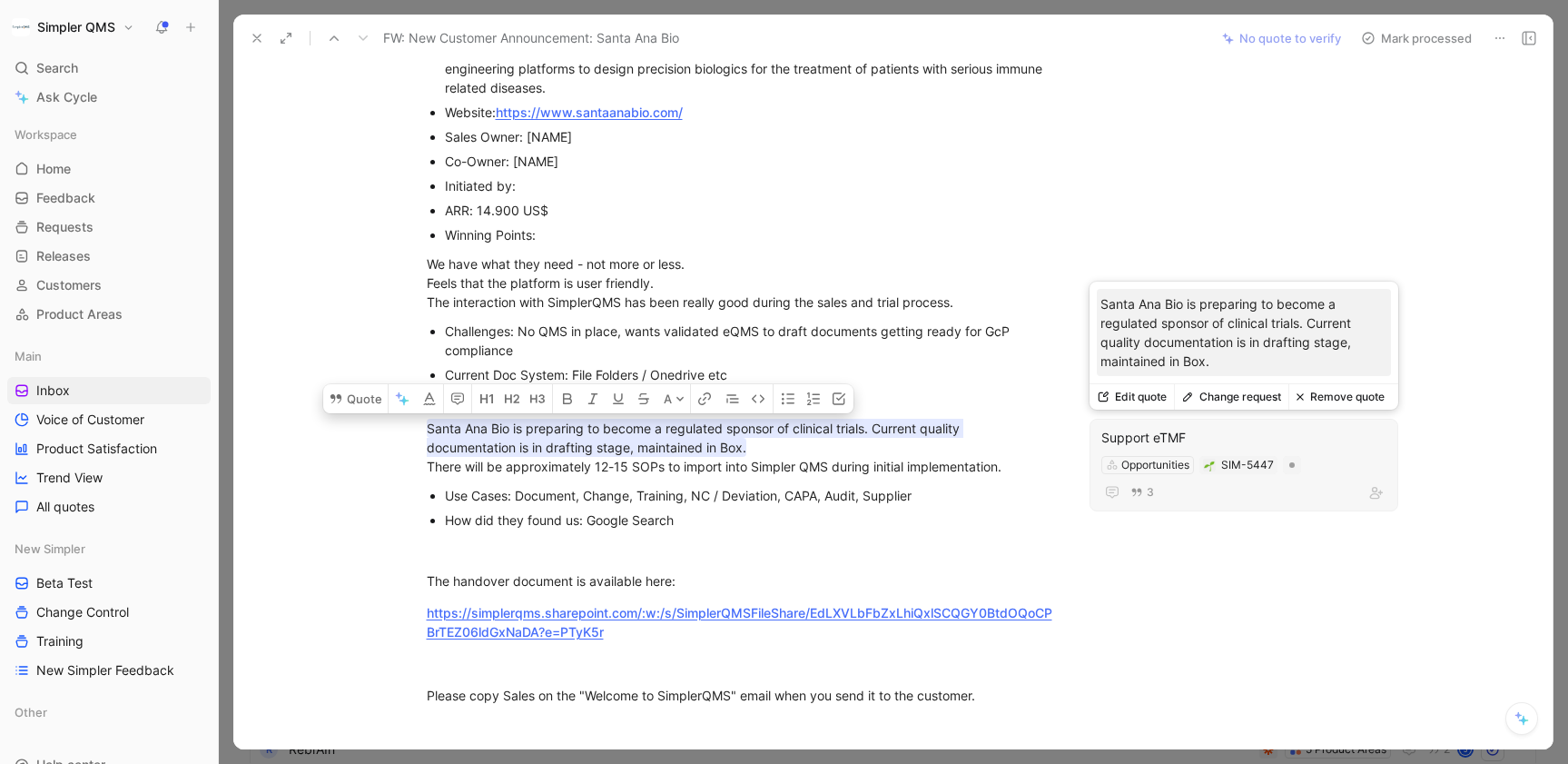 click on "Support eTMF" at bounding box center [1244, 438] 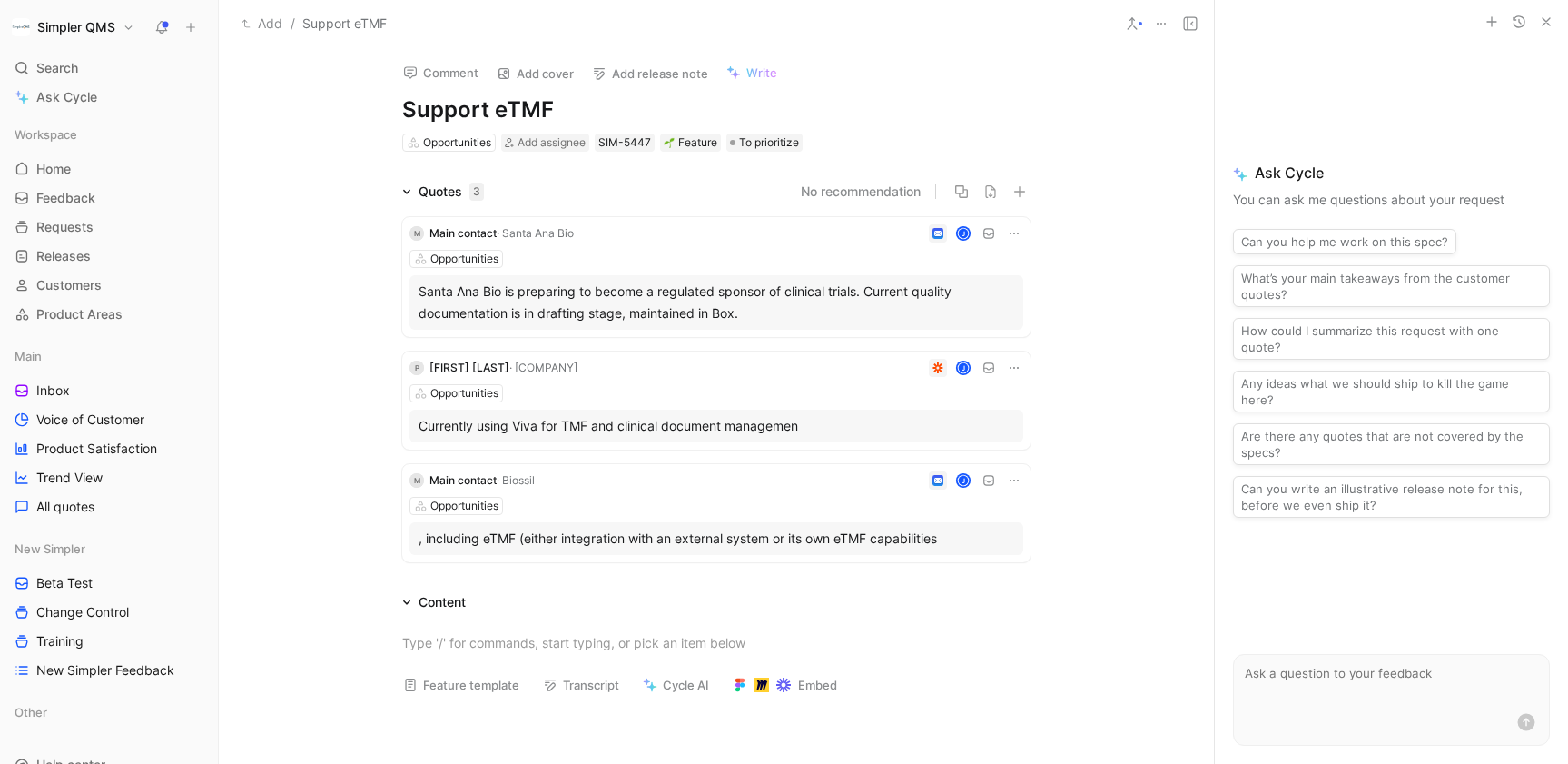 click on "Support eTMF" at bounding box center (716, 110) 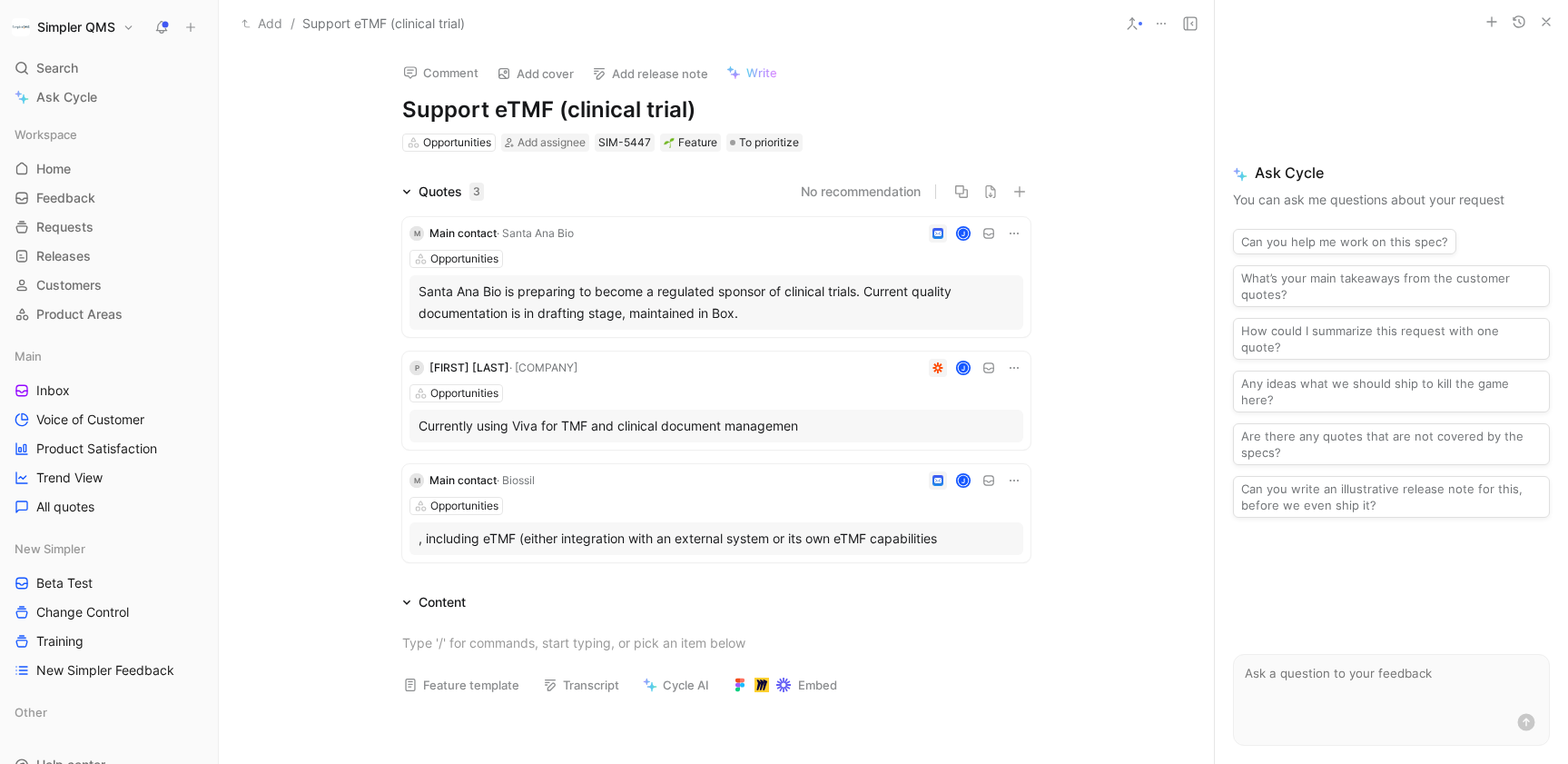 click on "Quotes 3 No recommendation M Main contact • Santa Ana Bio J Opportunities Santa Ana Bio is preparing to become a regulated sponsor of clinical trials. Current quality documentation is in drafting stage, maintained in Box. P [FIRST] [LAST] • Ascentage Pharma J Opportunities Currently using Viva for TMF and clinical document managemen M Main contact • Biossil J Opportunities , including eTMF (either integration with an external system or its own eTMF capabilities" at bounding box center (716, 375) 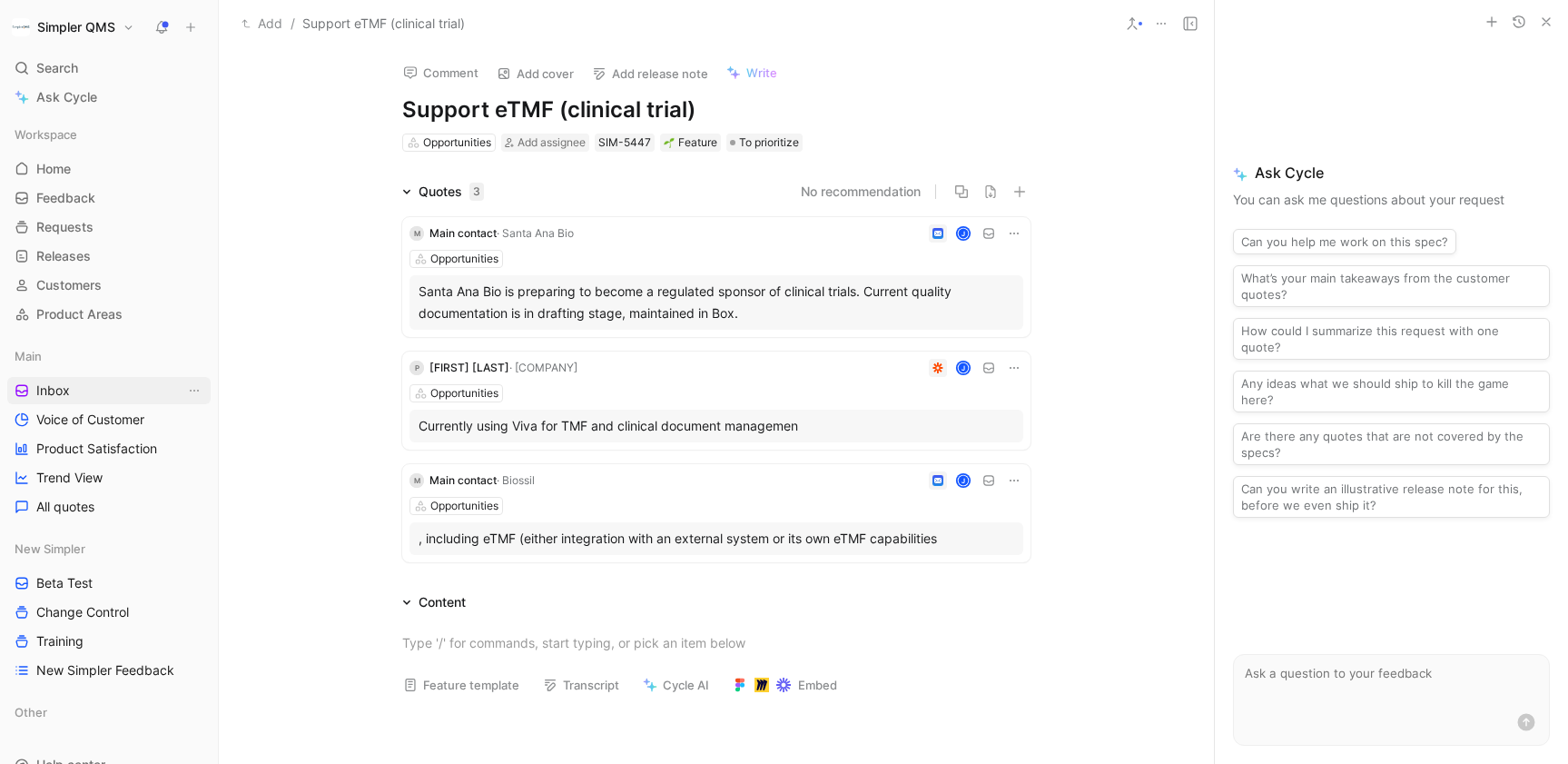 click on "Inbox" at bounding box center [53, 391] 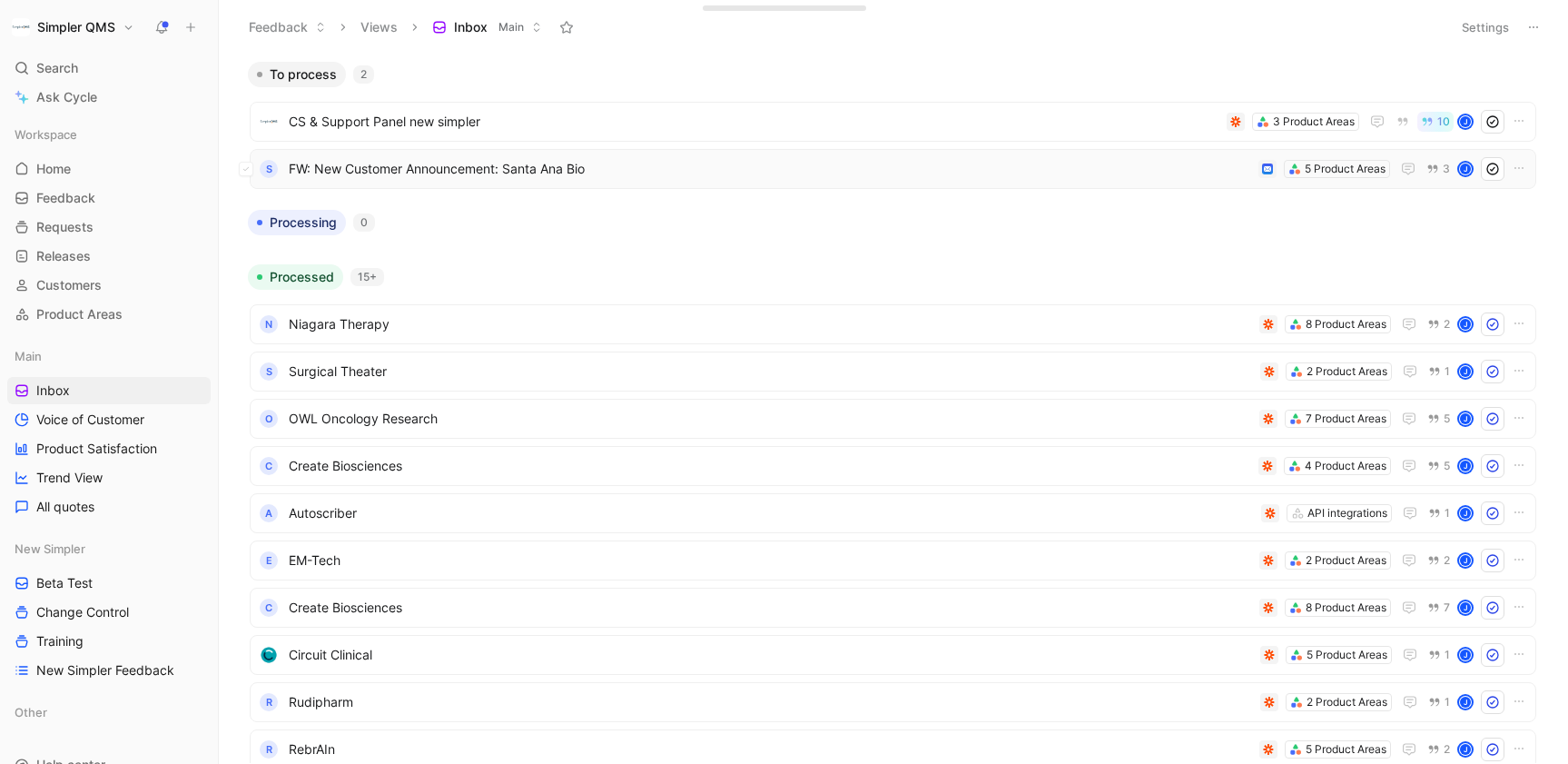 click on "FW: New Customer Announcement: Santa Ana Bio" at bounding box center [770, 169] 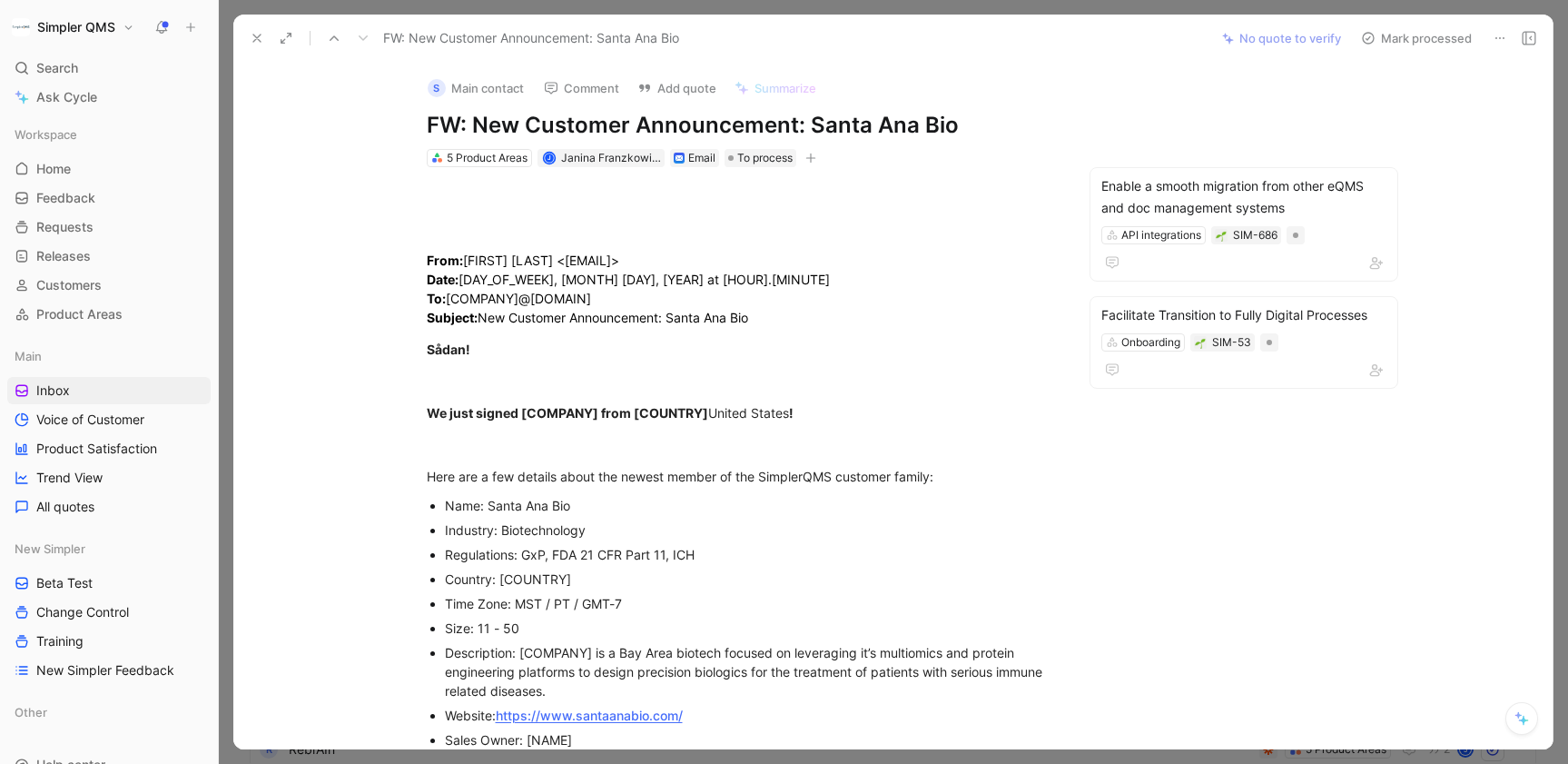 click on "Mark processed" at bounding box center (1416, 38) 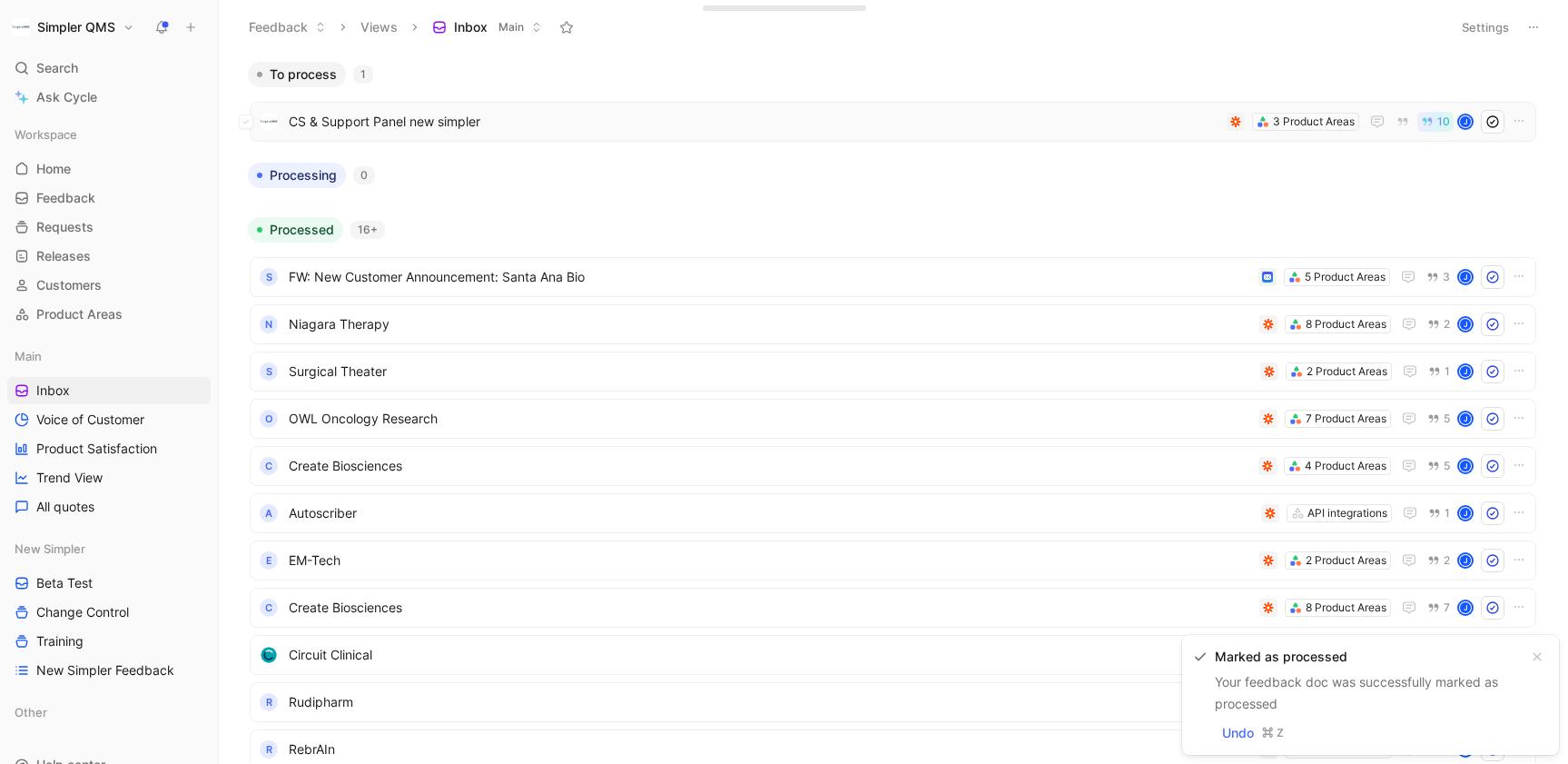 click on "CS & Support Panel new simpler" at bounding box center [754, 122] 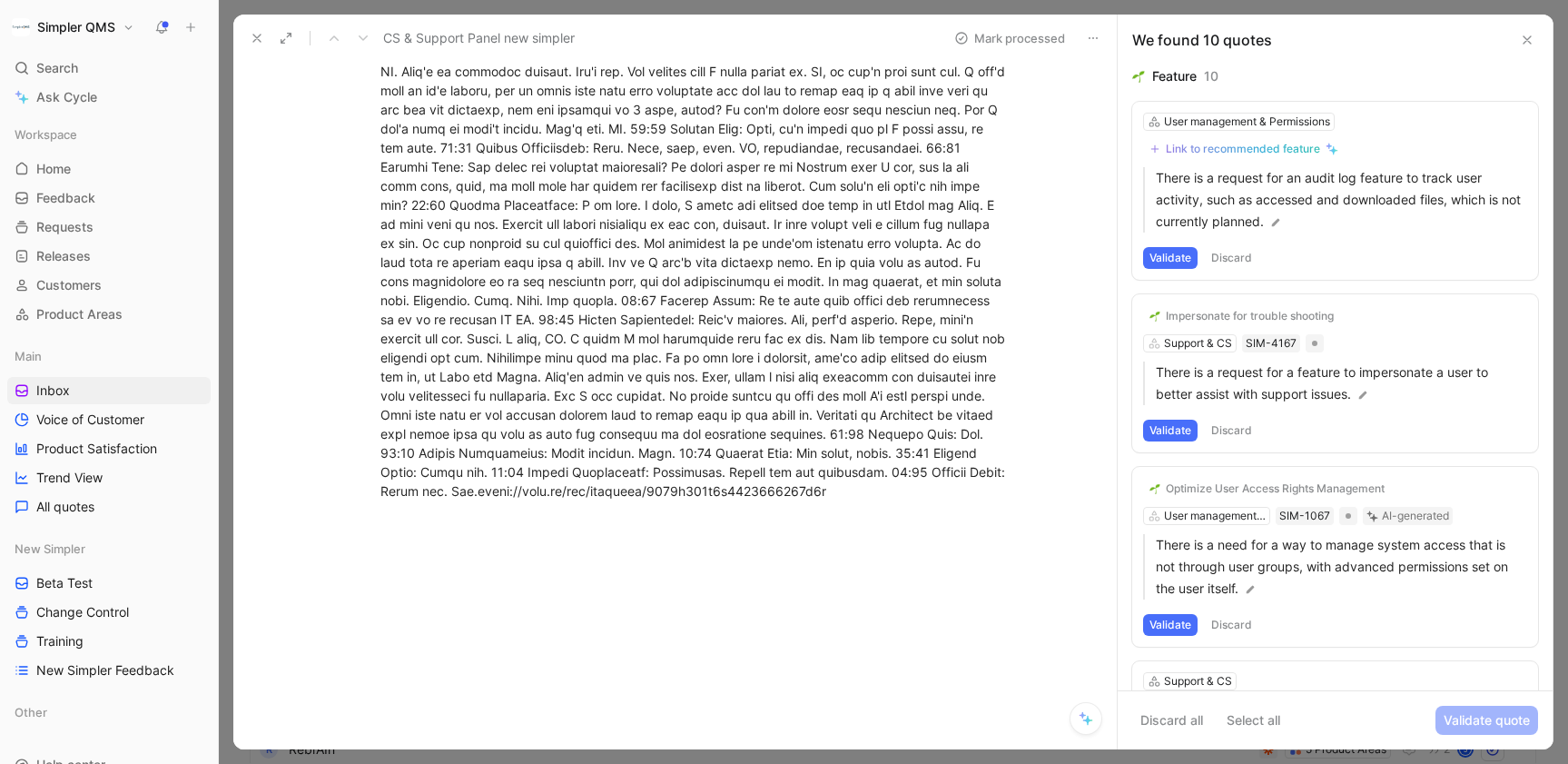 scroll, scrollTop: 6158, scrollLeft: 0, axis: vertical 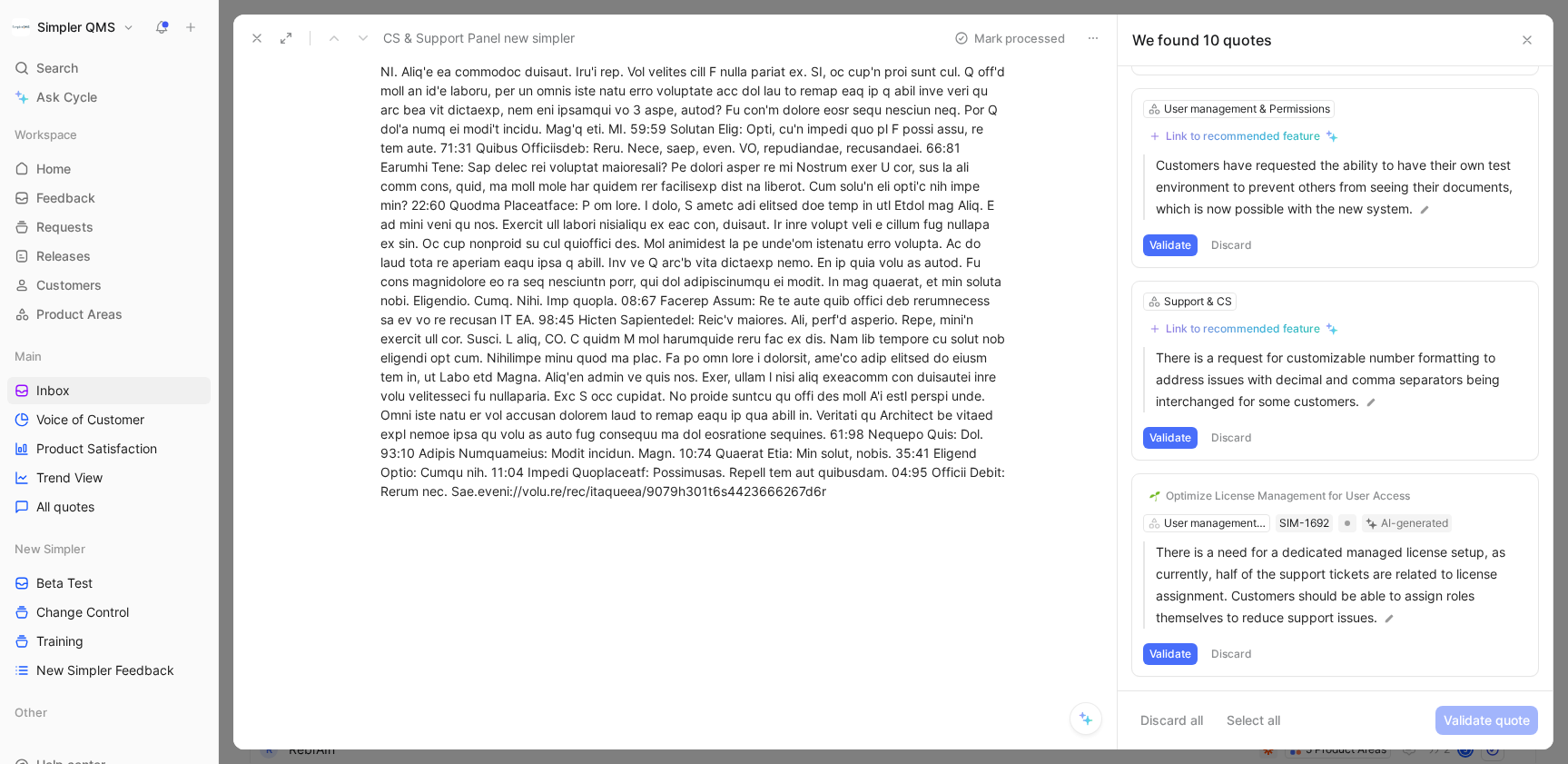 click on "Discard" at bounding box center (1231, 654) 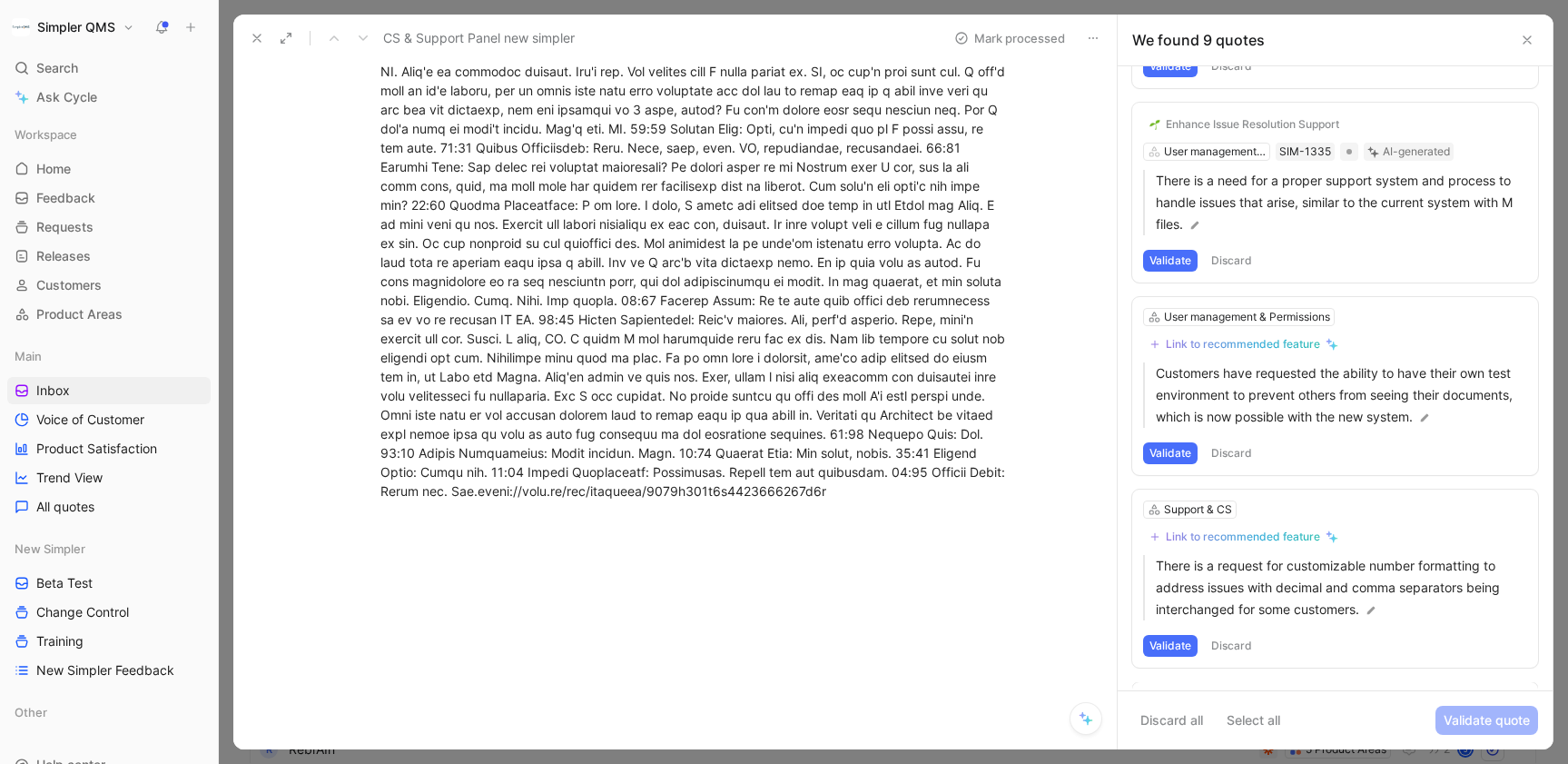 scroll, scrollTop: 1131, scrollLeft: 0, axis: vertical 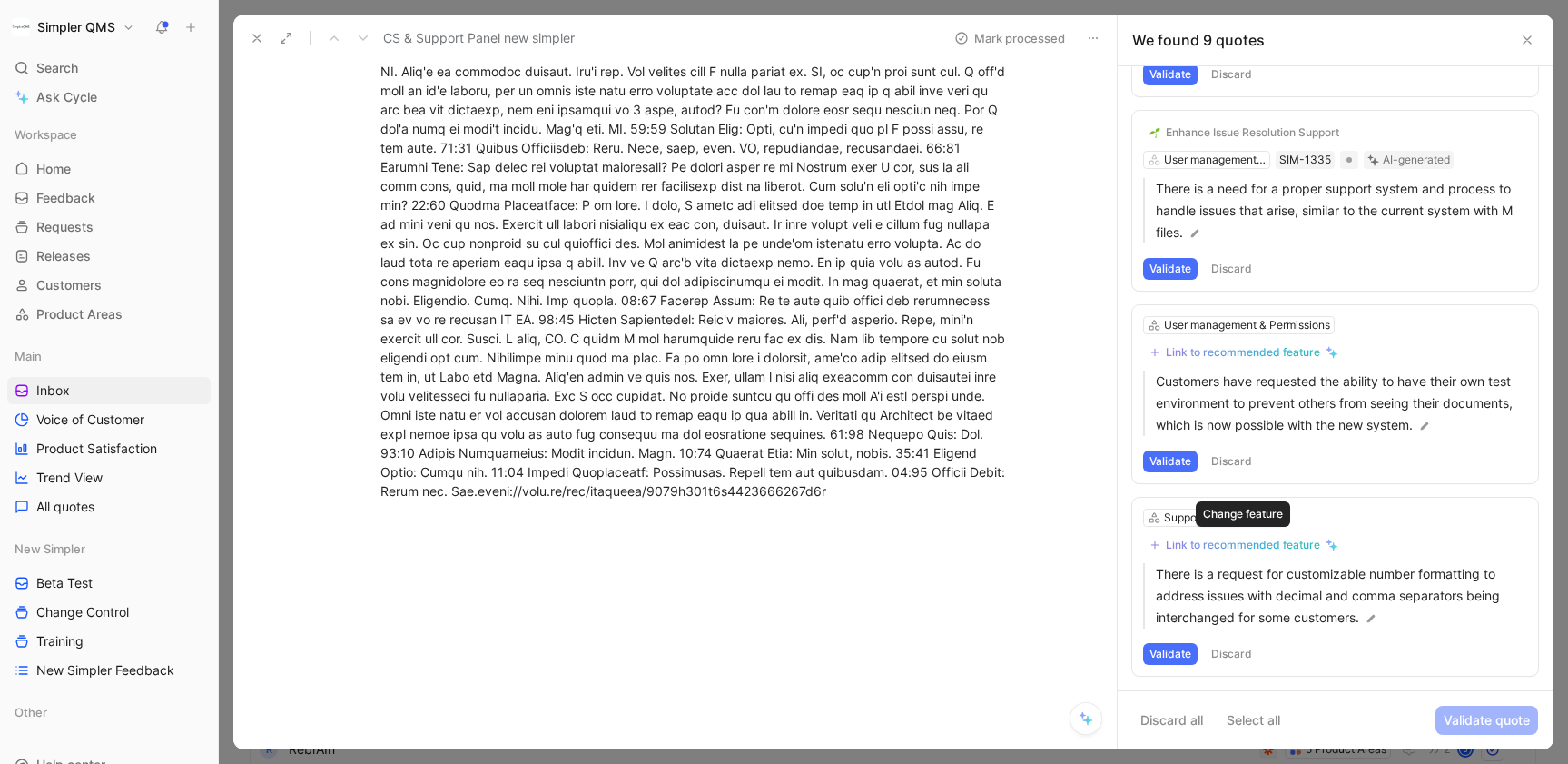 click on "Link to recommended feature" at bounding box center (1243, 545) 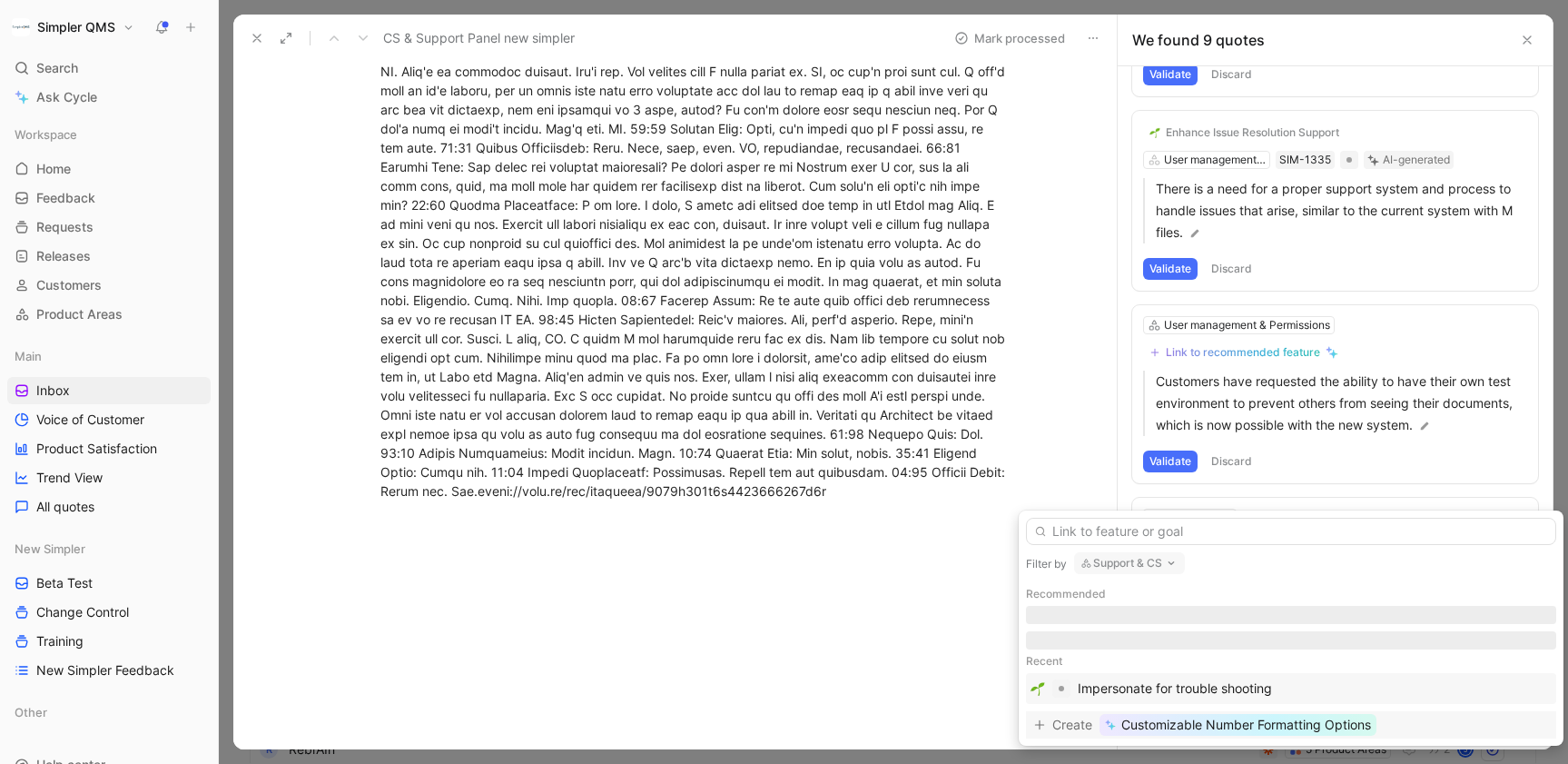 click on "Customizable Number Formatting Options" at bounding box center (1246, 725) 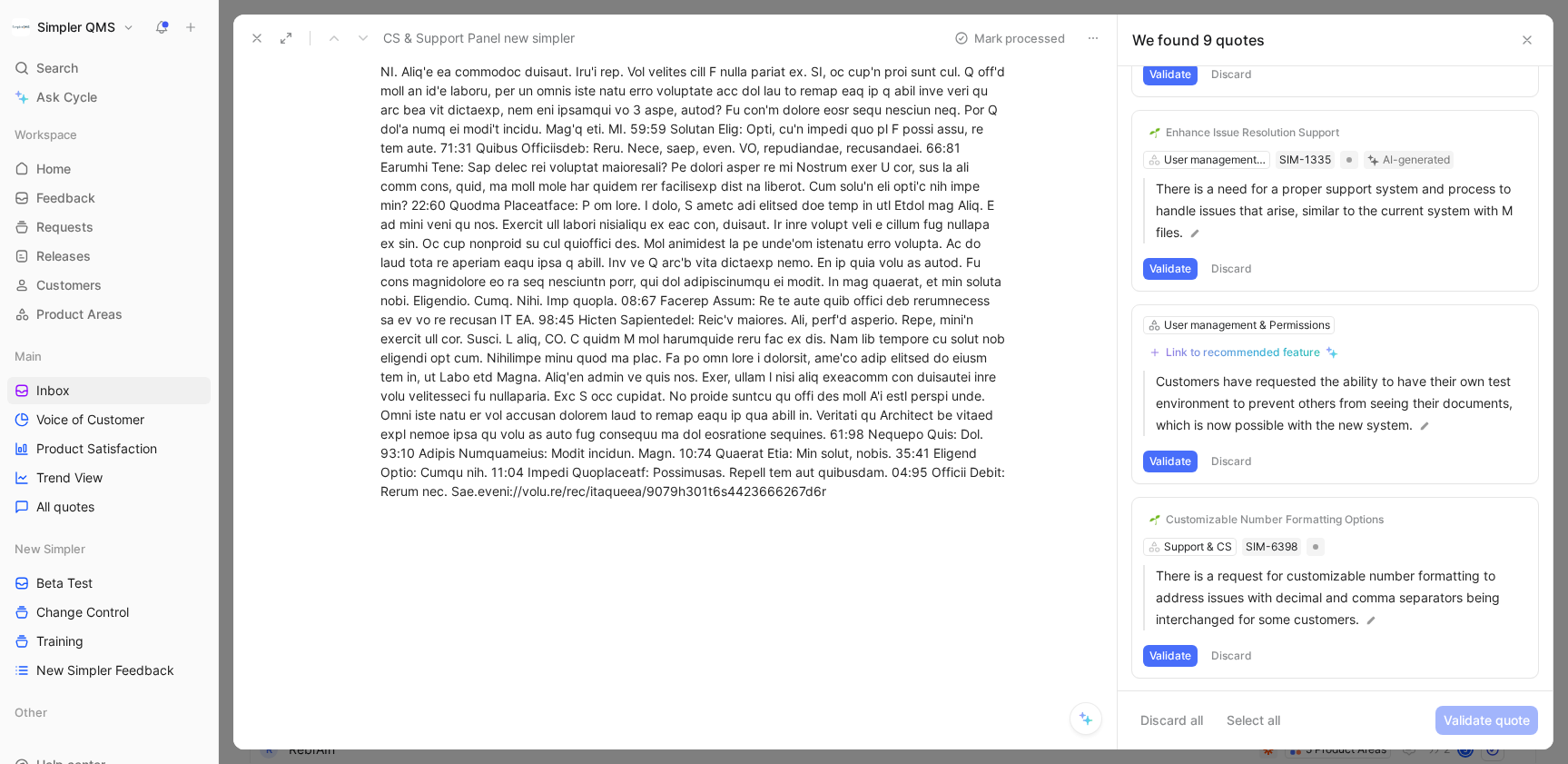 click on "Validate" at bounding box center [1170, 656] 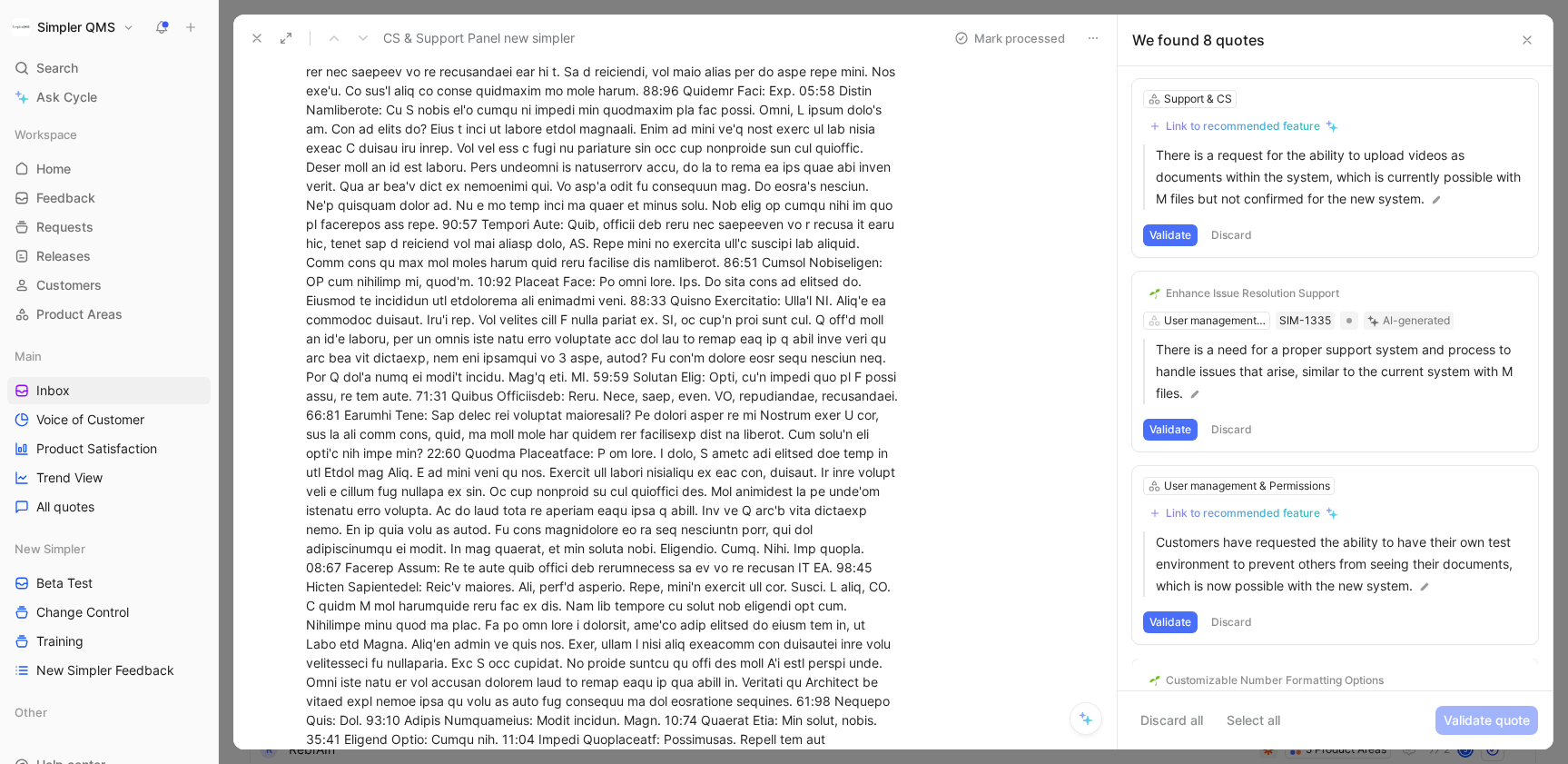 scroll, scrollTop: 938, scrollLeft: 0, axis: vertical 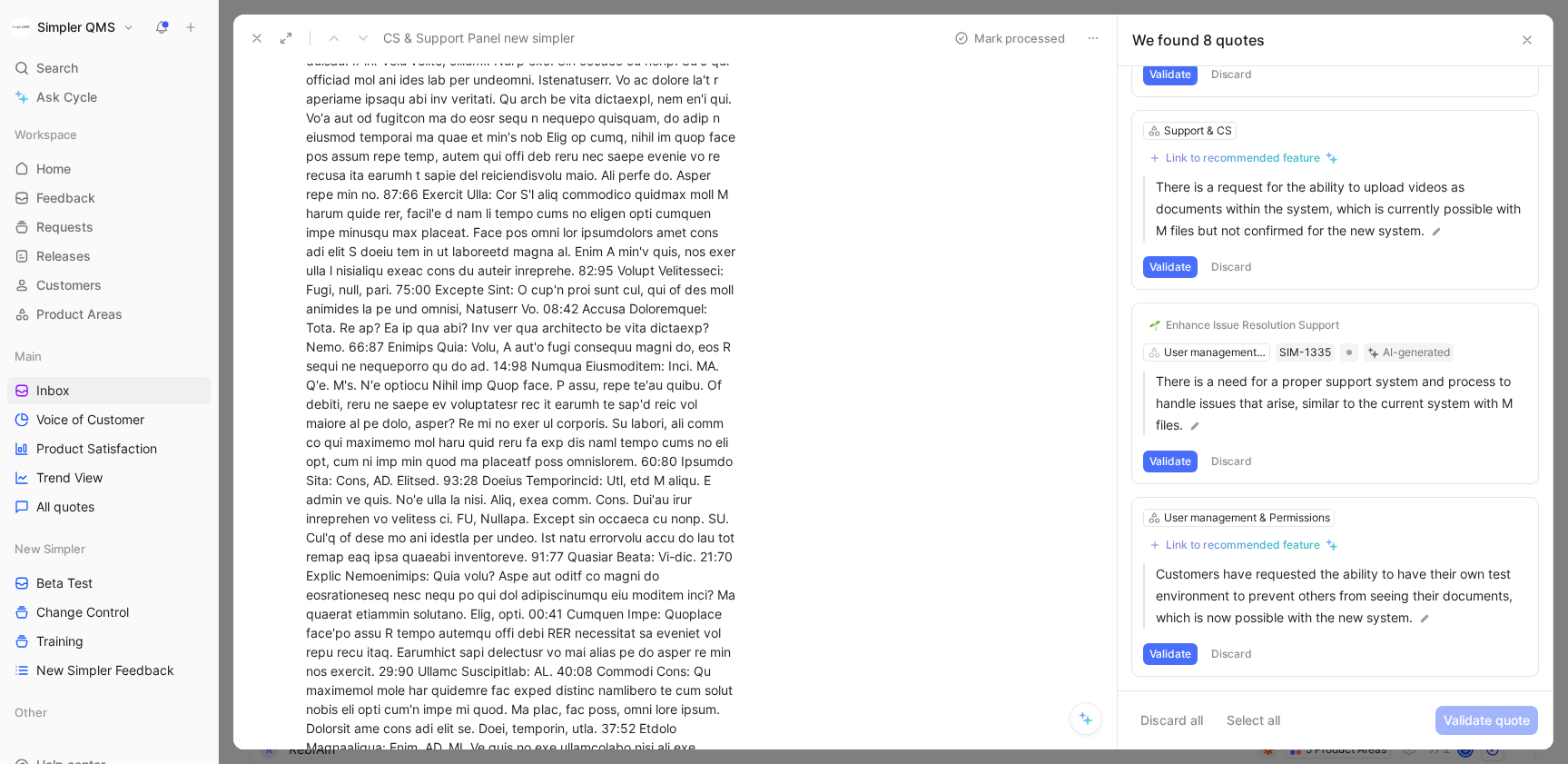 click on "Discard" at bounding box center [1231, 654] 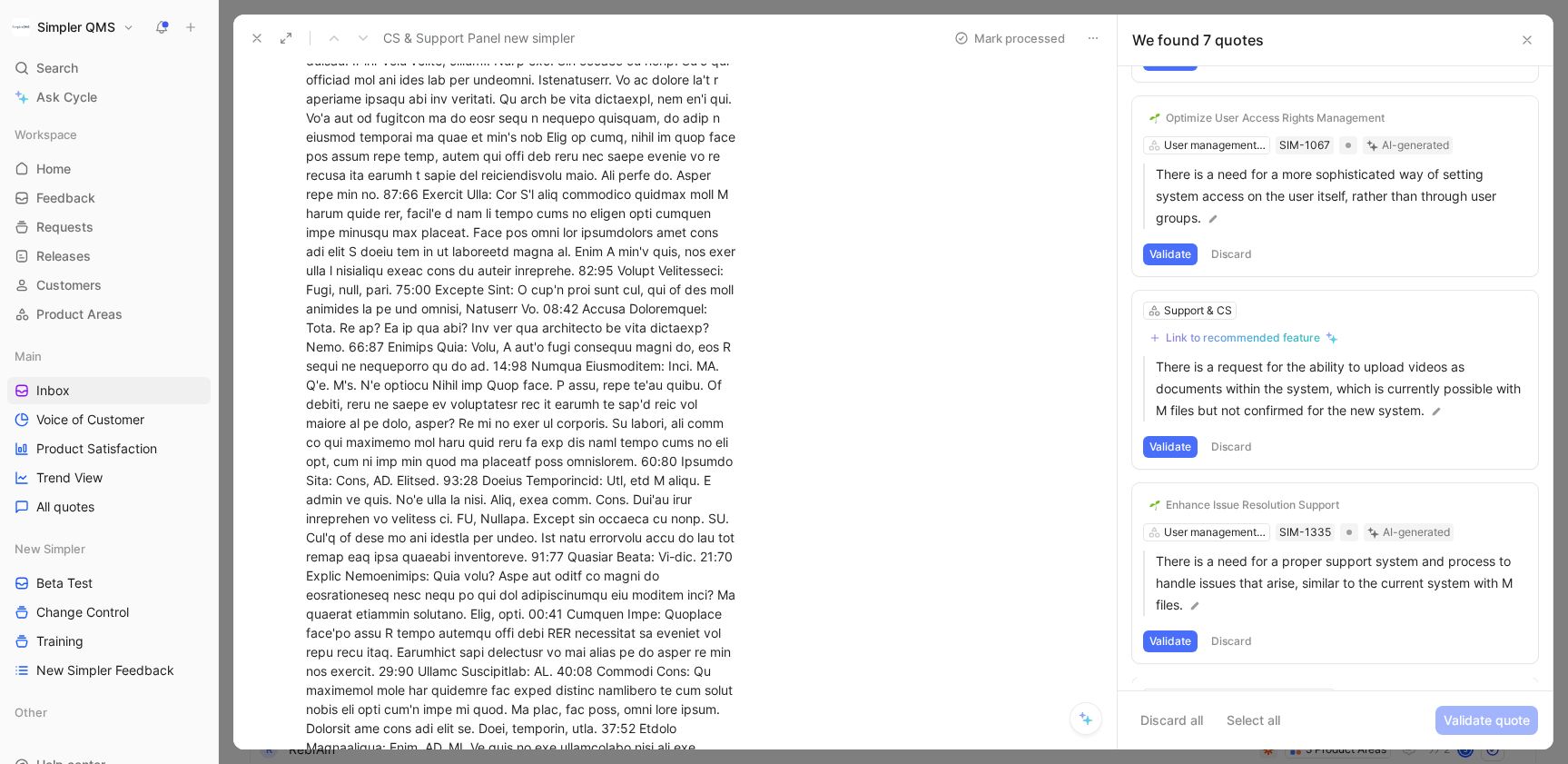 scroll, scrollTop: 746, scrollLeft: 0, axis: vertical 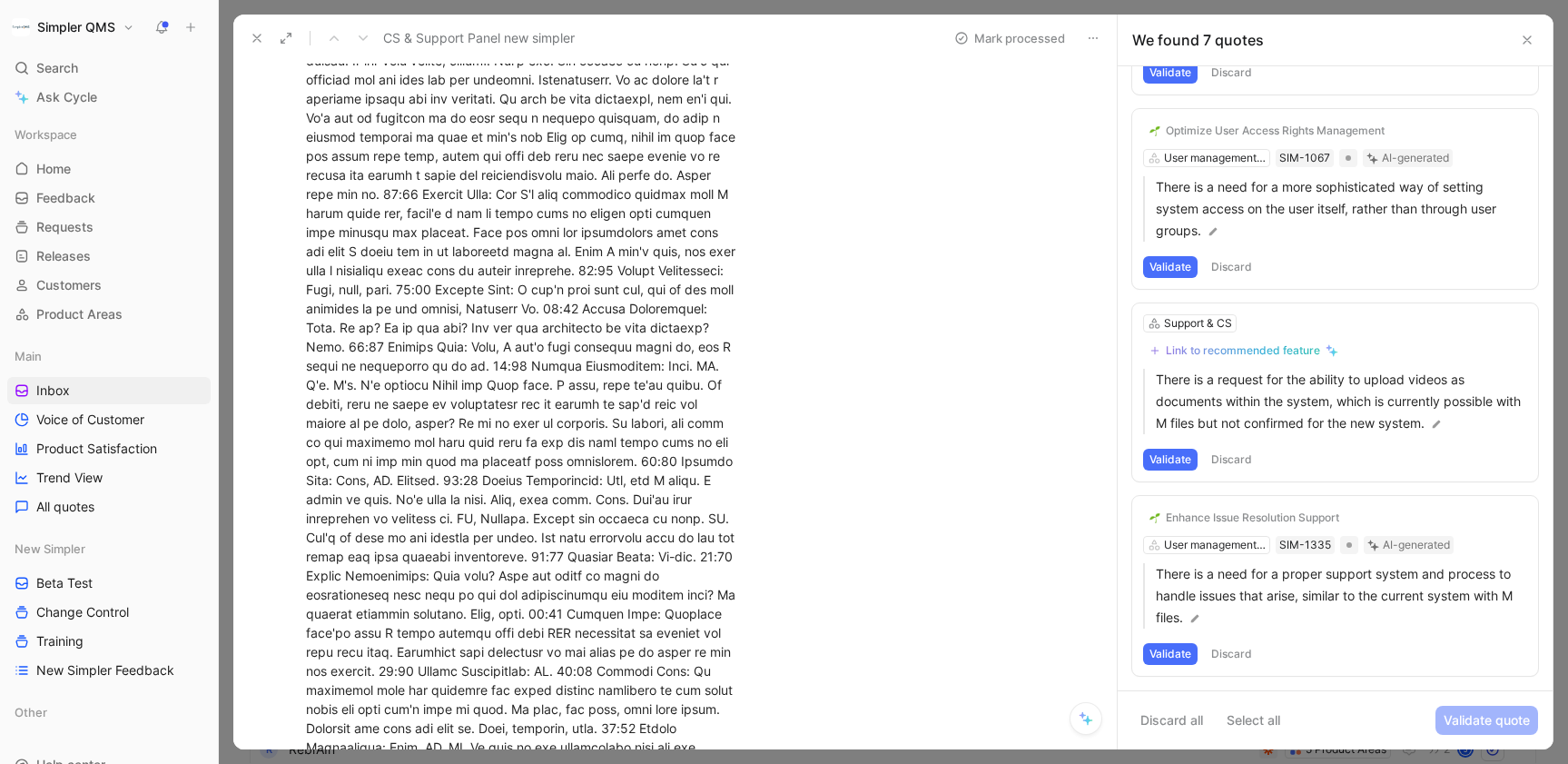 click on "Discard" at bounding box center [1231, 654] 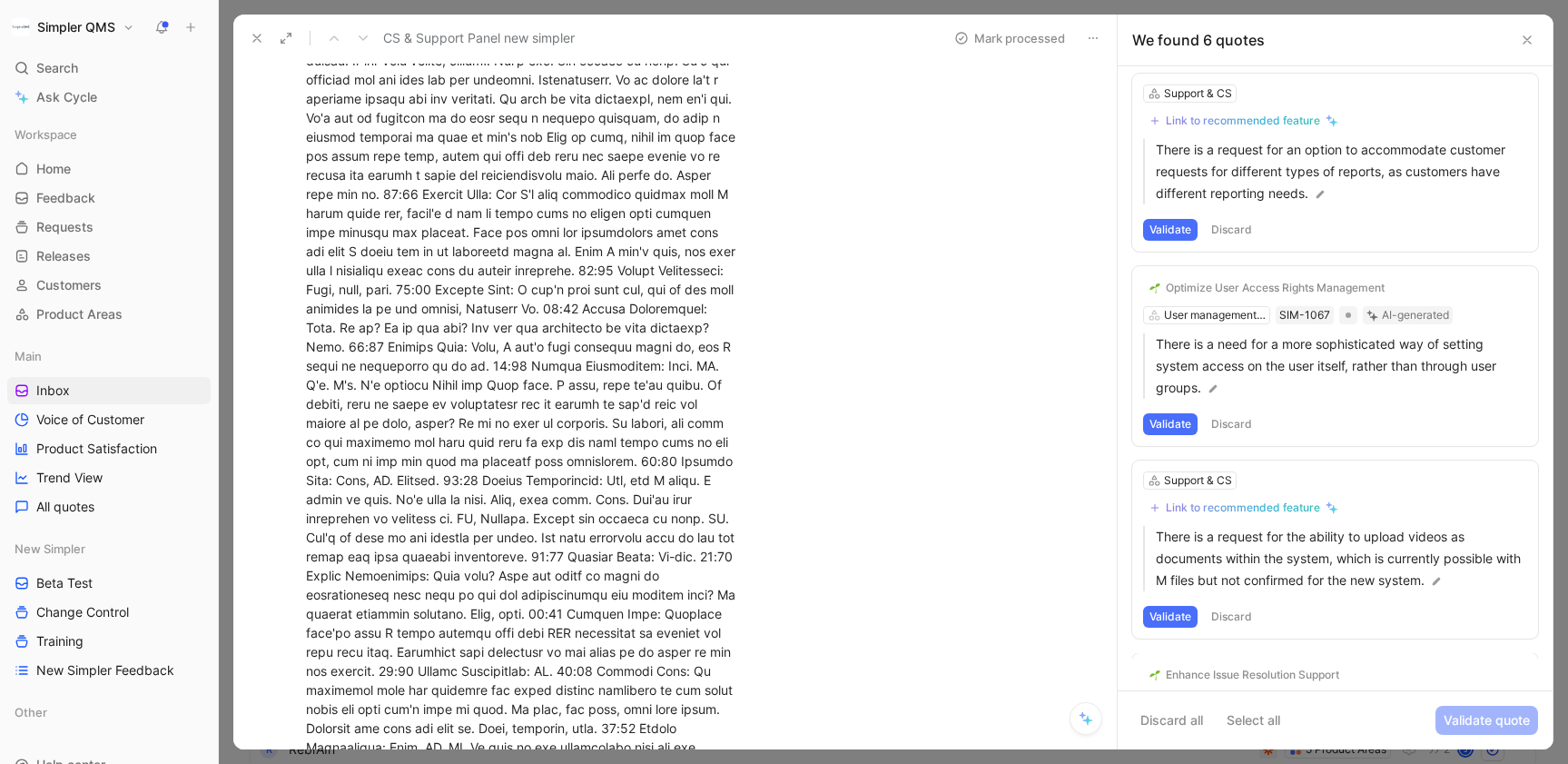 scroll, scrollTop: 551, scrollLeft: 0, axis: vertical 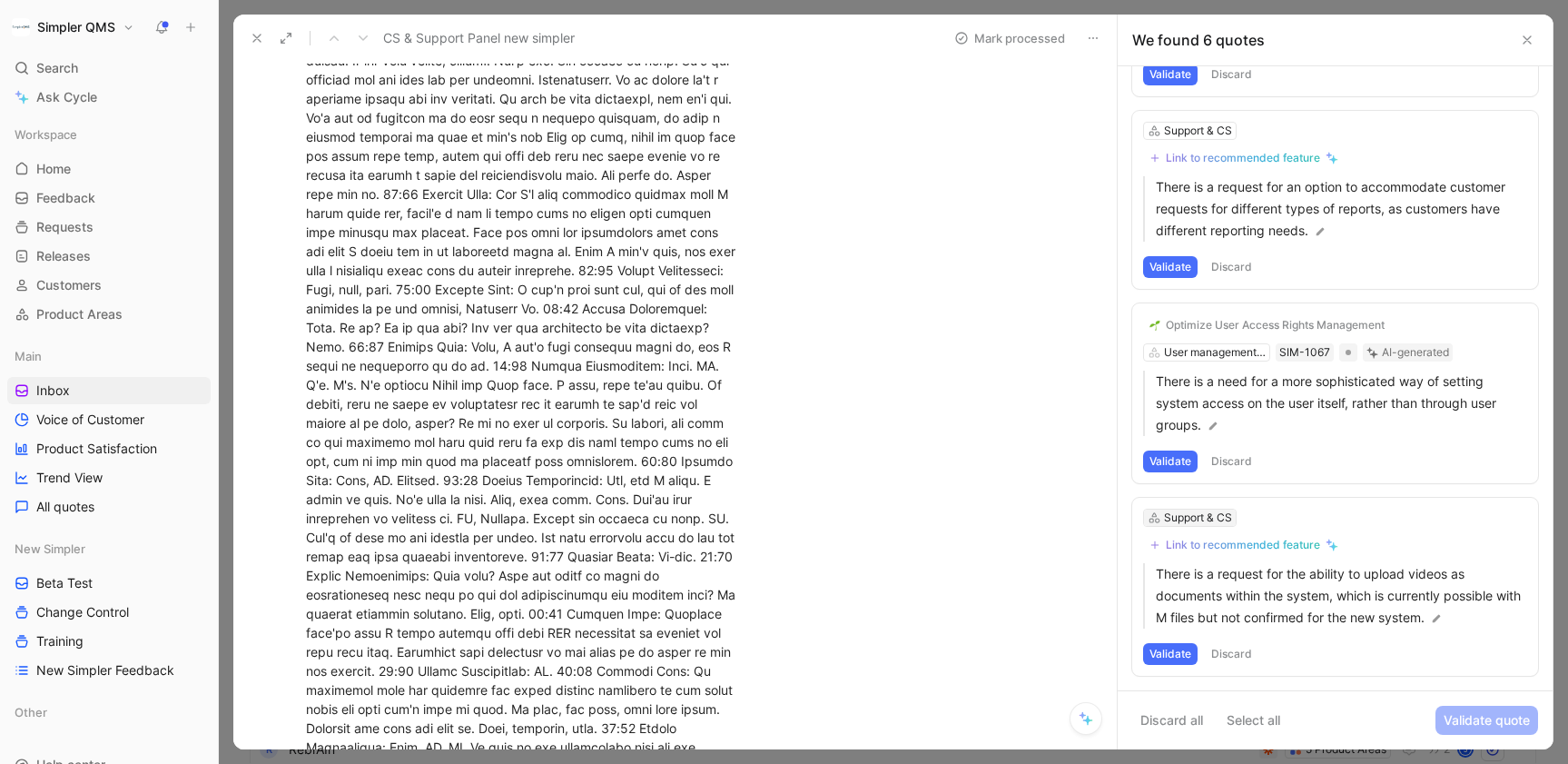 click on "Support & CS" at bounding box center [1198, 518] 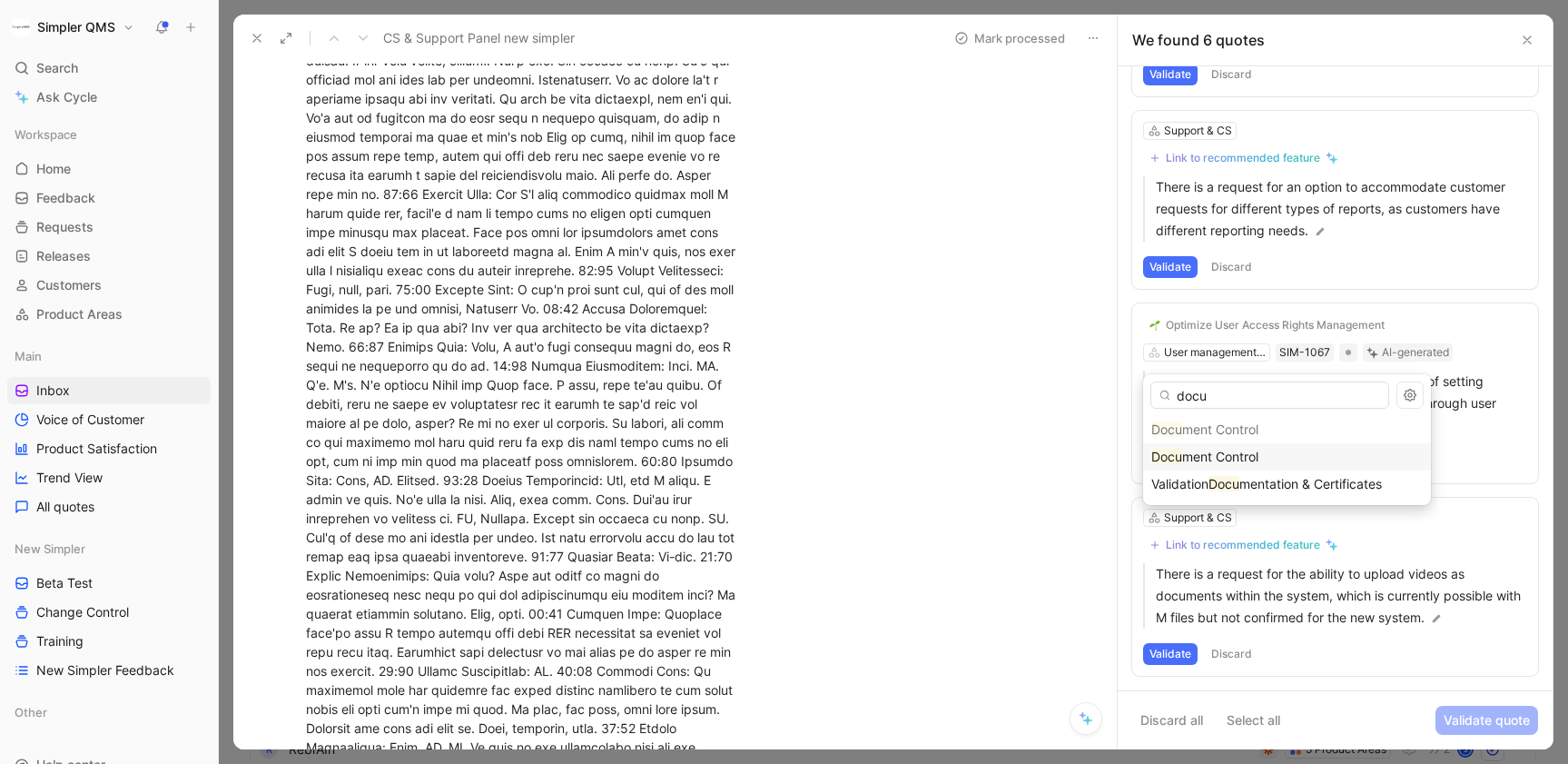 type on "docu" 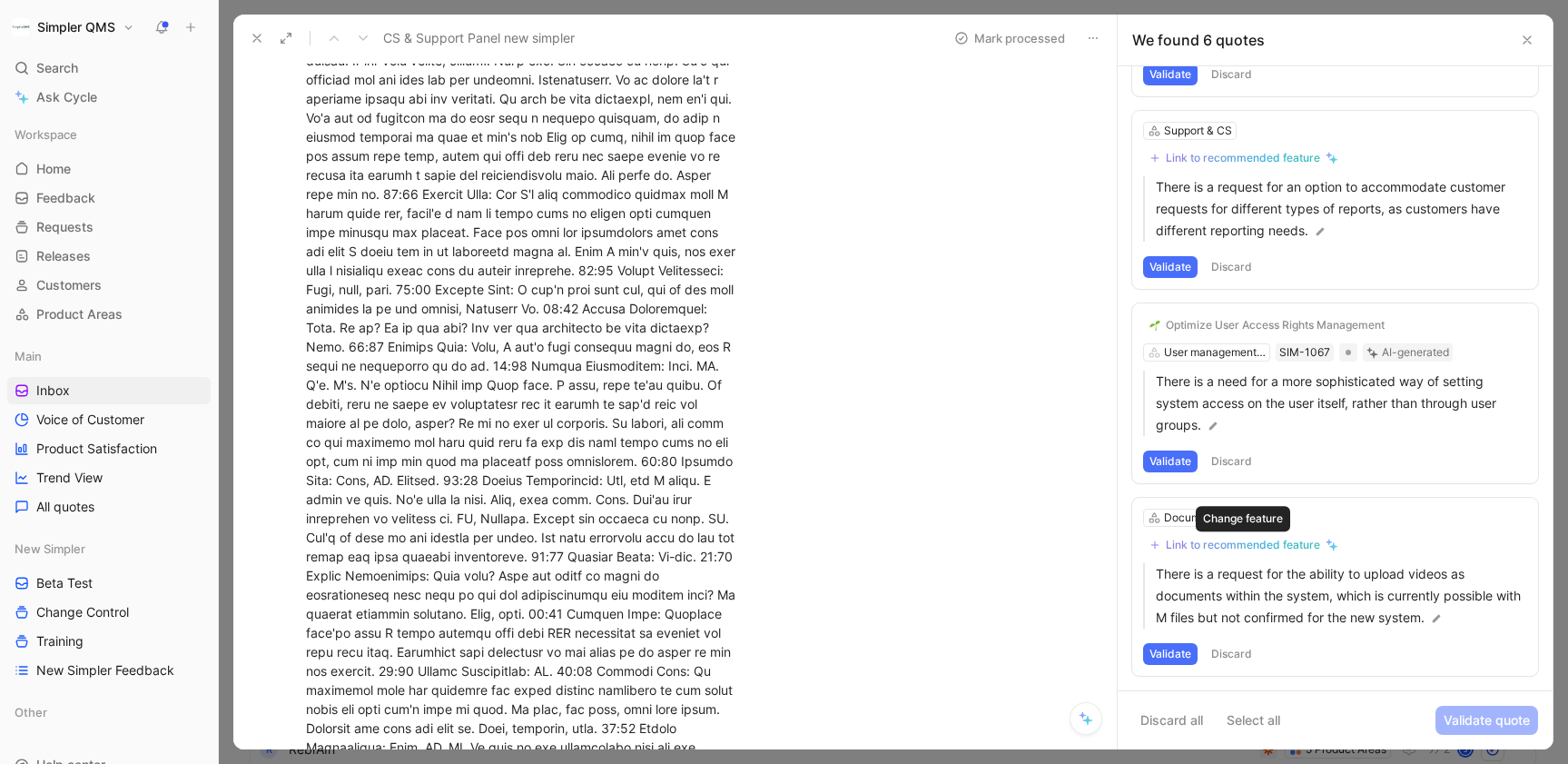 click on "Link to recommended feature" at bounding box center [1243, 545] 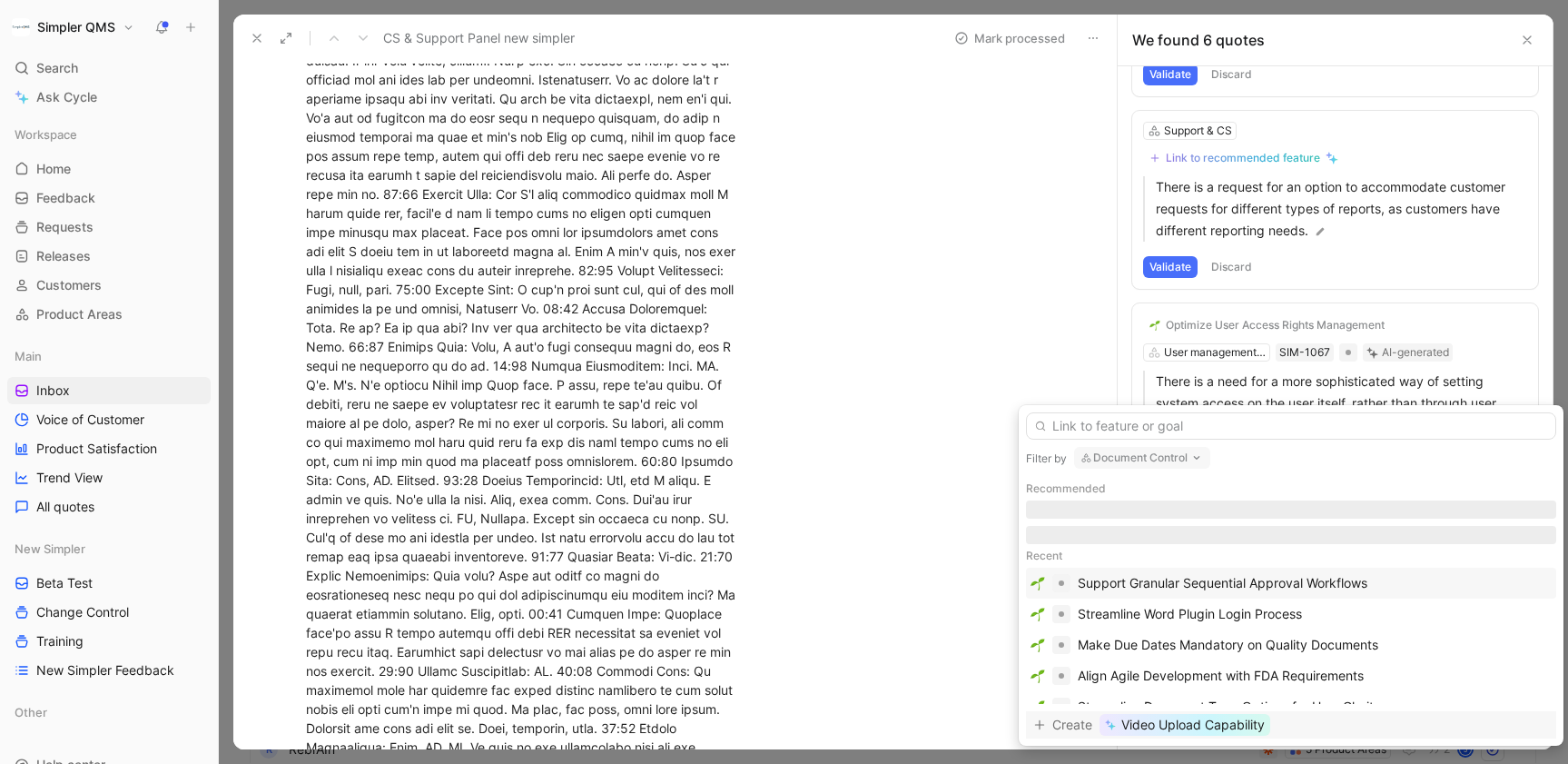 click on "Video Upload Capability" at bounding box center (1193, 725) 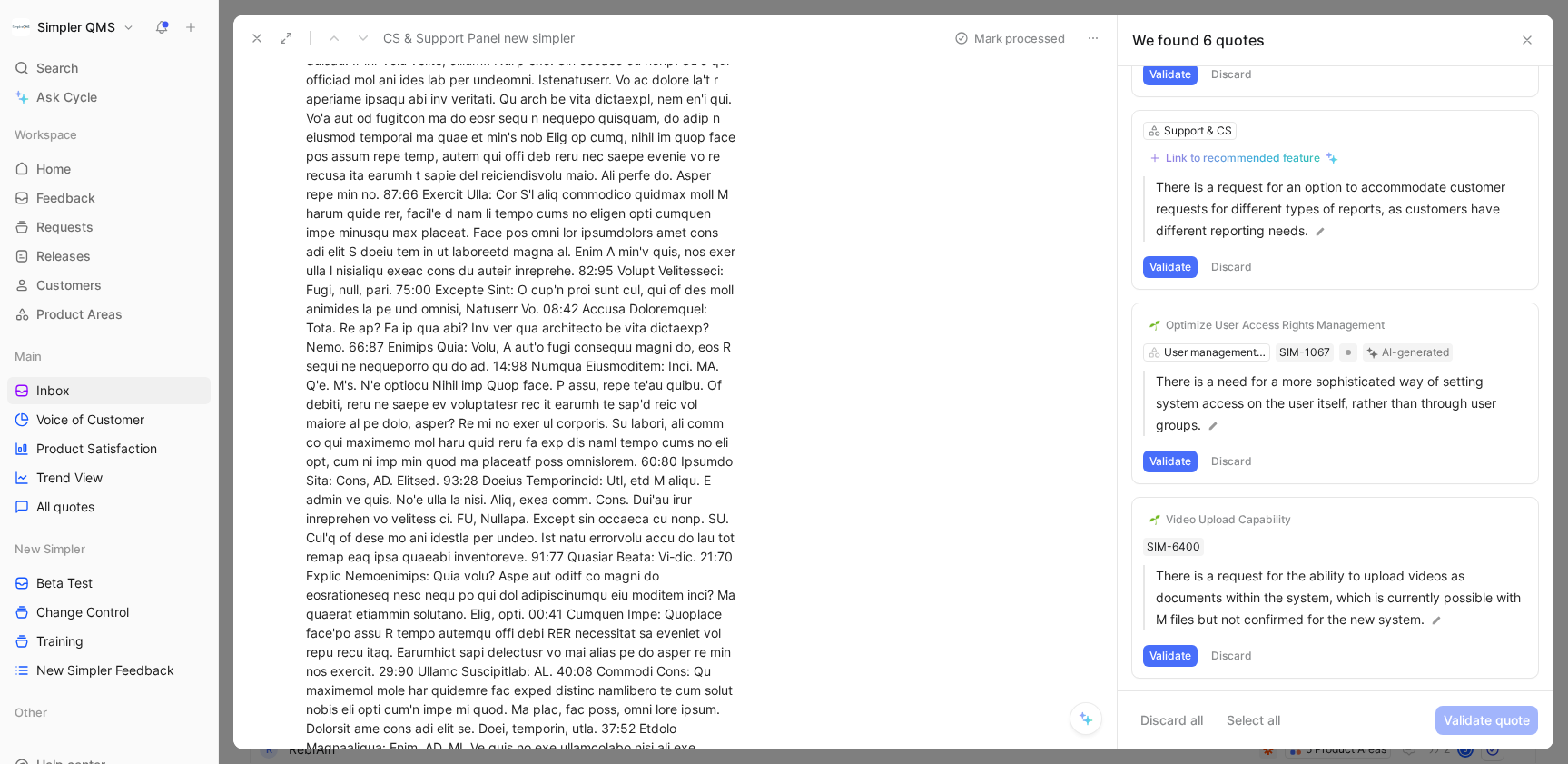 click on "Validate" at bounding box center (1170, 656) 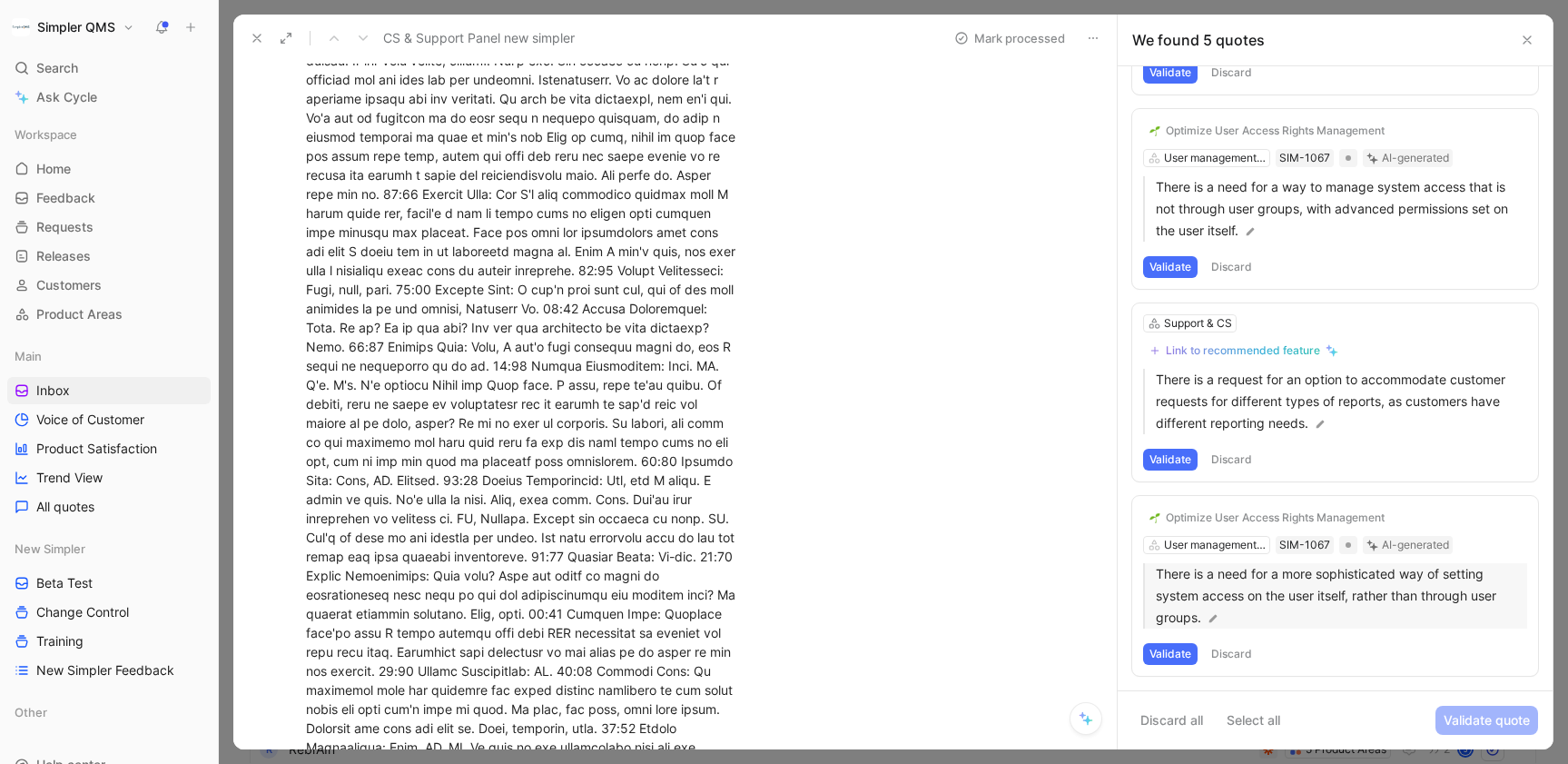 scroll, scrollTop: 359, scrollLeft: 0, axis: vertical 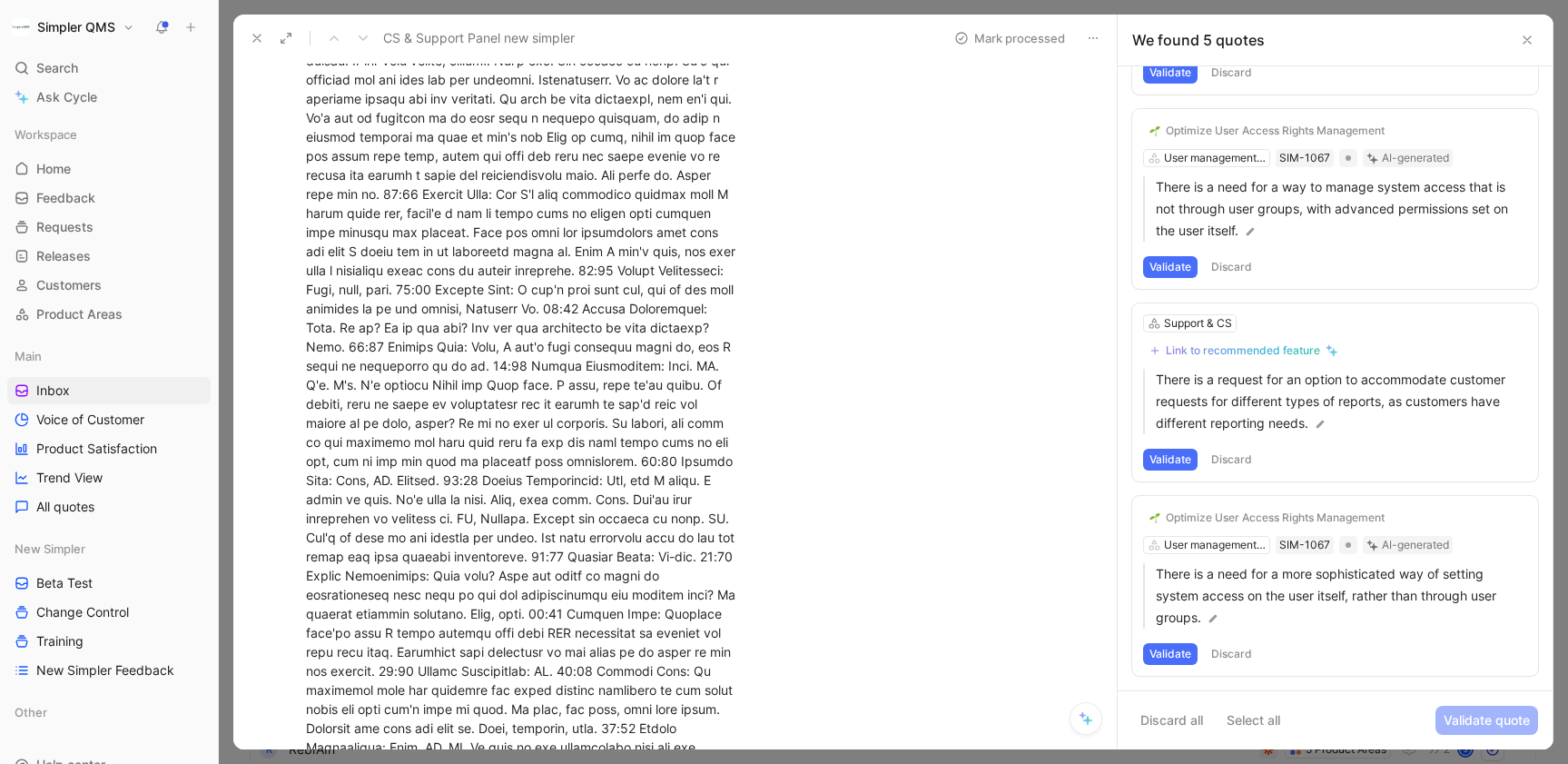 click on "Discard" at bounding box center [1231, 654] 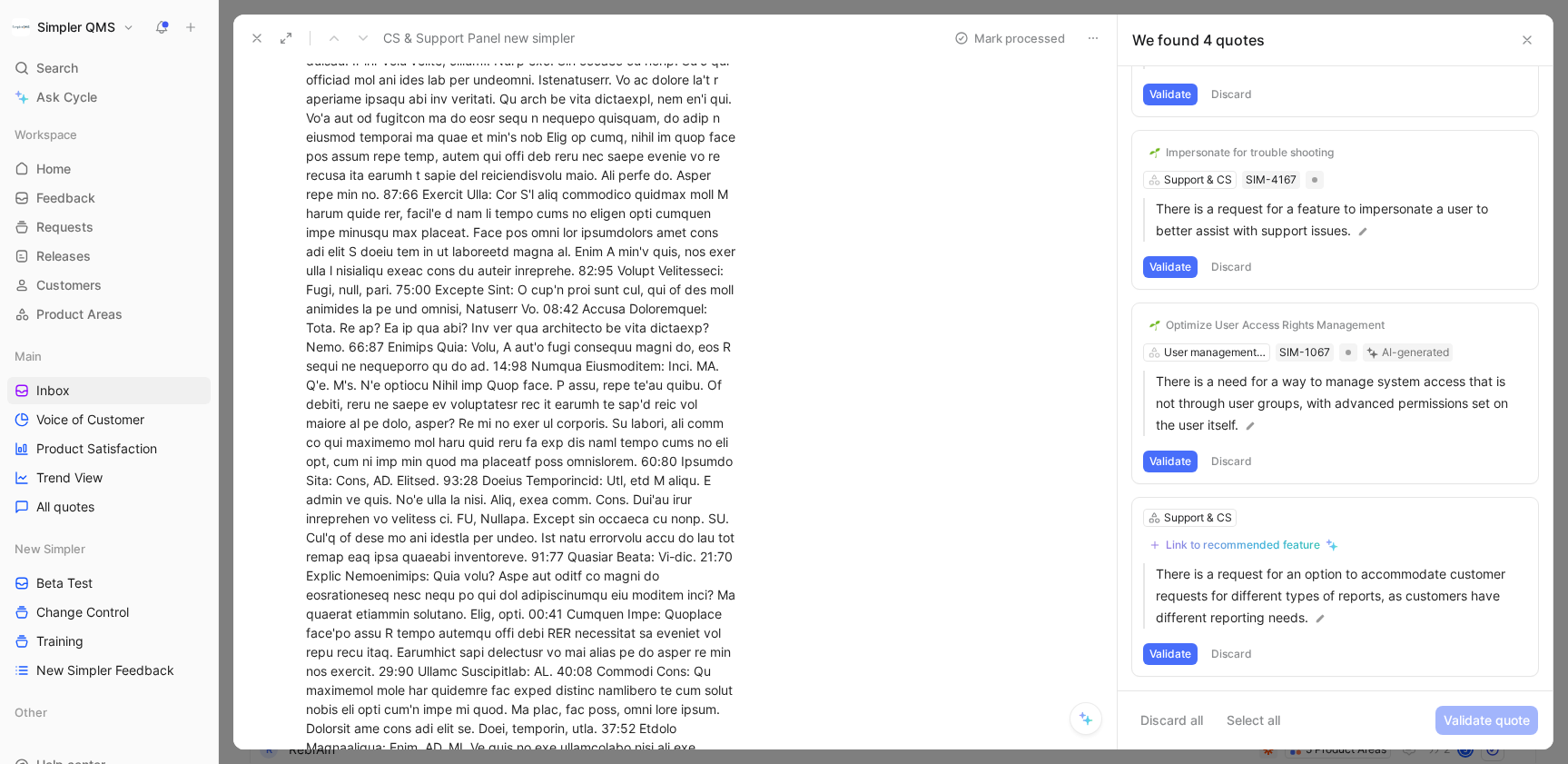 scroll, scrollTop: 164, scrollLeft: 0, axis: vertical 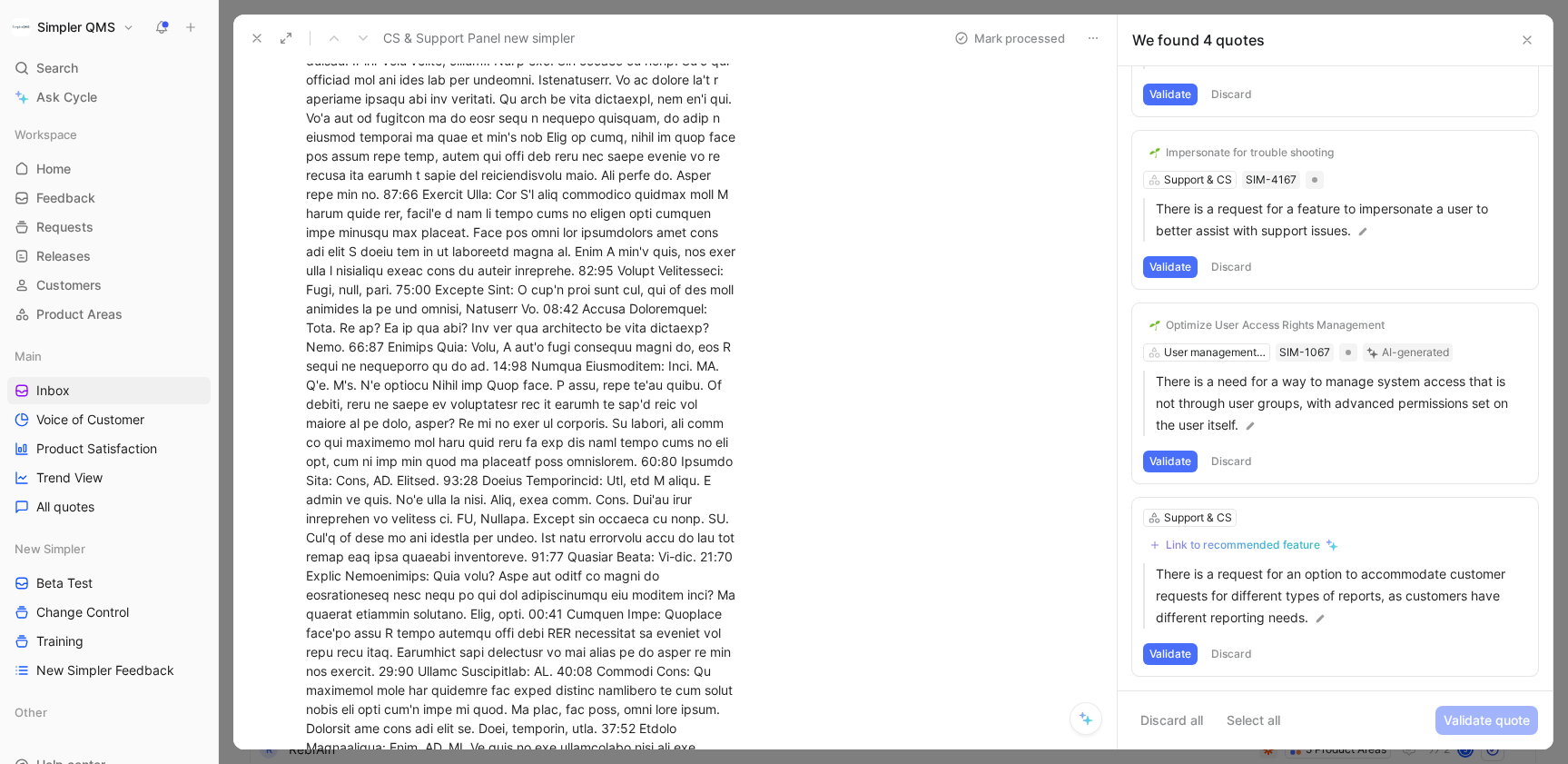 click on "Discard" at bounding box center [1231, 654] 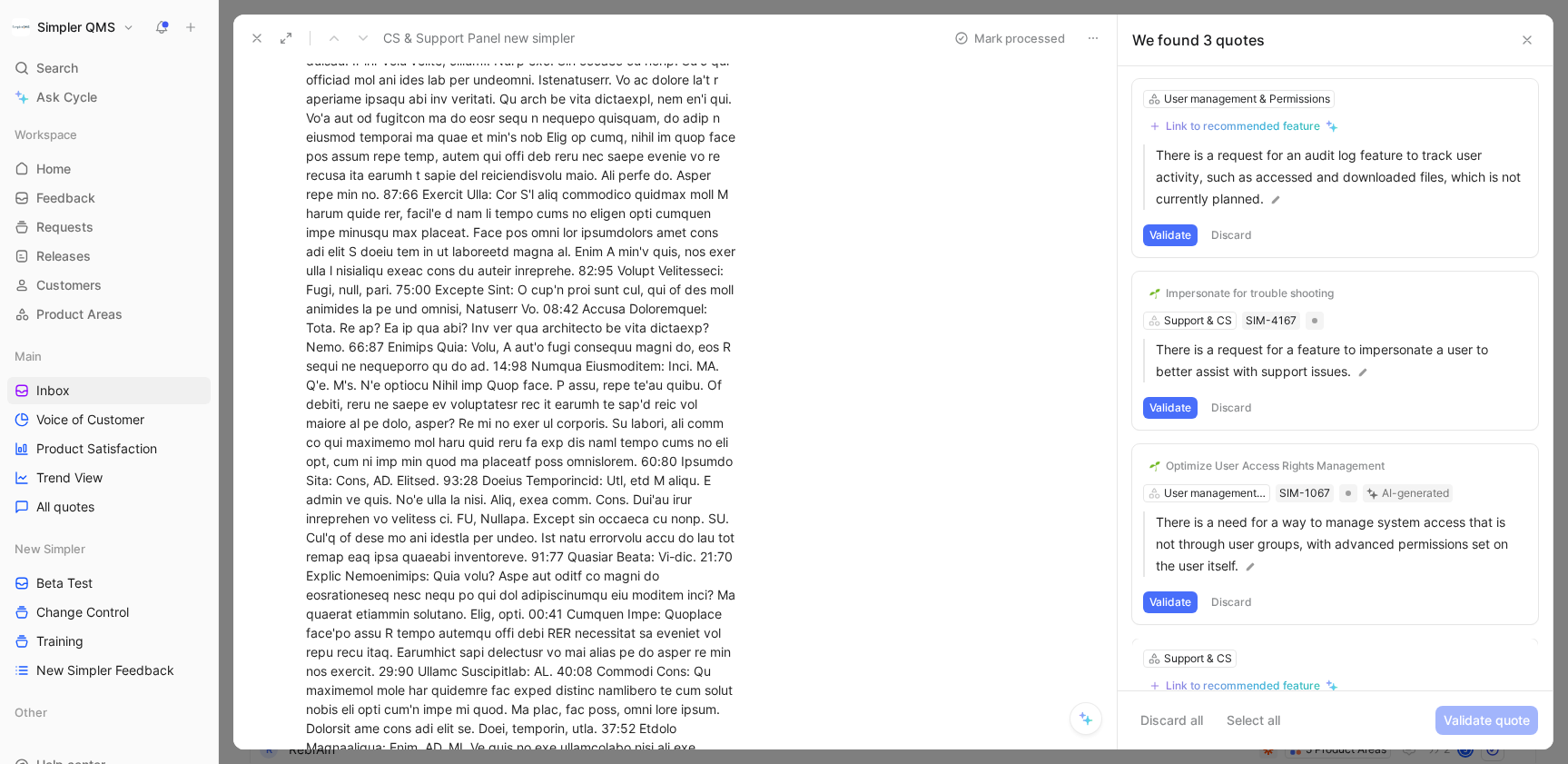 scroll, scrollTop: 0, scrollLeft: 0, axis: both 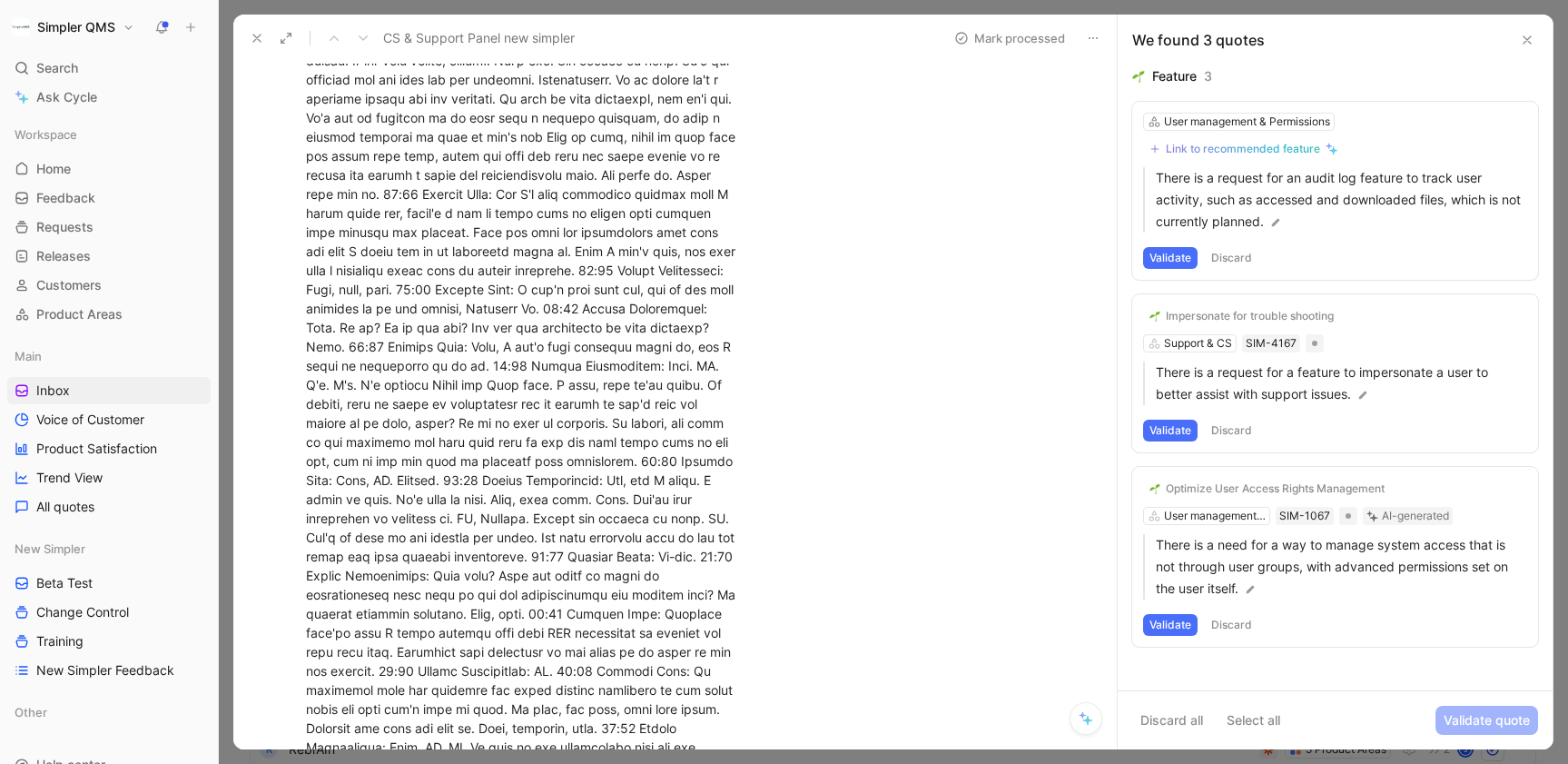 click on "Discard" at bounding box center (1231, 625) 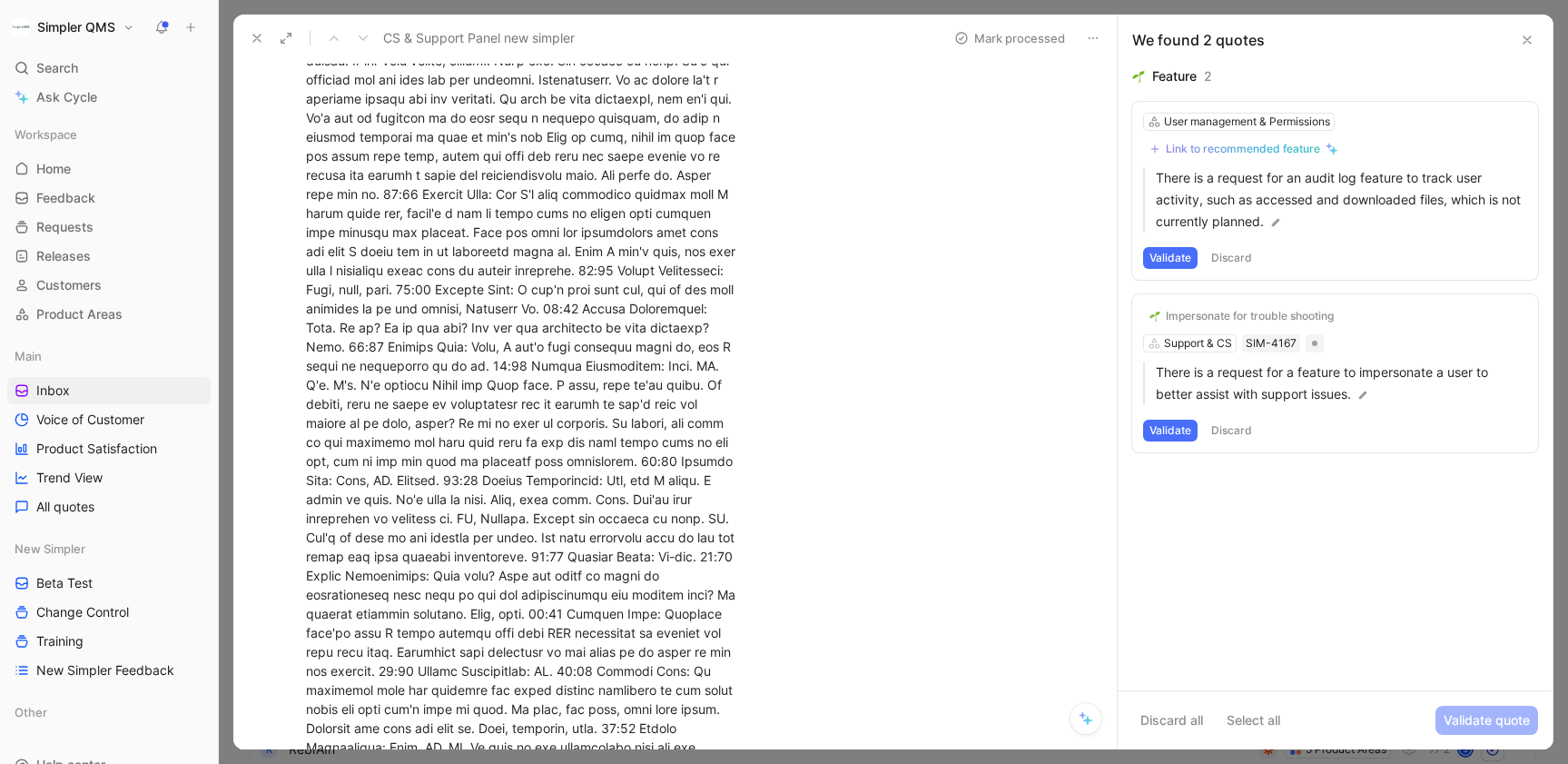 click on "Validate" at bounding box center [1170, 431] 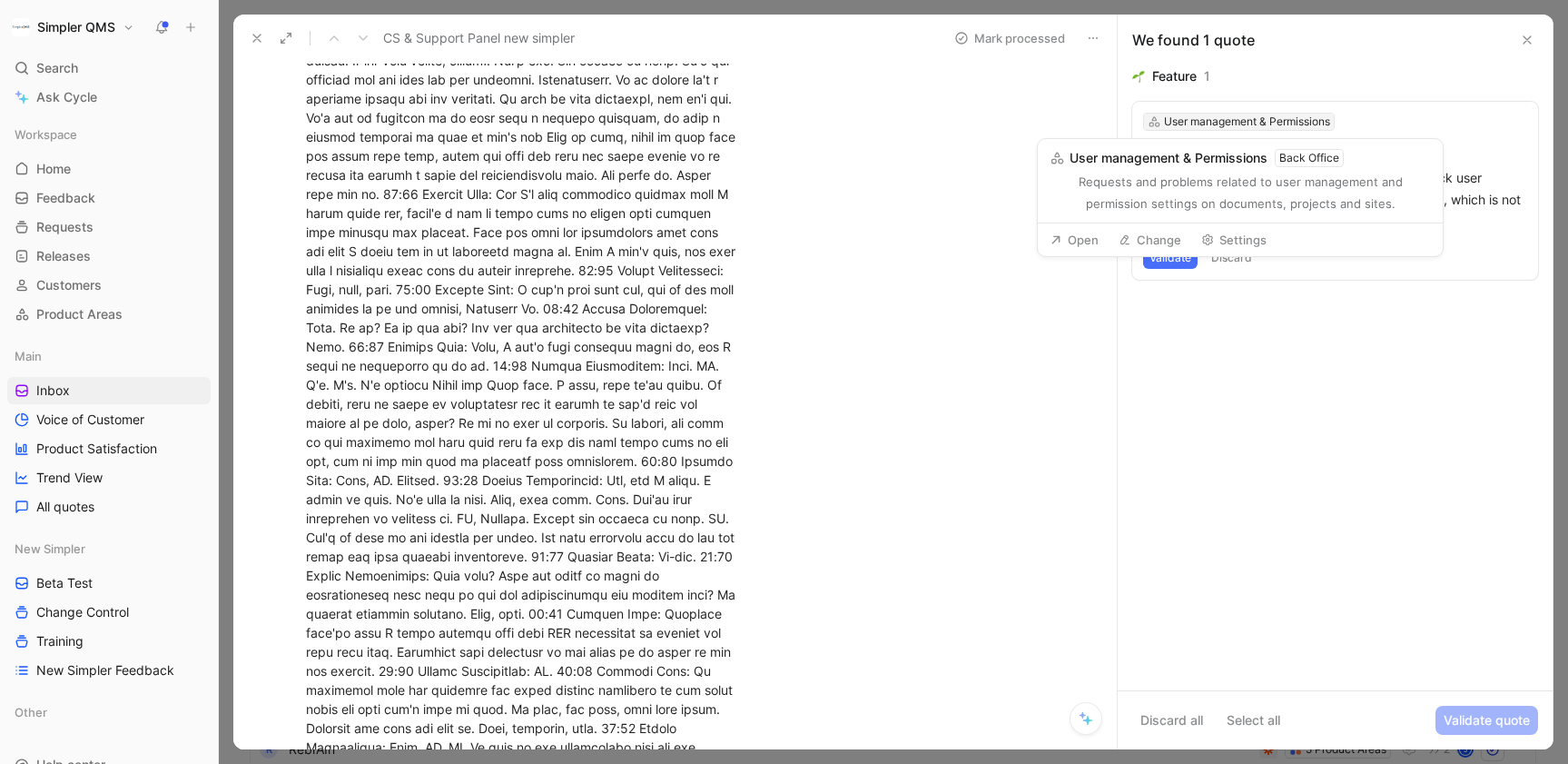 click on "User management & Permissions" at bounding box center [1247, 122] 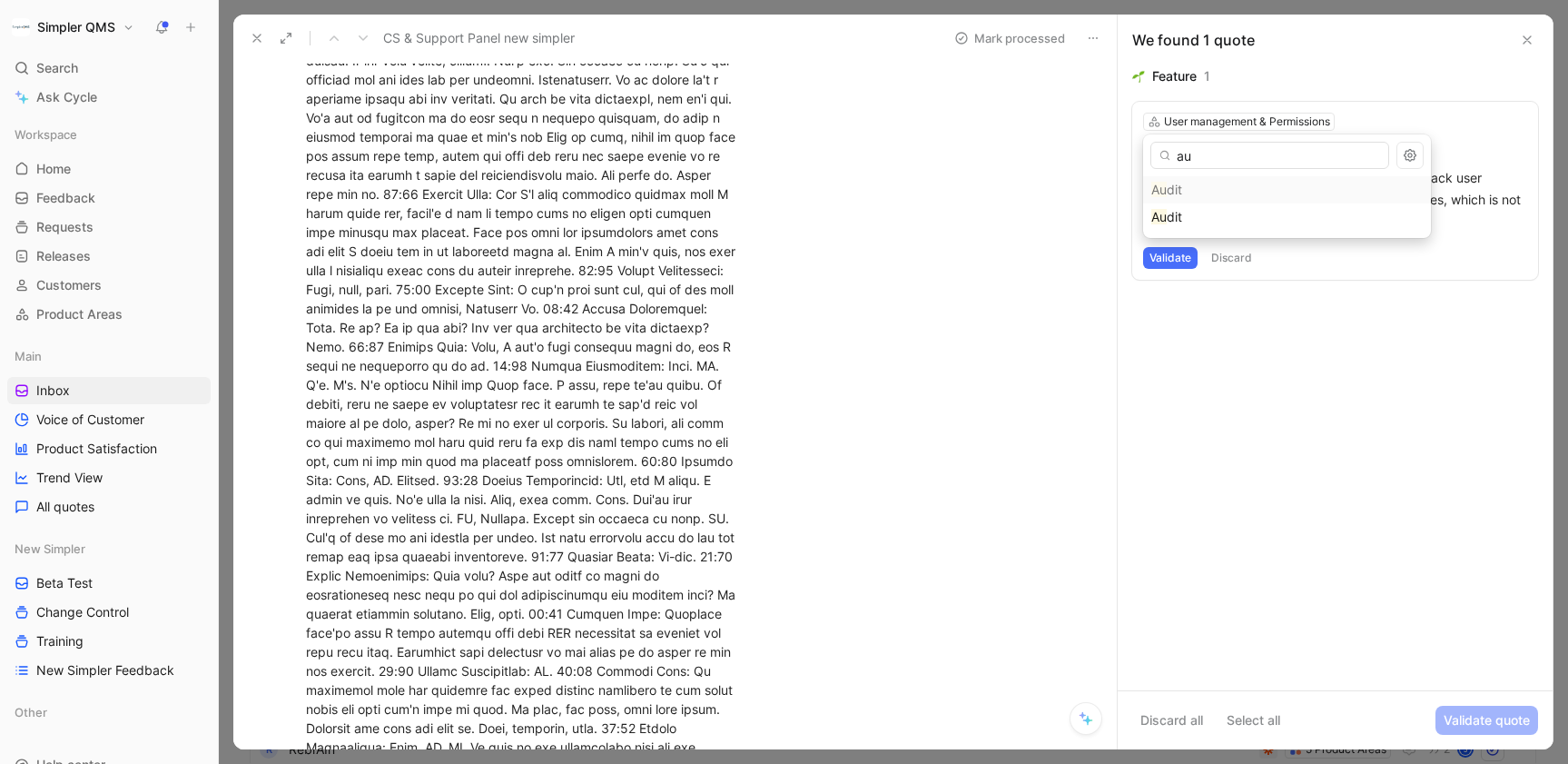 type on "a" 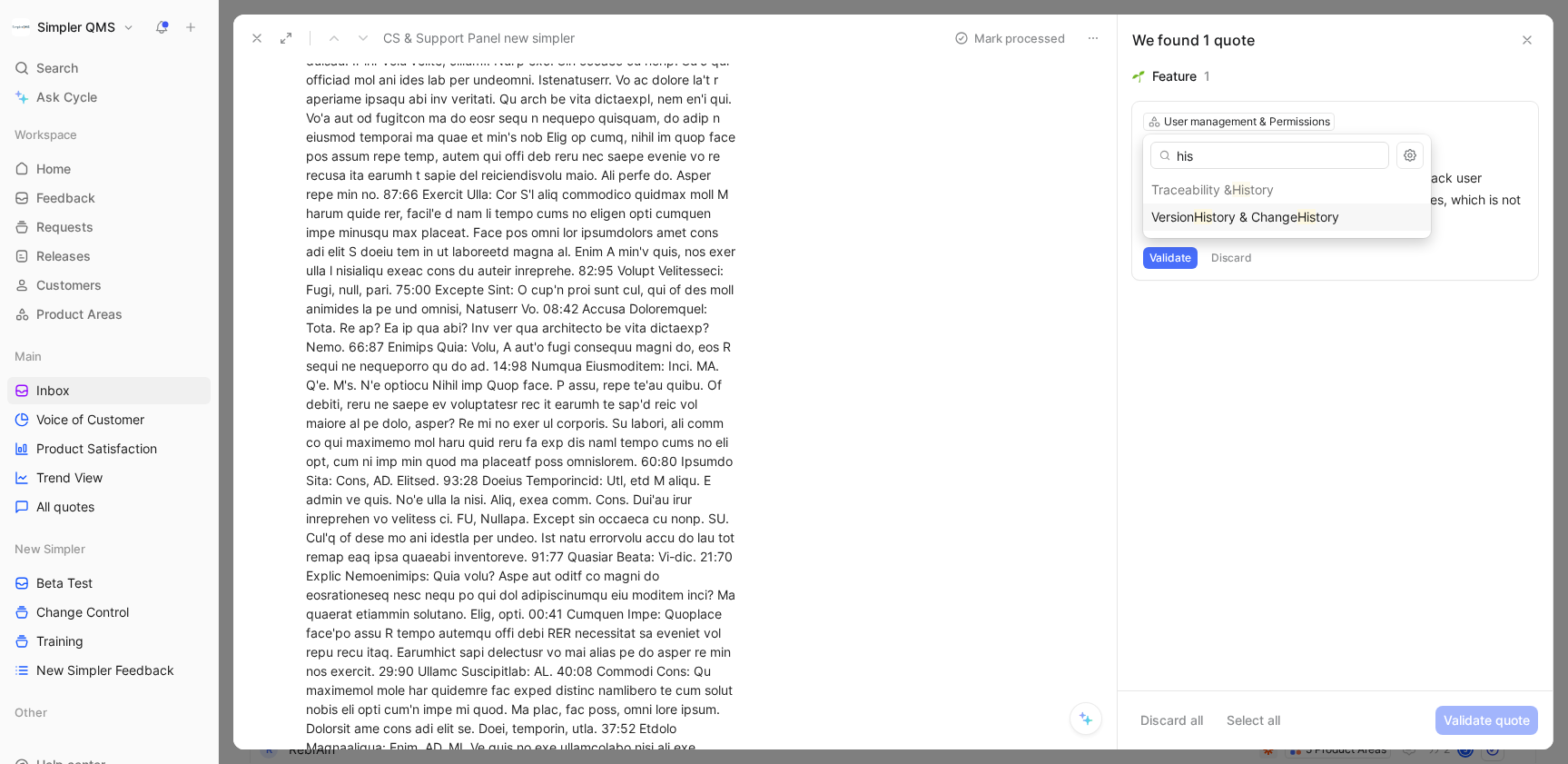type on "his" 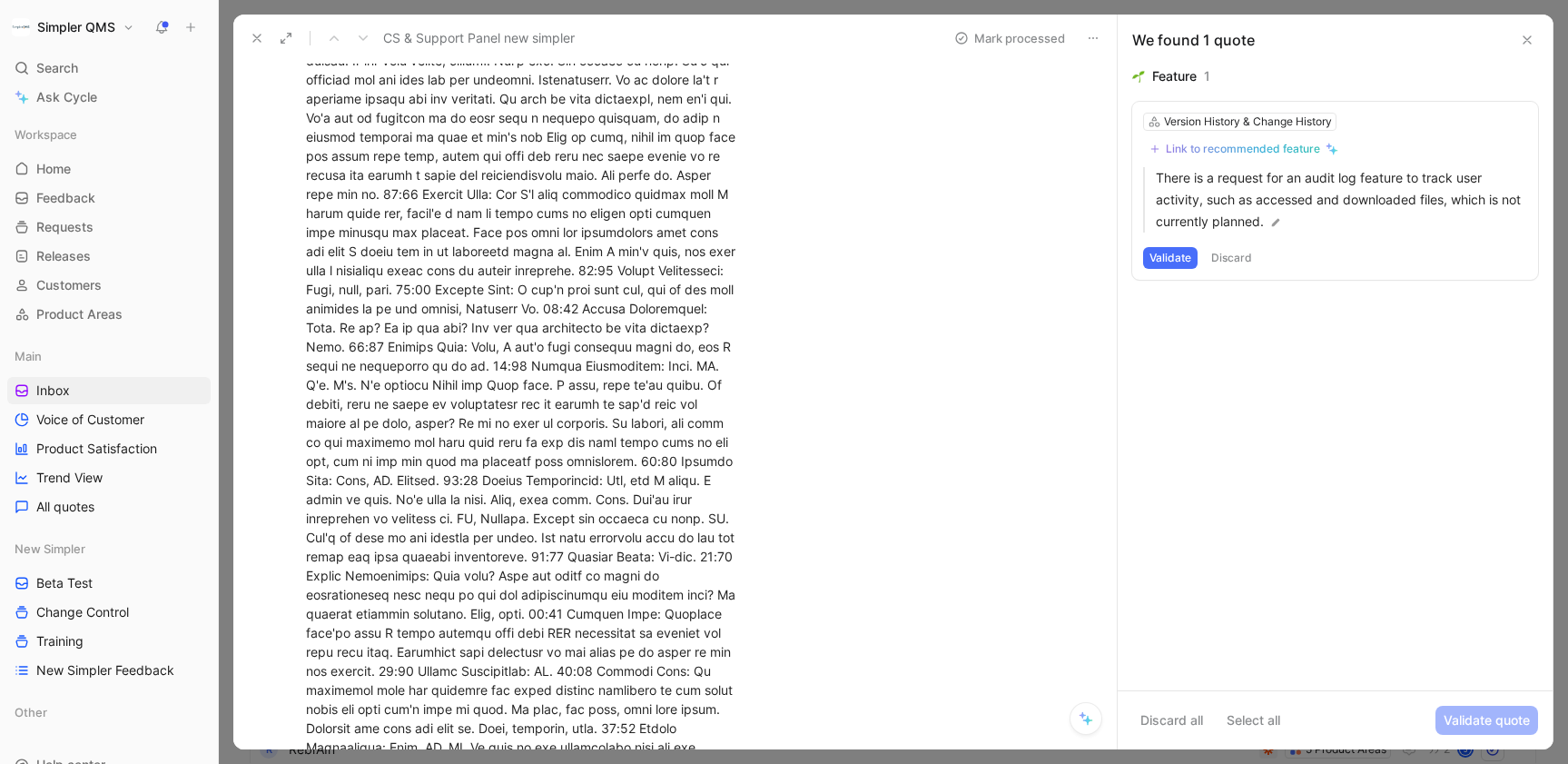 click on "Link to recommended feature" at bounding box center [1243, 149] 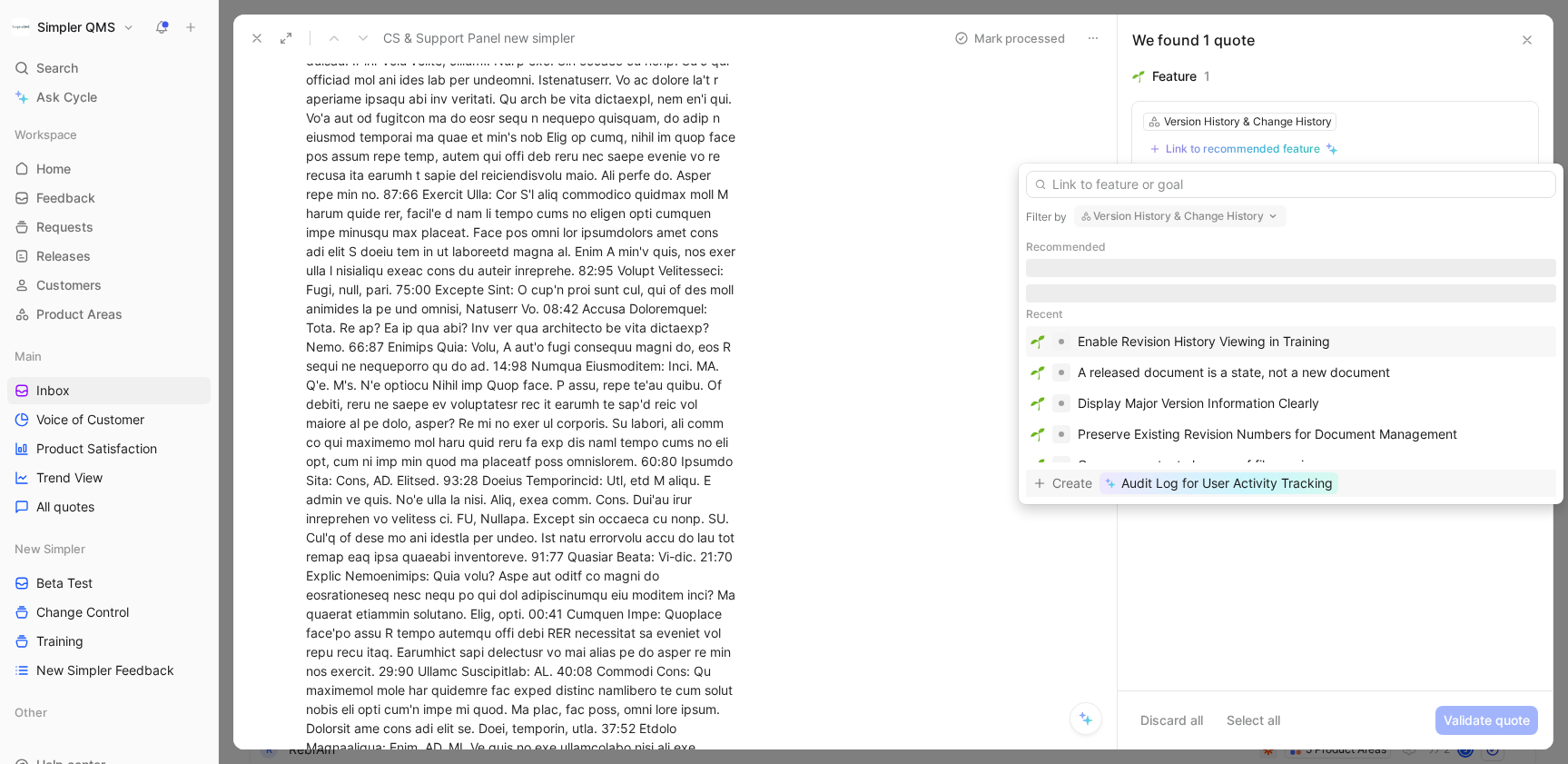 click on "Audit Log for User Activity Tracking" at bounding box center [1227, 483] 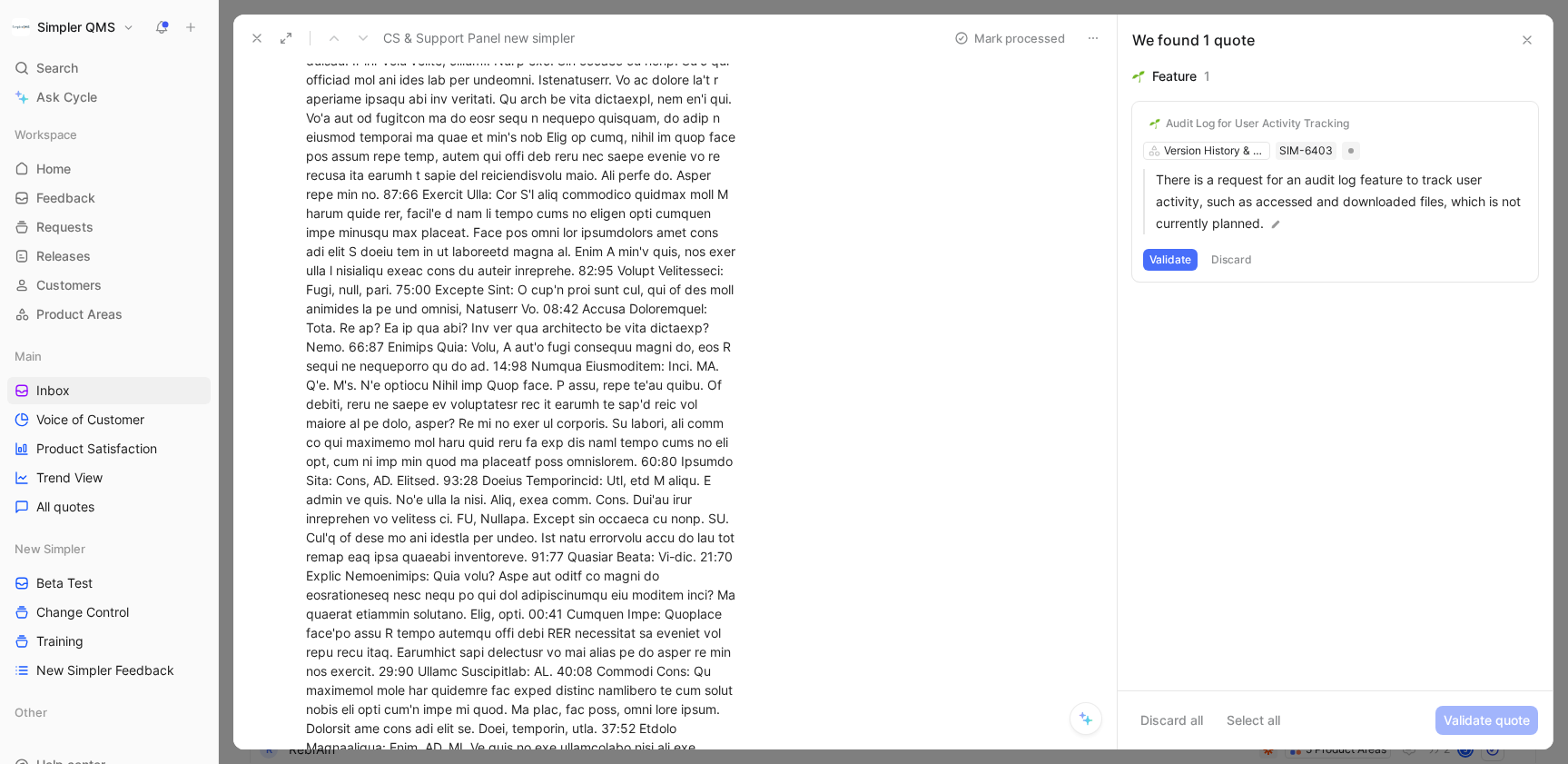 click on "Validate" at bounding box center (1170, 260) 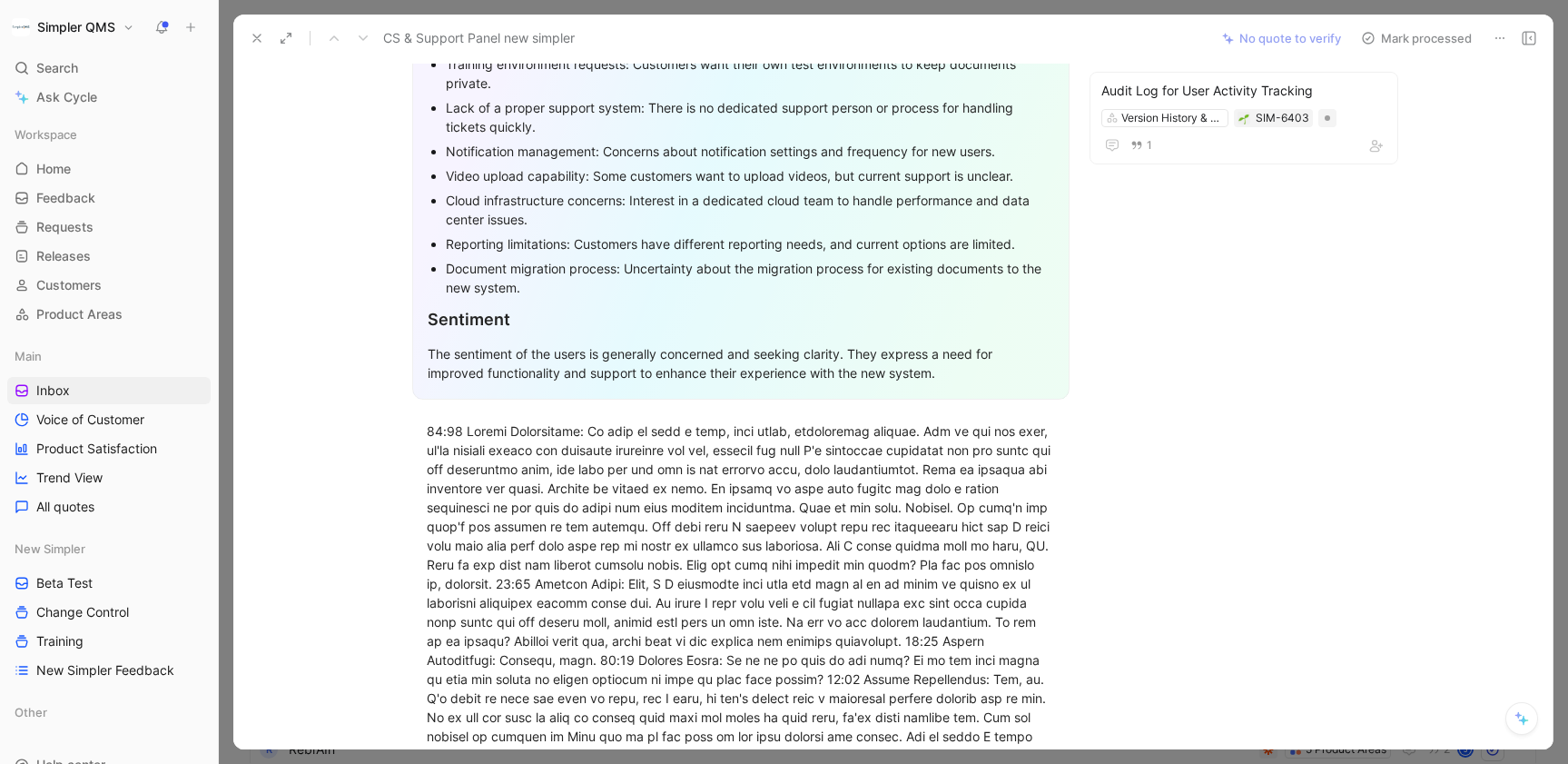 scroll, scrollTop: 0, scrollLeft: 0, axis: both 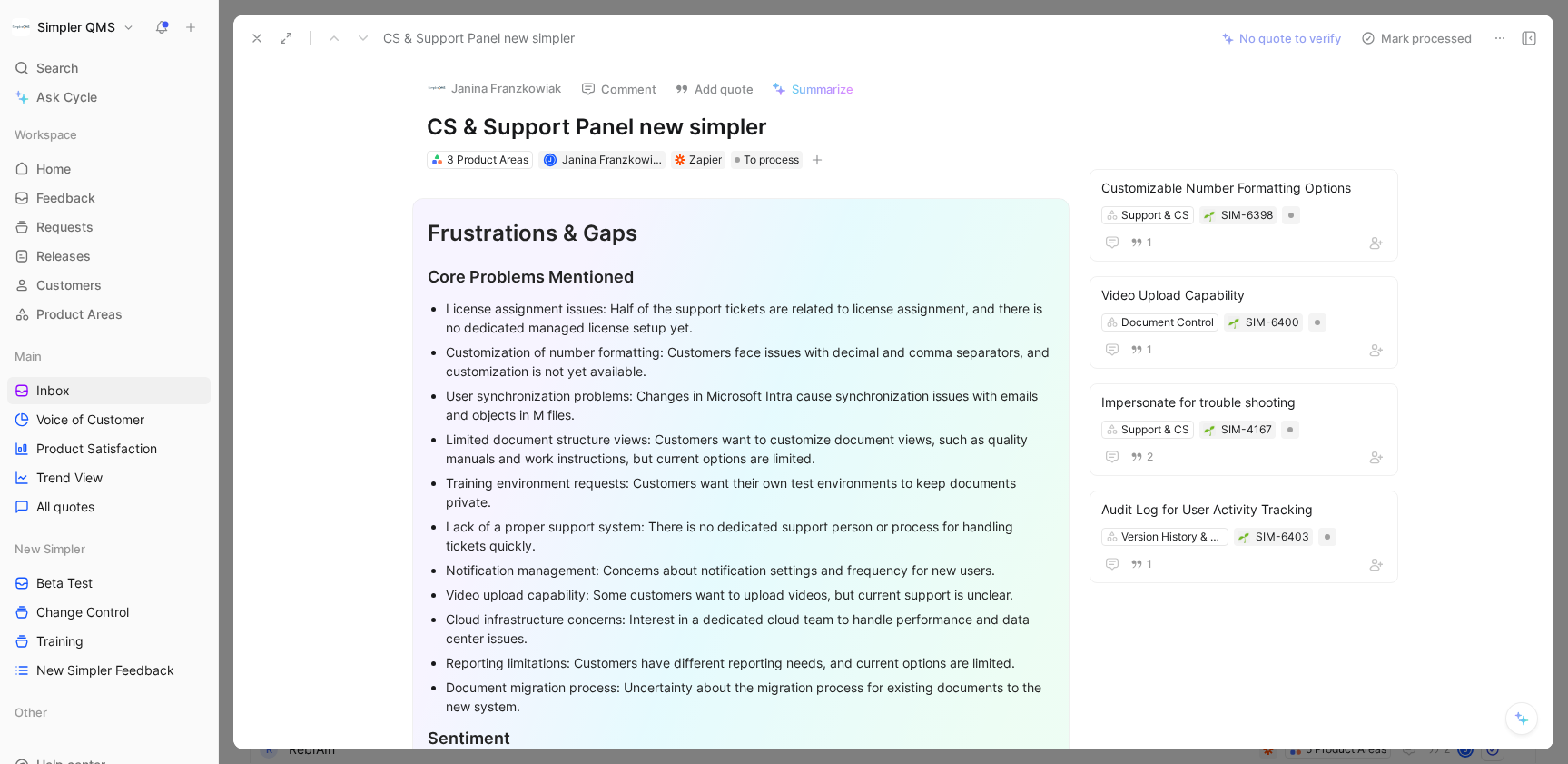 click on "Mark processed" at bounding box center (1416, 38) 